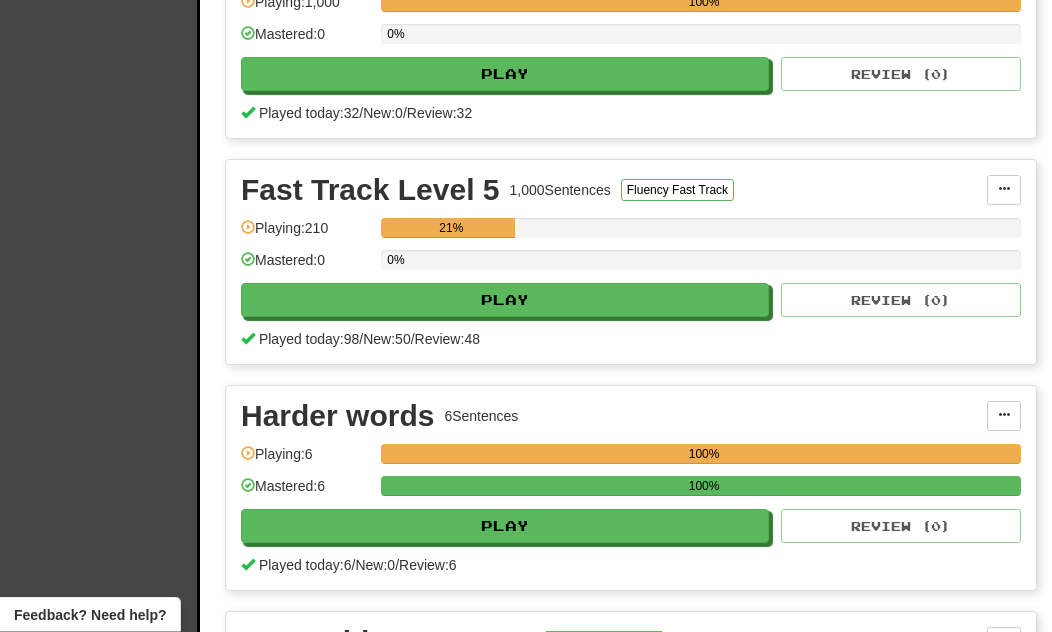 scroll, scrollTop: 997, scrollLeft: 0, axis: vertical 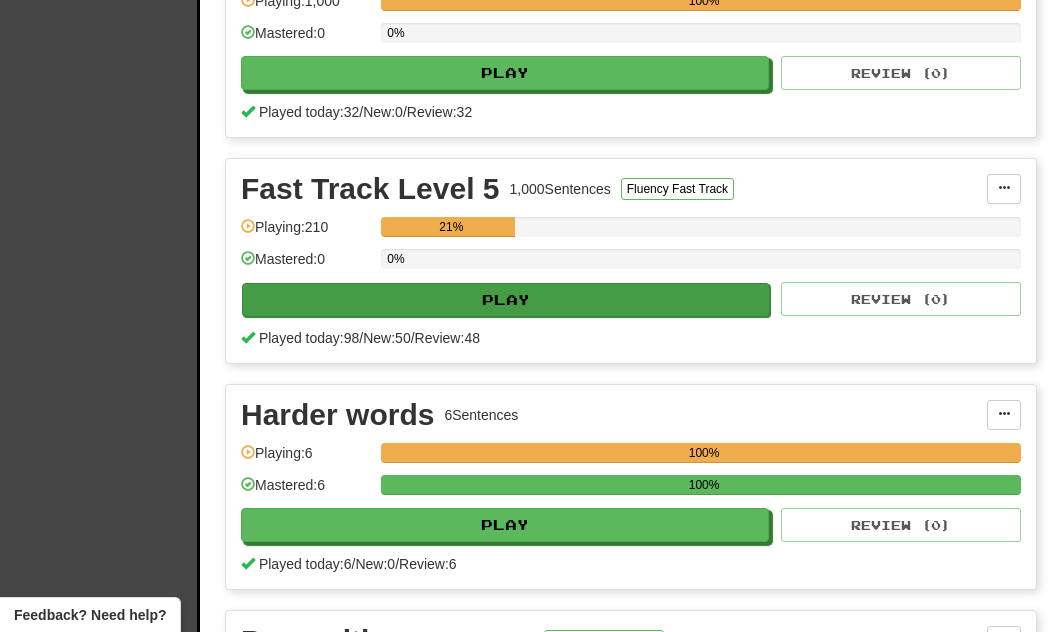 click on "Play" at bounding box center [506, 300] 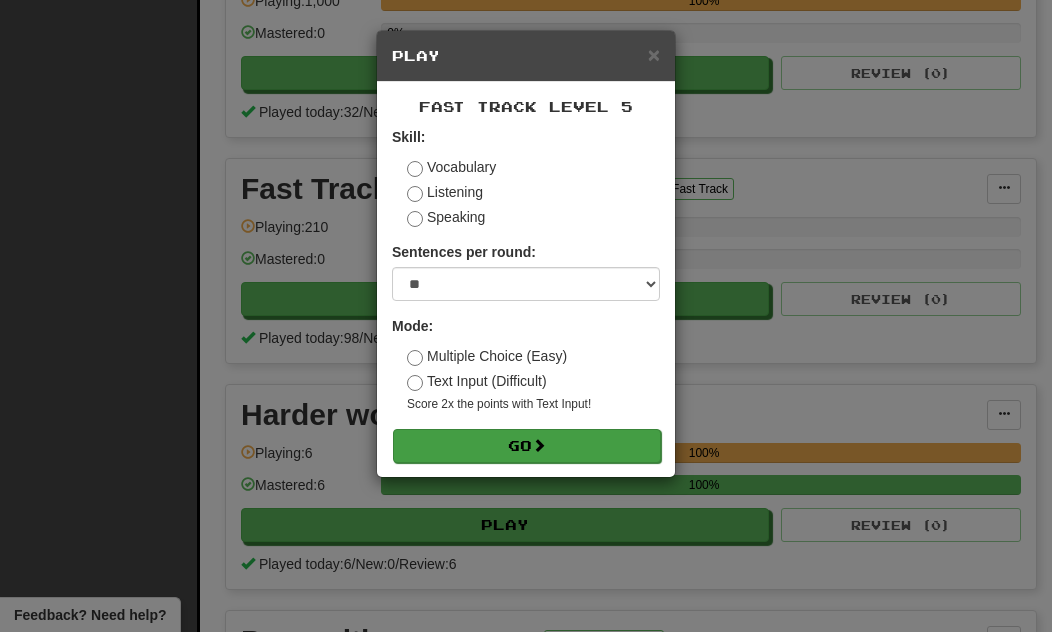 click on "Go" at bounding box center (527, 446) 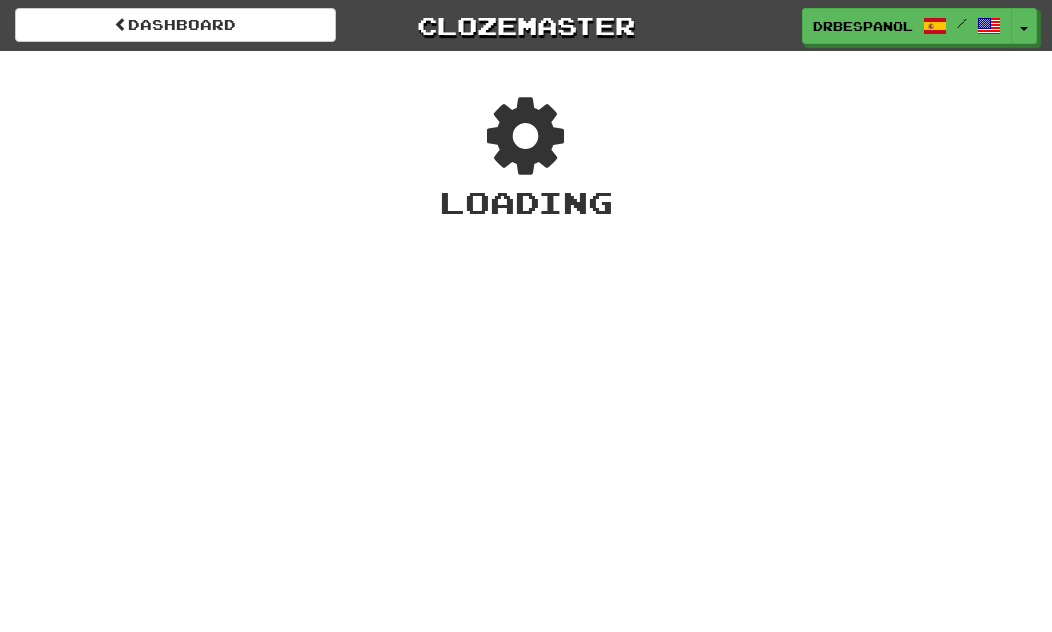 scroll, scrollTop: 0, scrollLeft: 0, axis: both 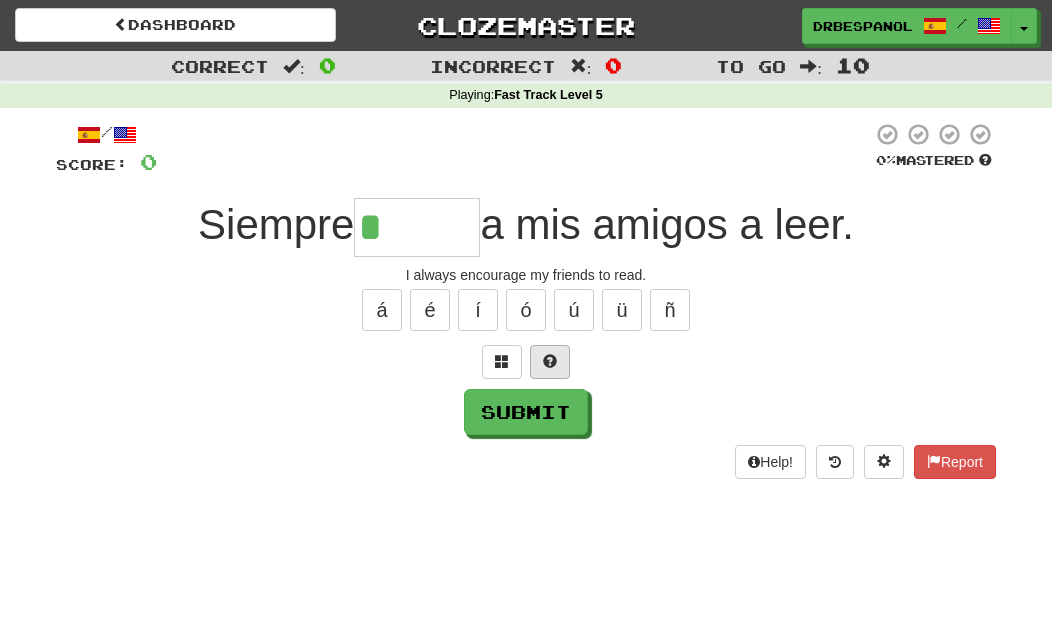 click at bounding box center [550, 362] 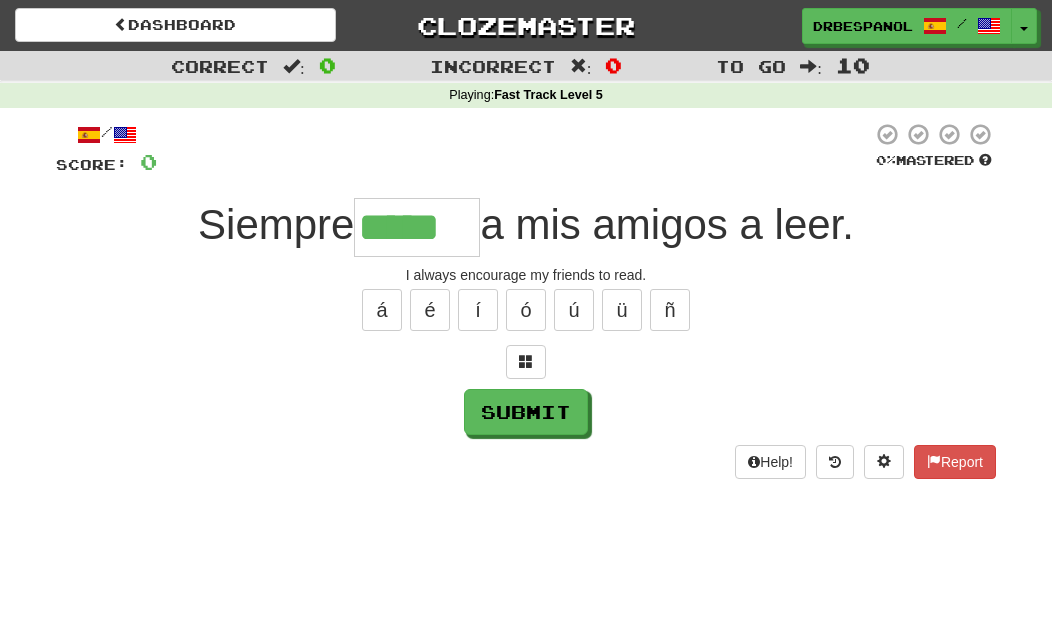 type on "*****" 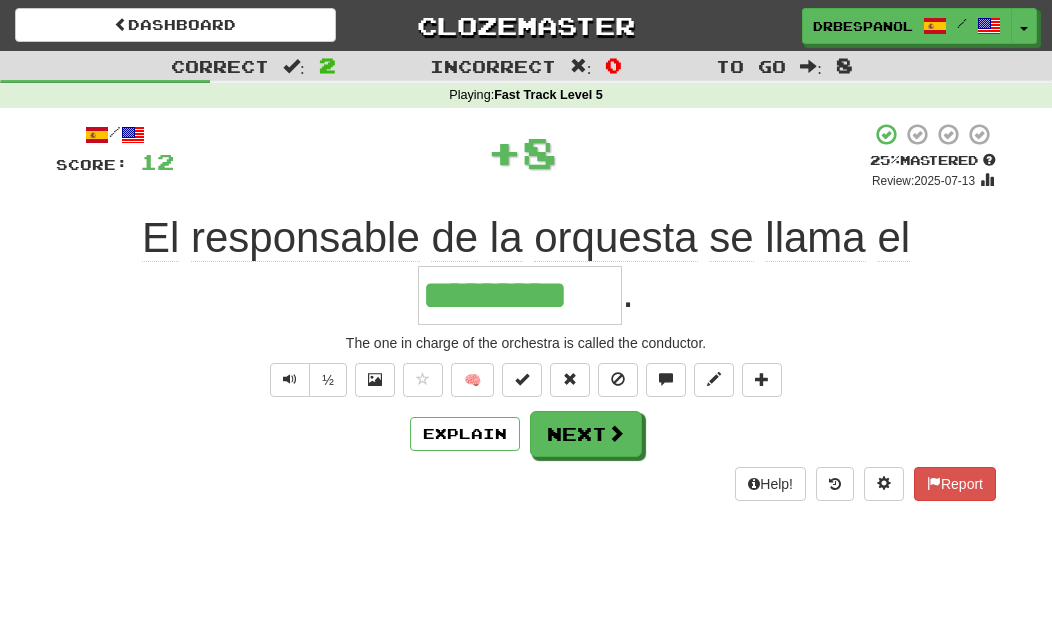 type on "*********" 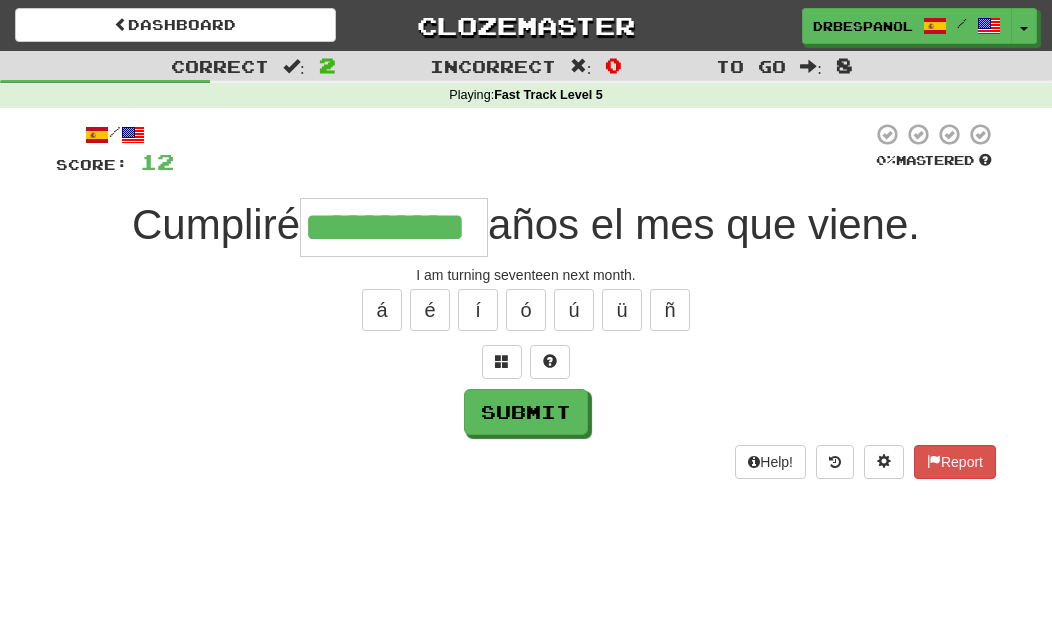 type on "**********" 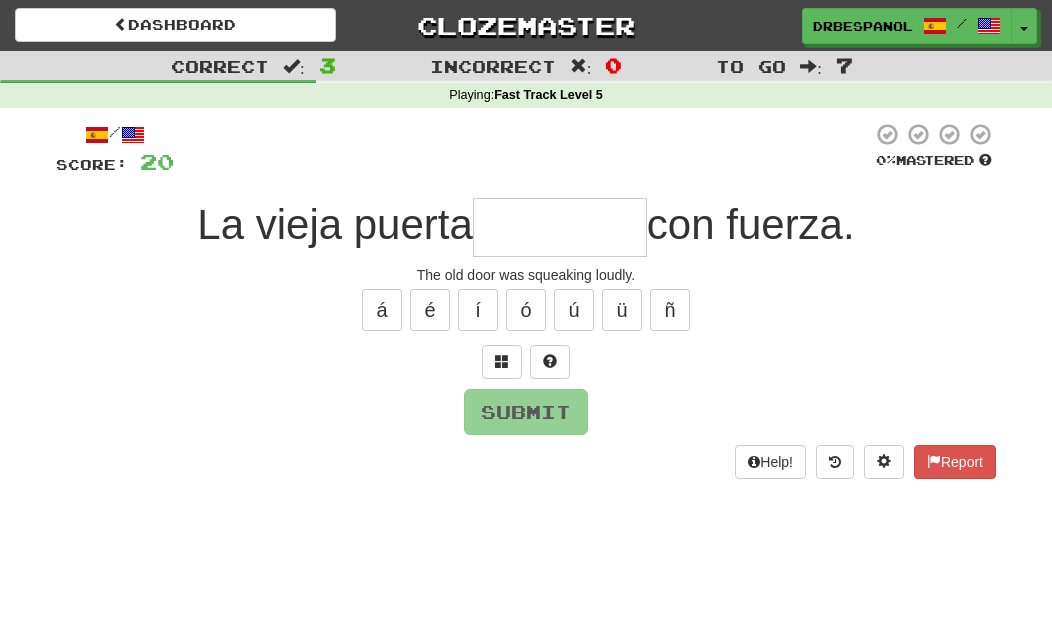 type on "*********" 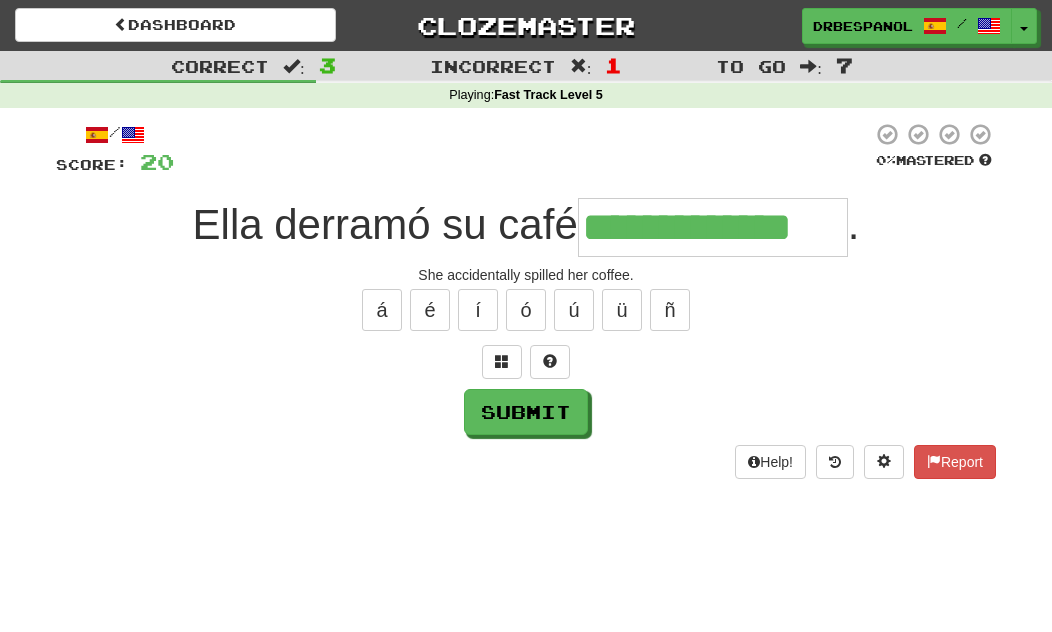 type on "**********" 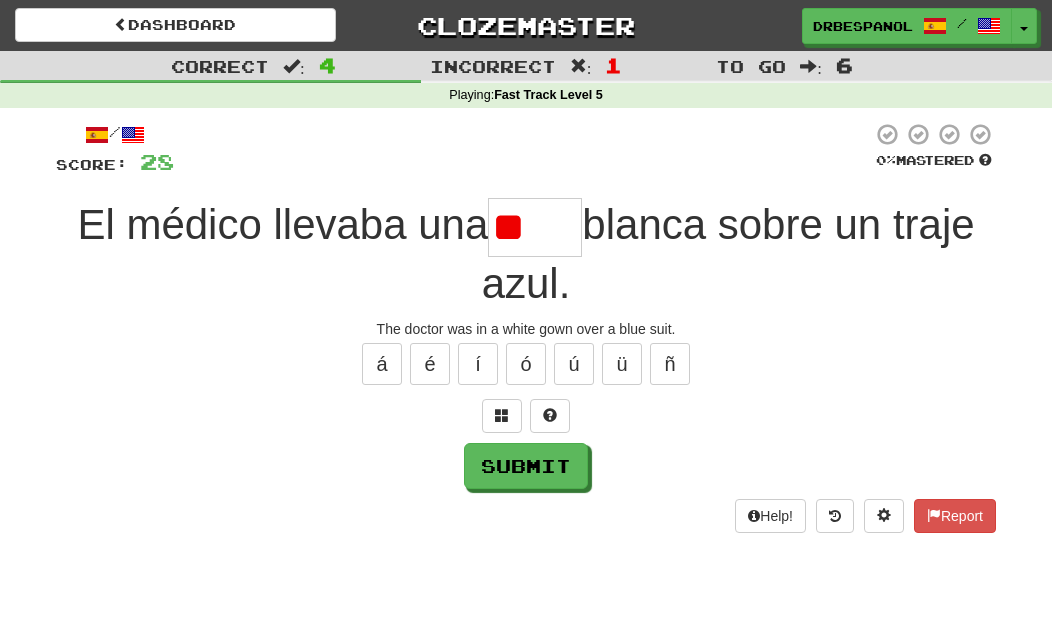 type on "*" 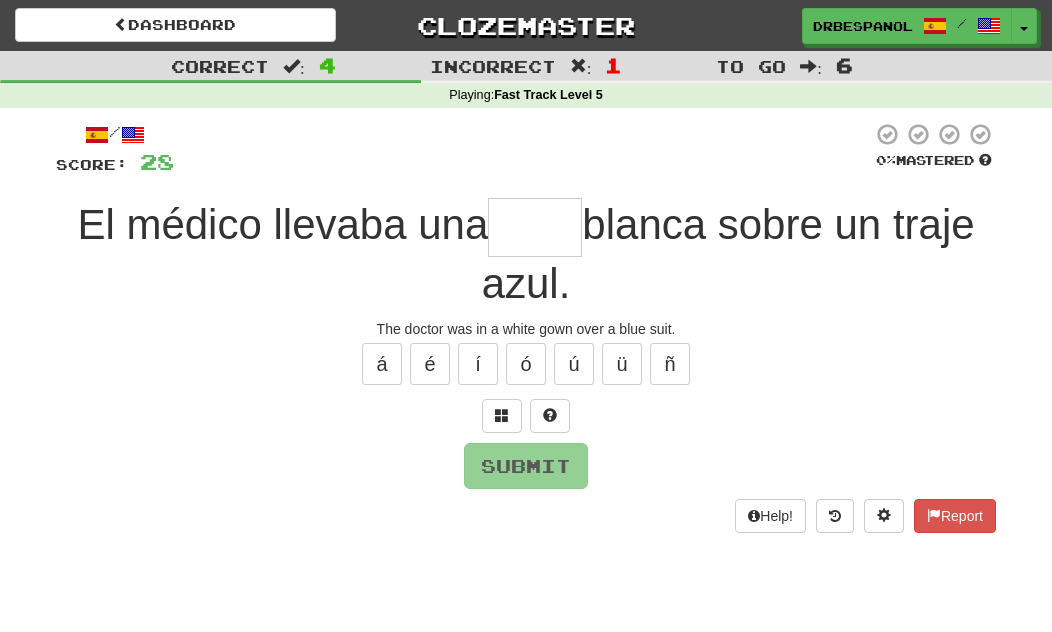 type on "*" 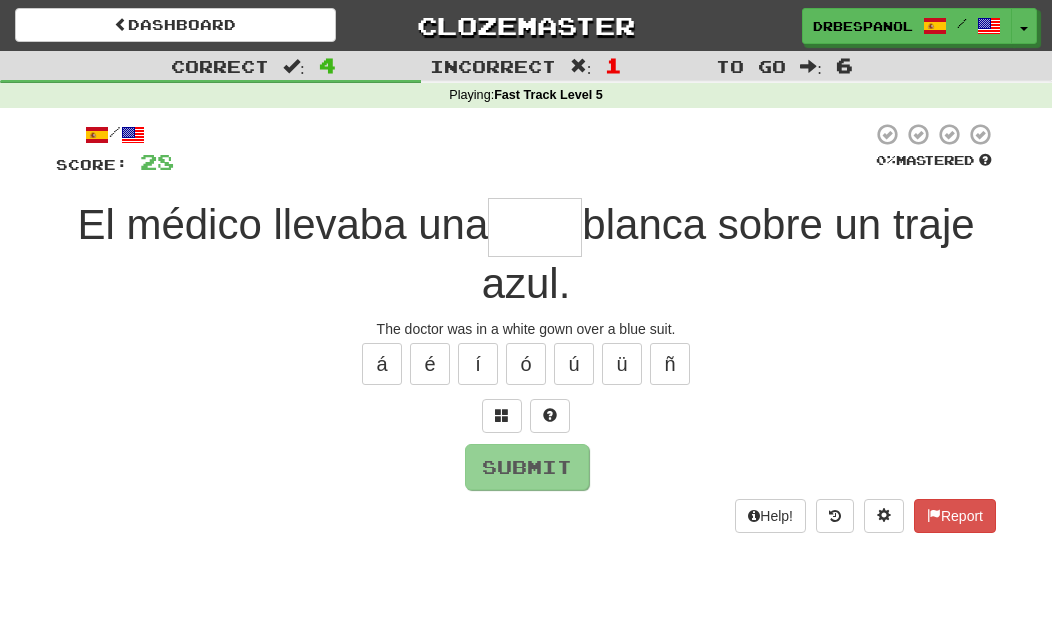 type on "****" 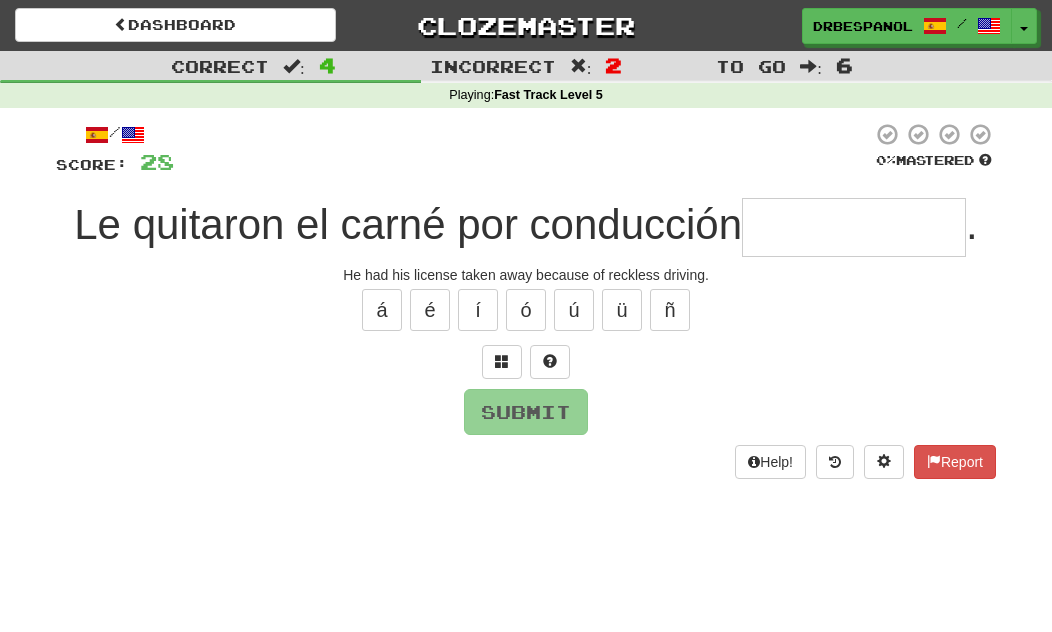type on "**********" 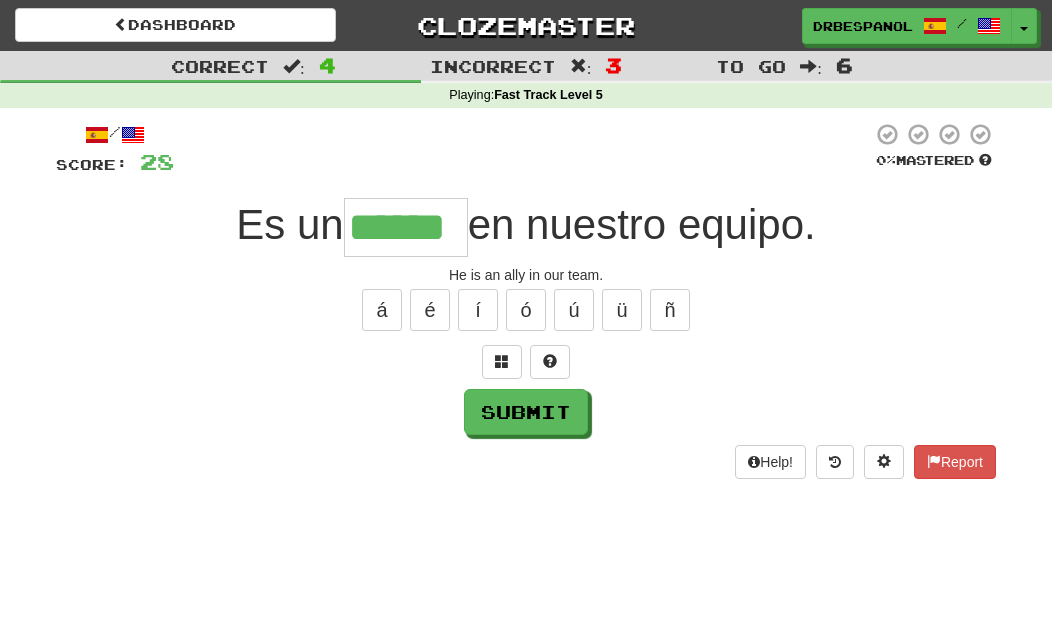 type on "******" 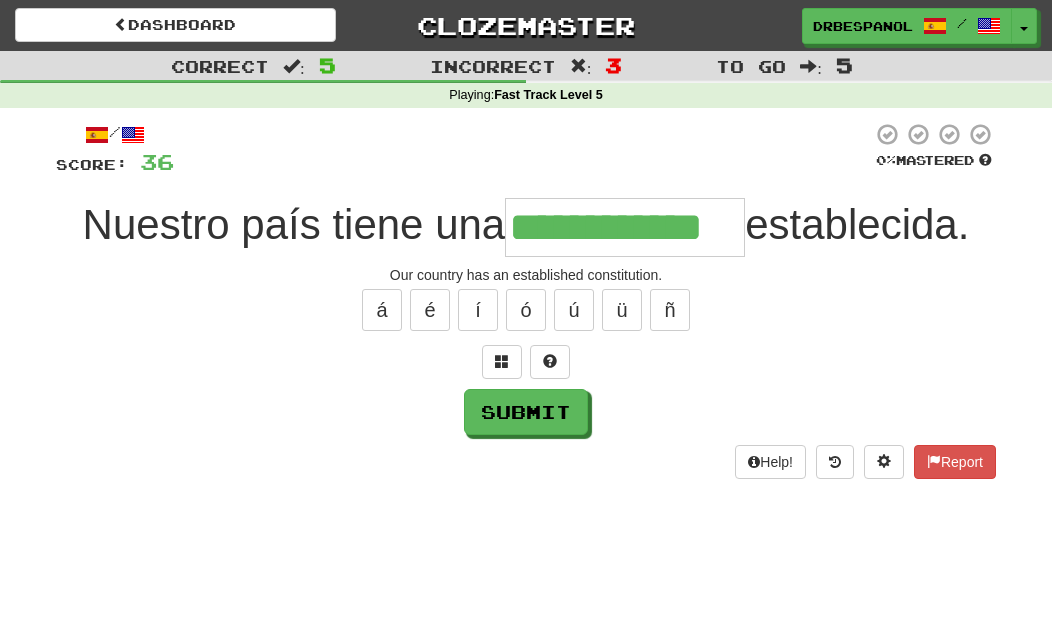 type on "**********" 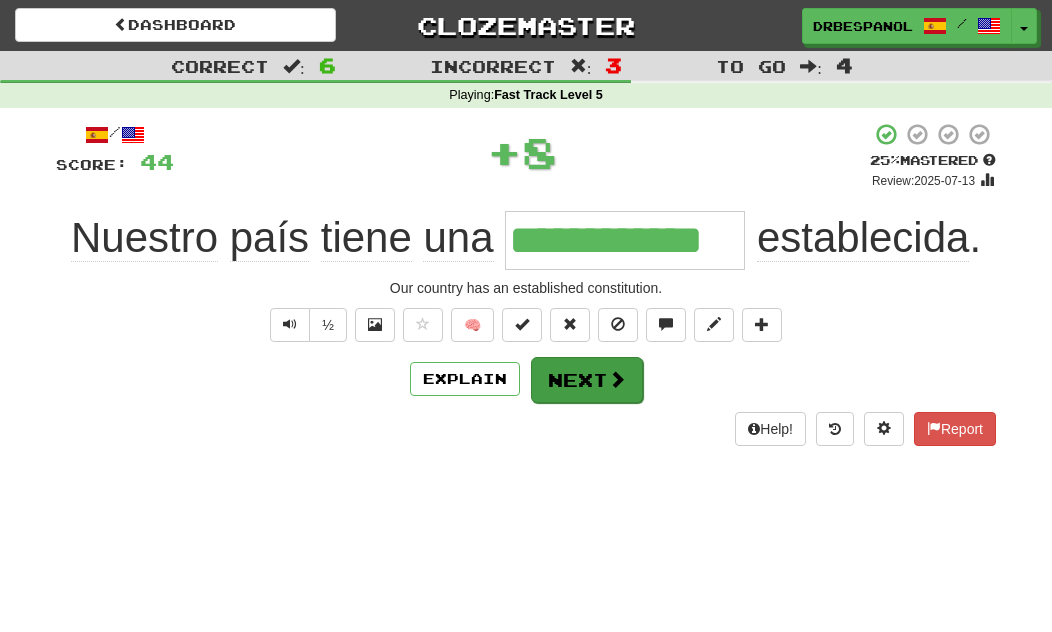 click on "Next" at bounding box center [587, 380] 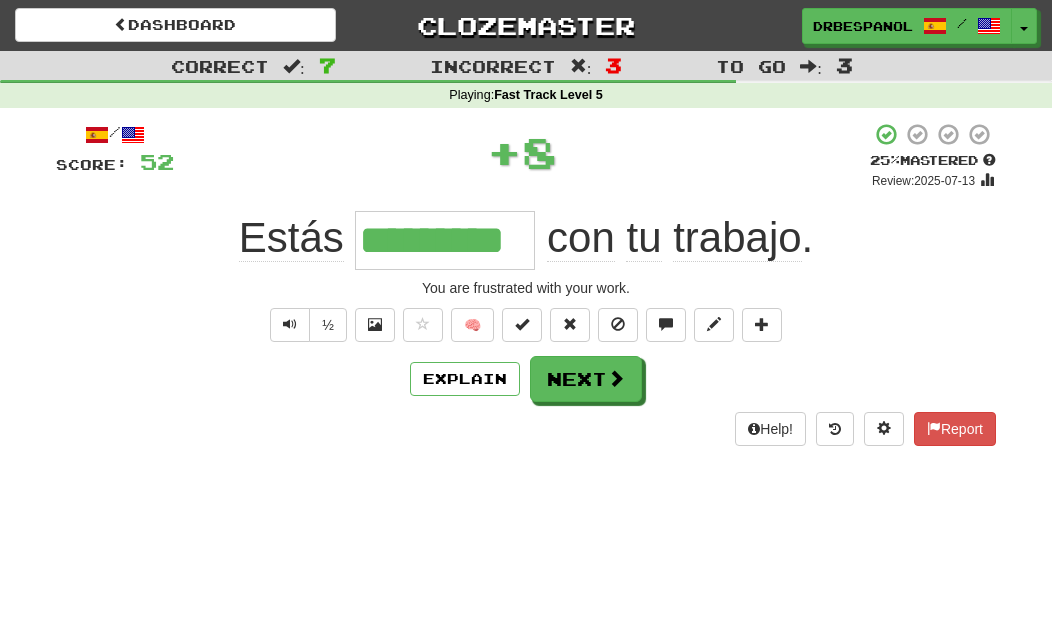 type on "*********" 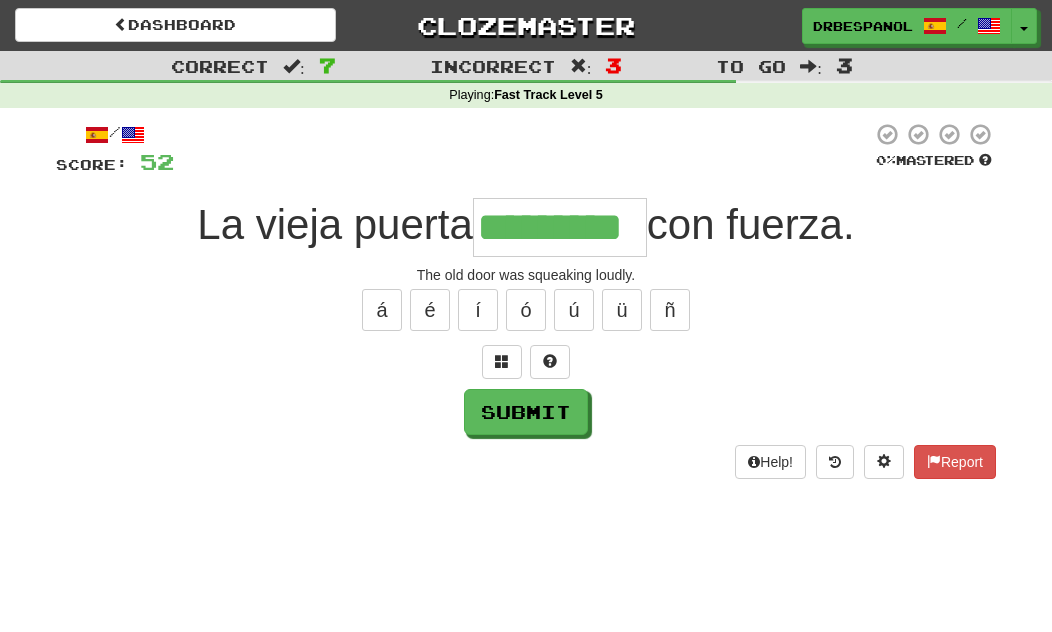 type on "*********" 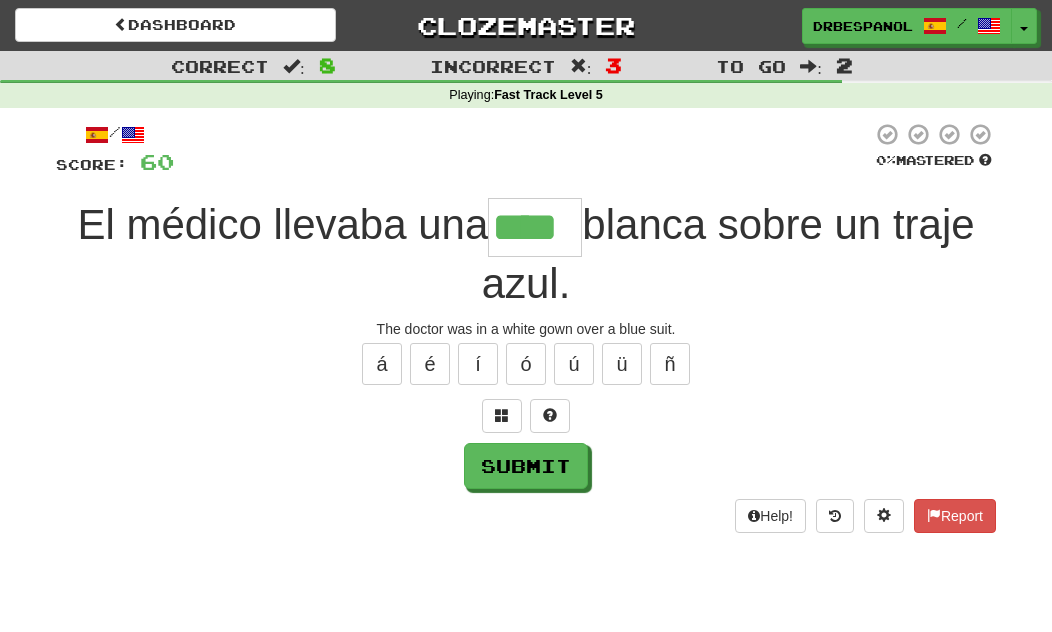 type on "****" 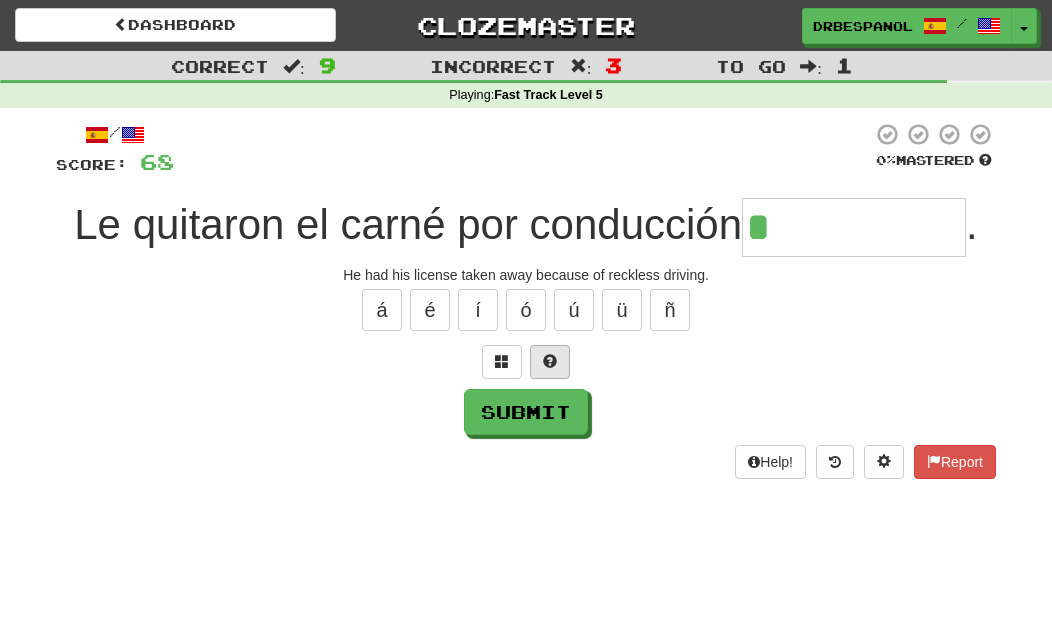 click at bounding box center (550, 362) 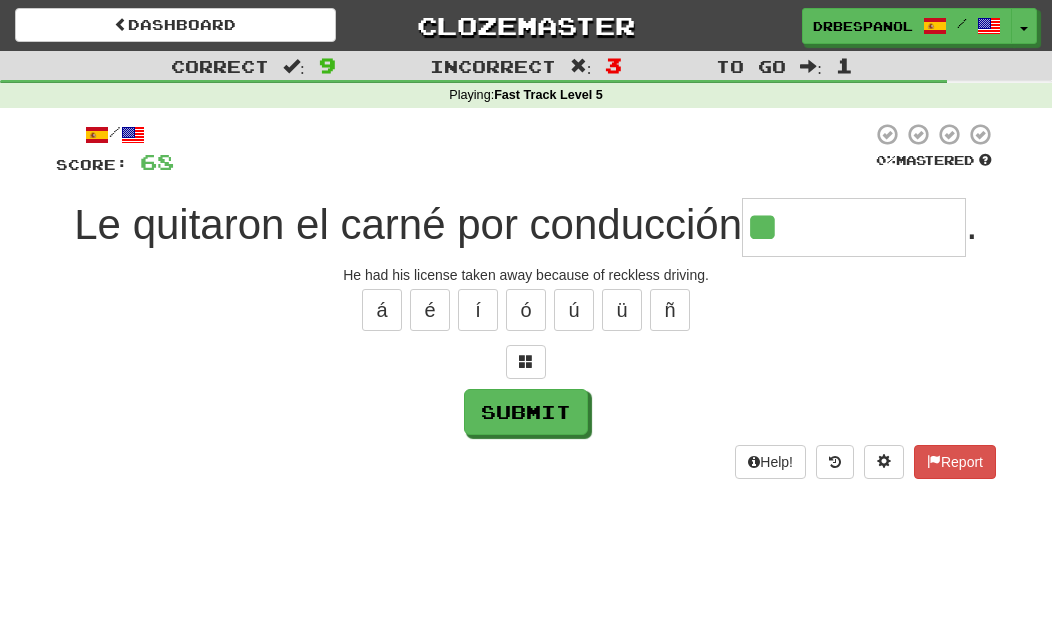 type on "**********" 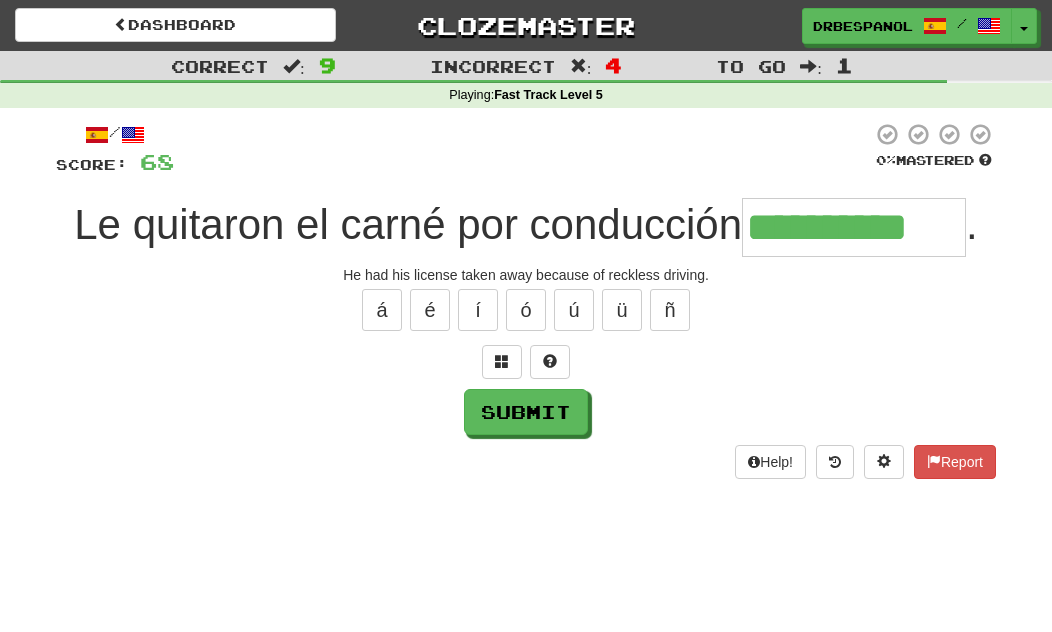 type on "**********" 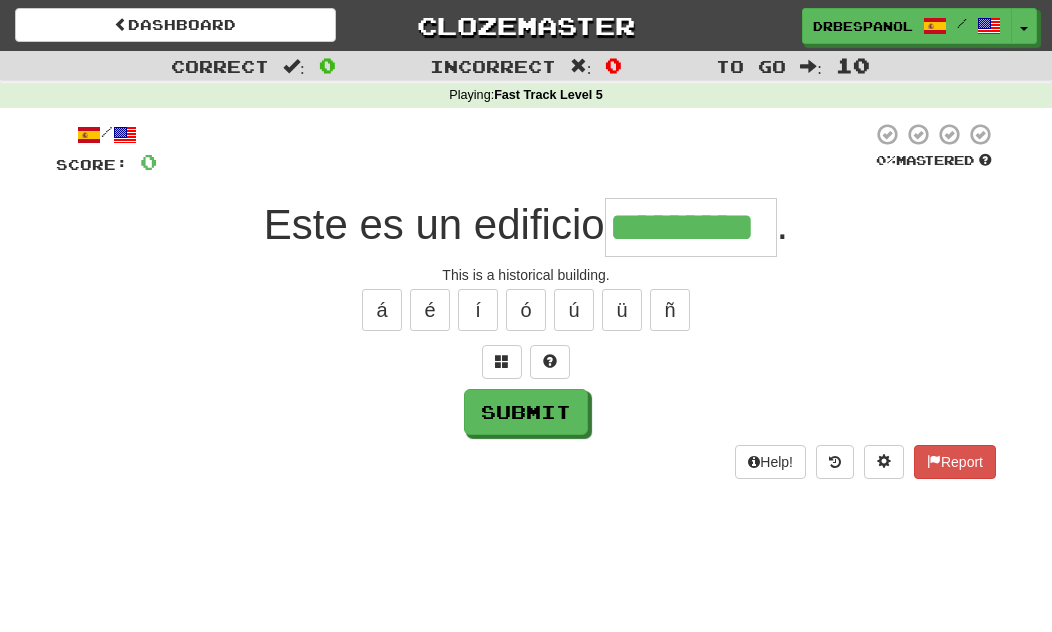 type on "*********" 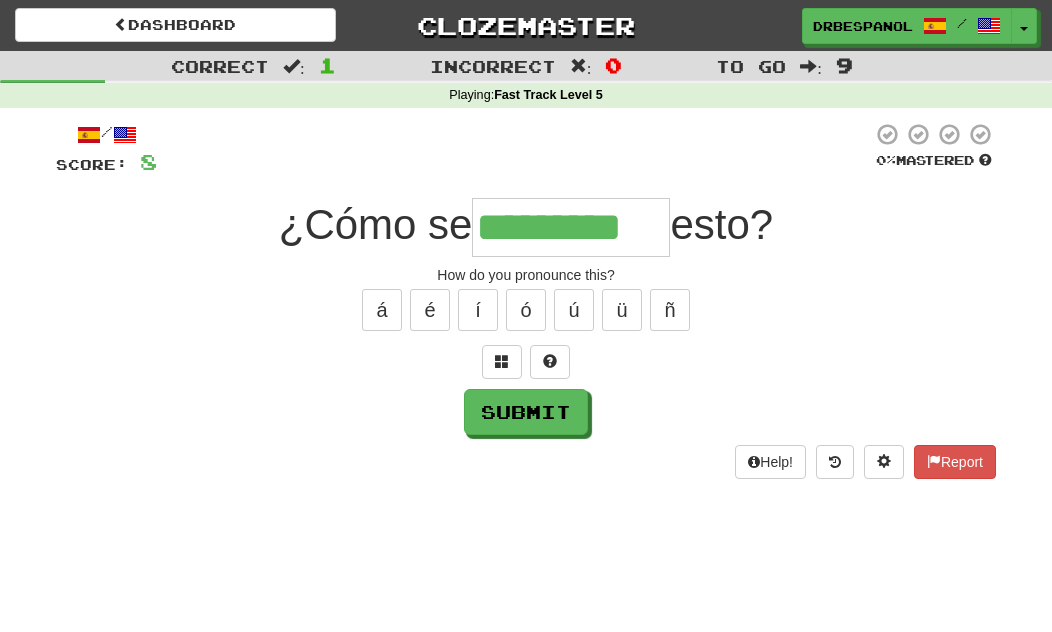 type on "*********" 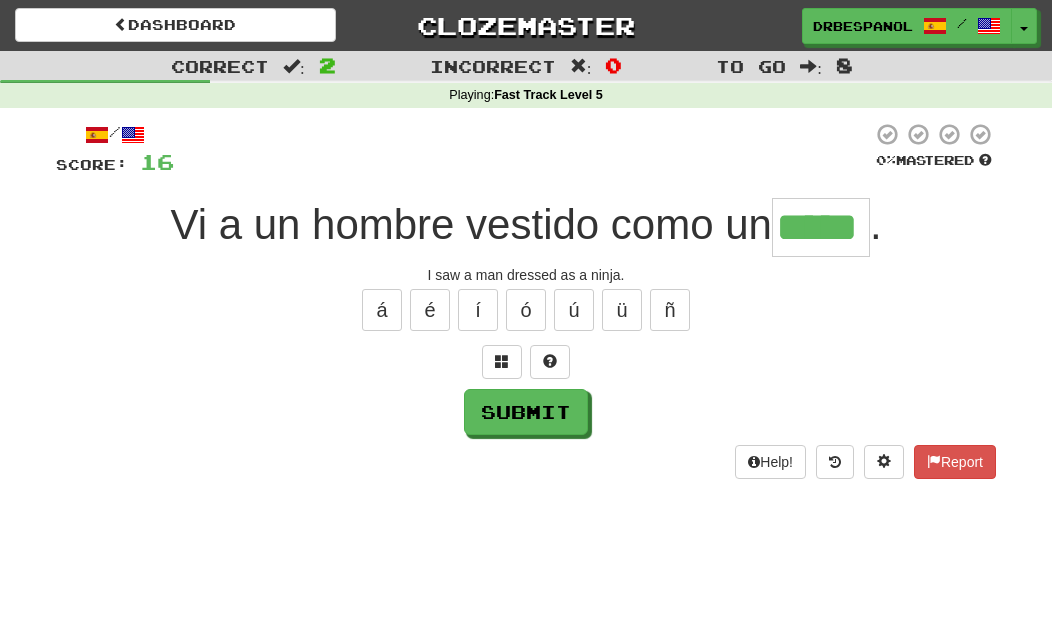 type on "*****" 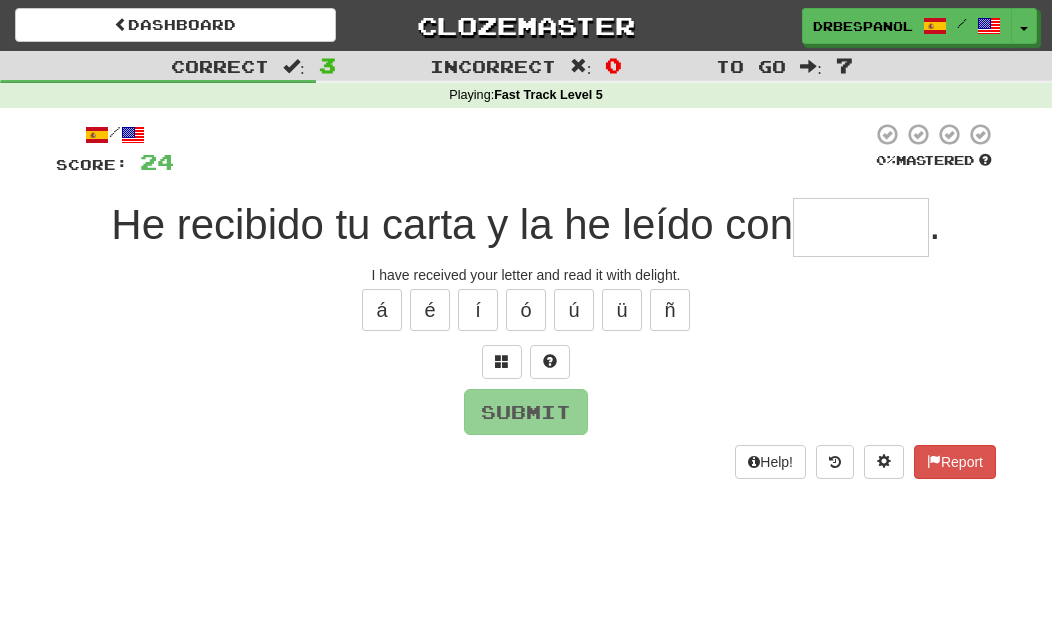 type on "*" 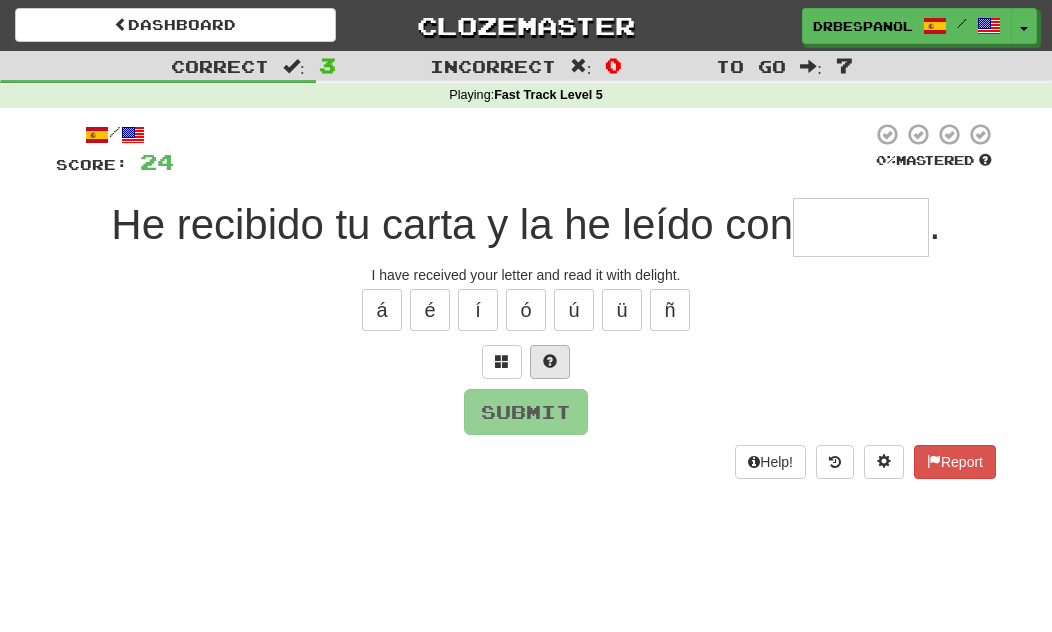 click at bounding box center (550, 362) 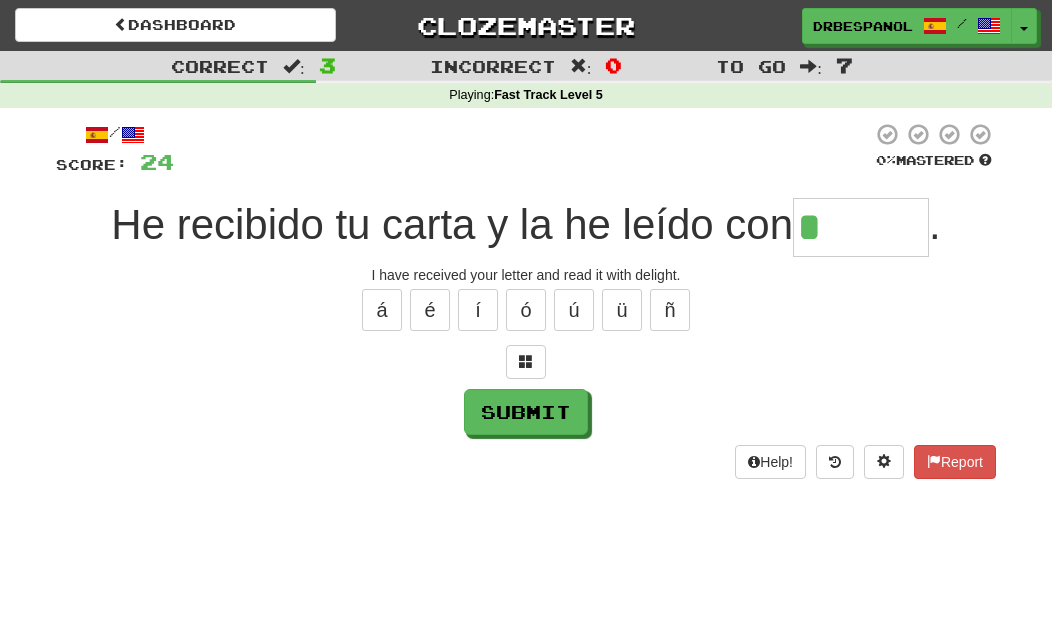 type on "*******" 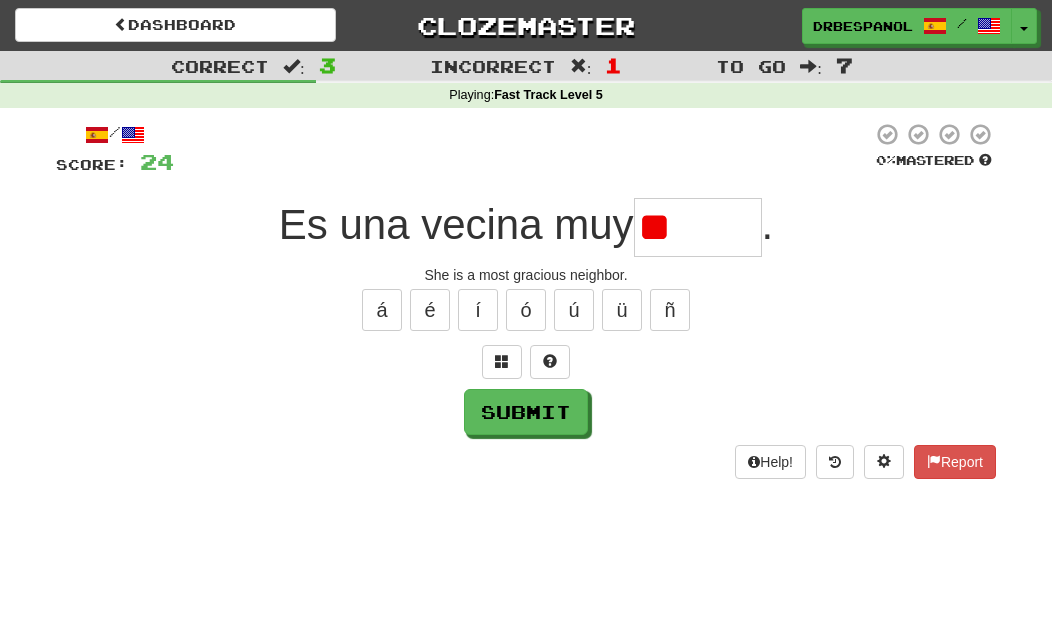 type on "*" 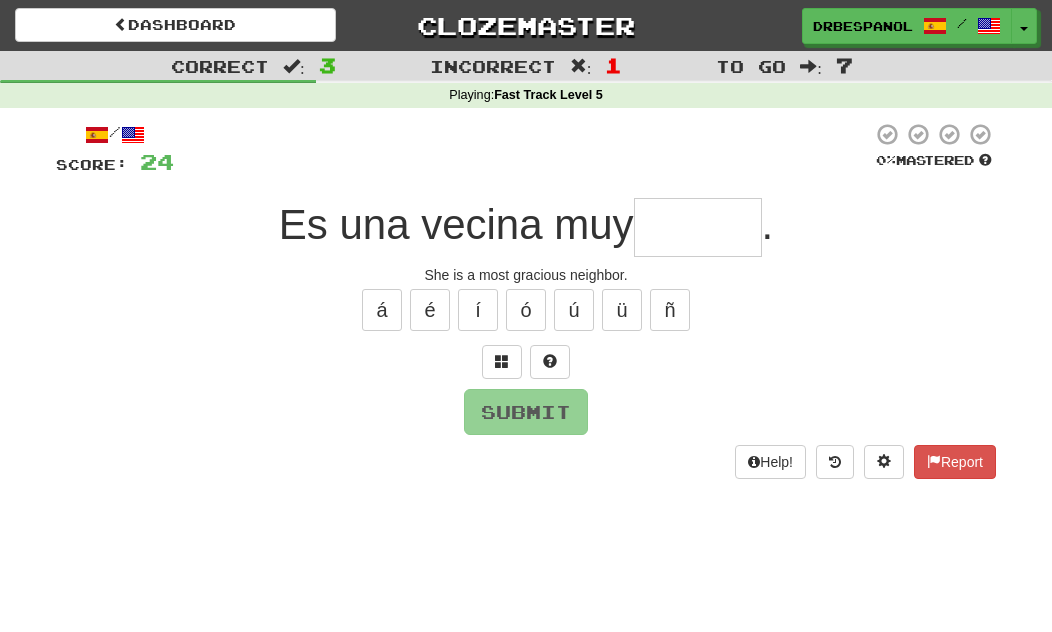 type on "******" 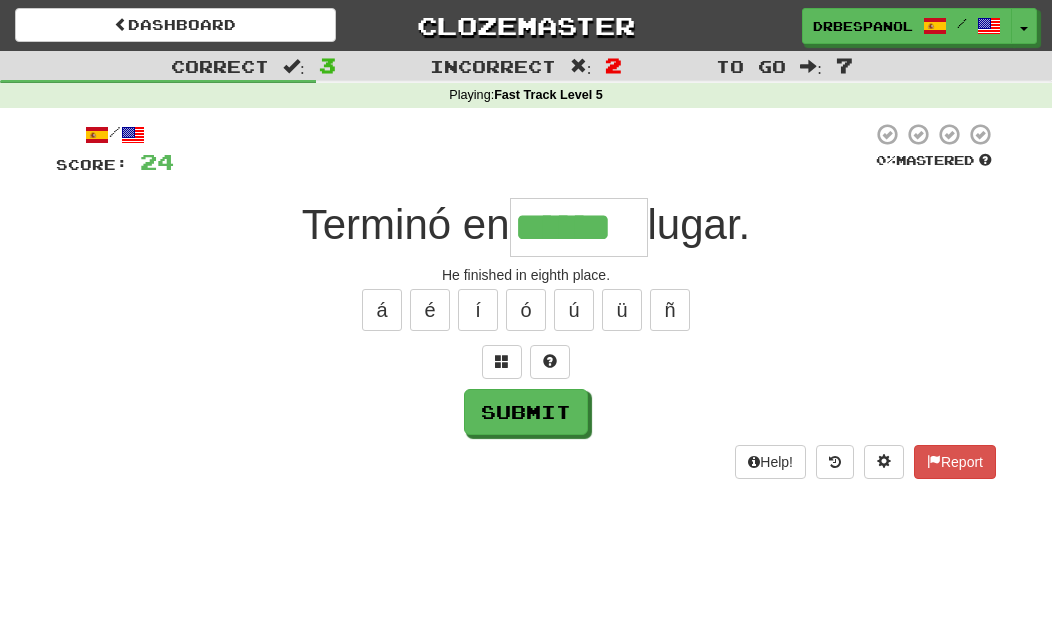type on "******" 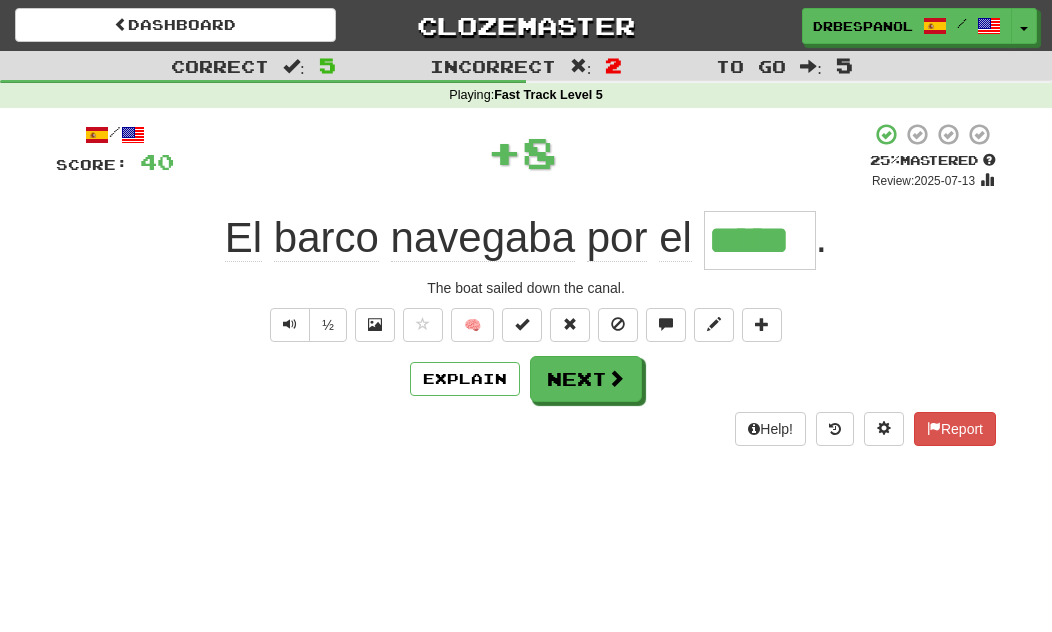 type on "*****" 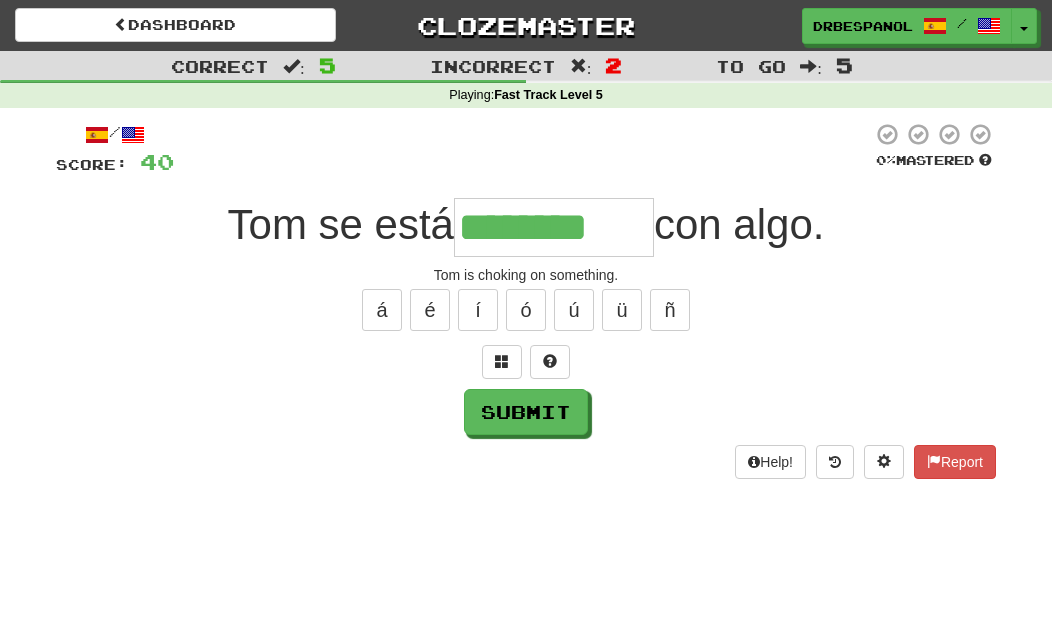 type on "********" 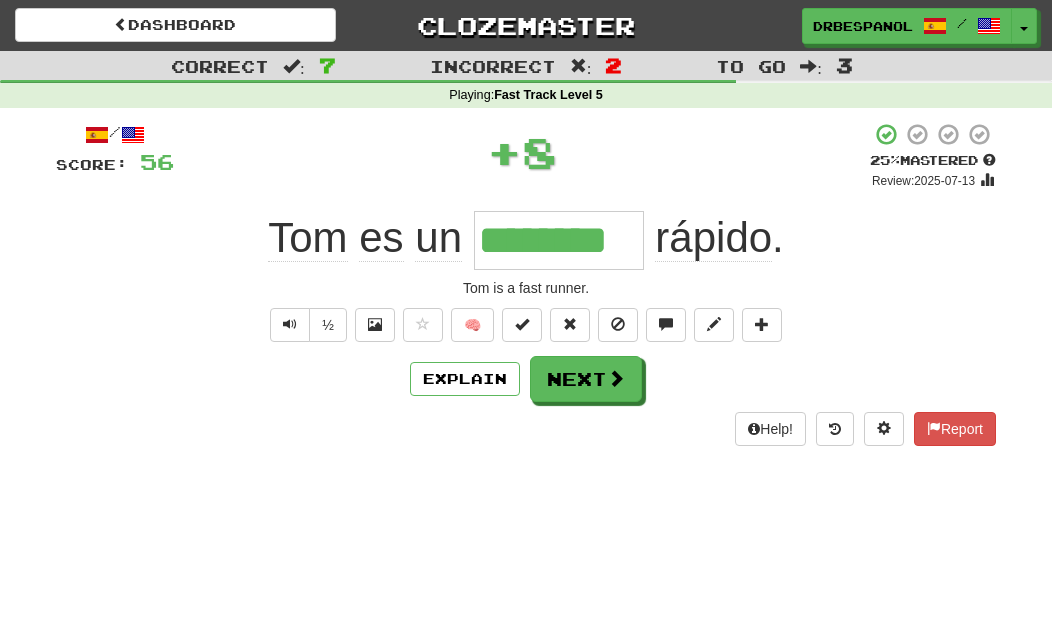 type on "********" 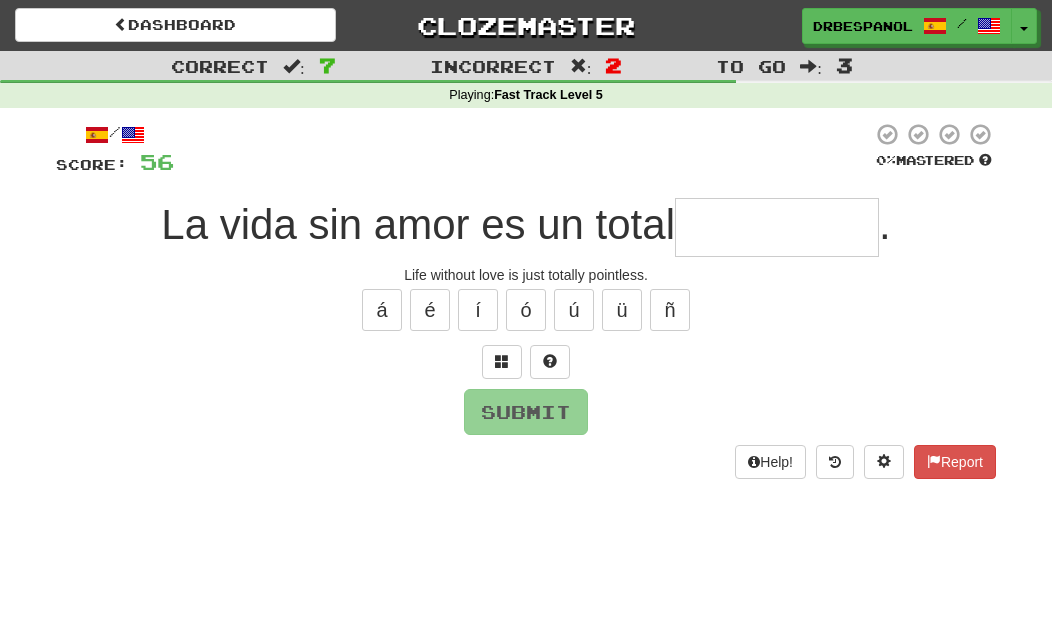 type on "*" 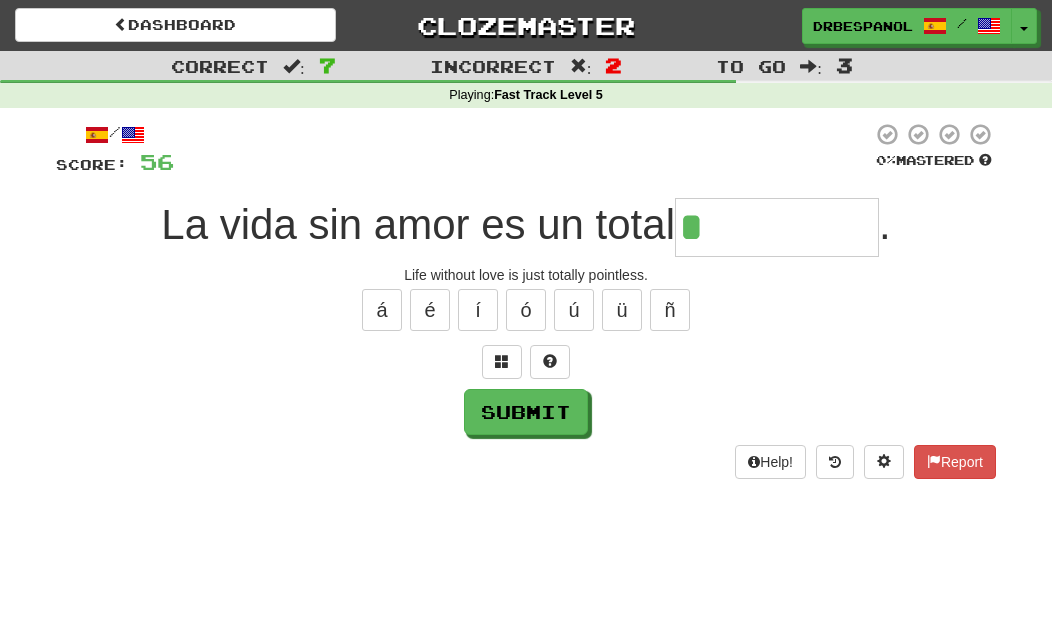 type on "**********" 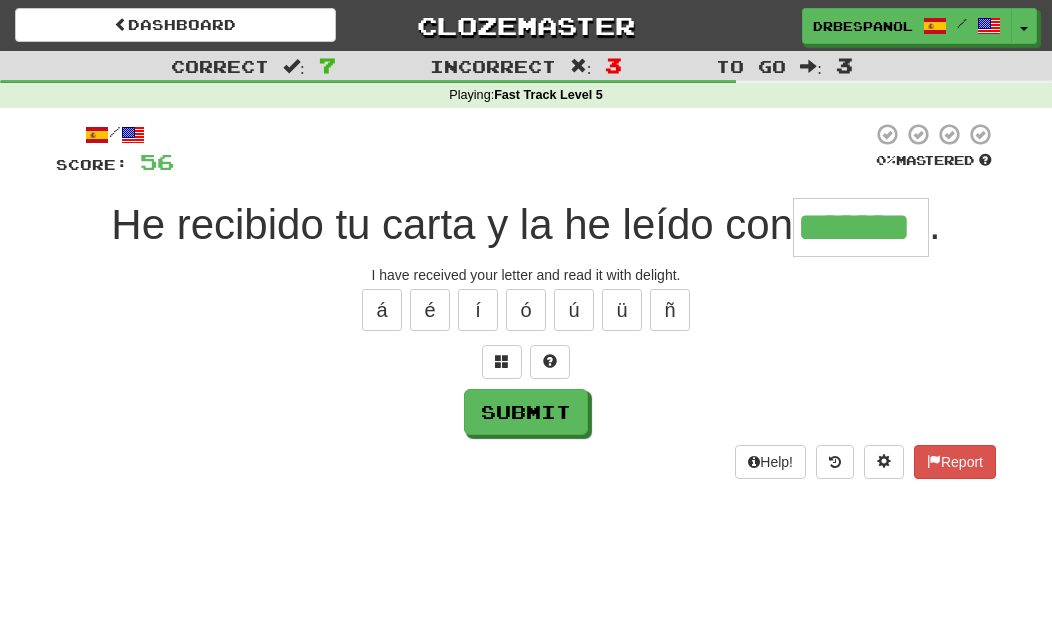 type on "*******" 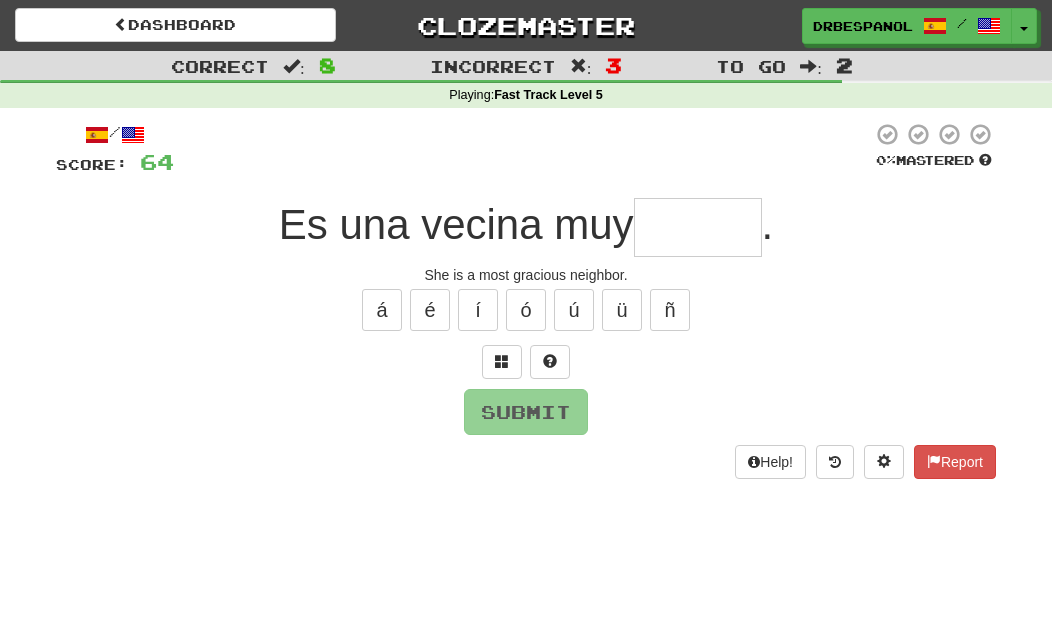 type on "*" 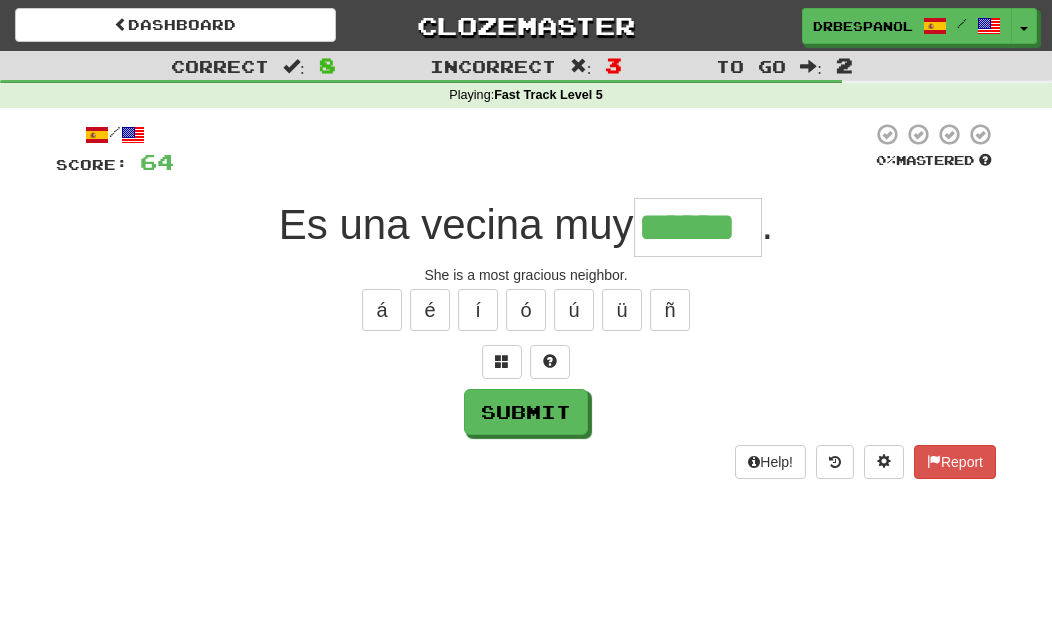 type on "******" 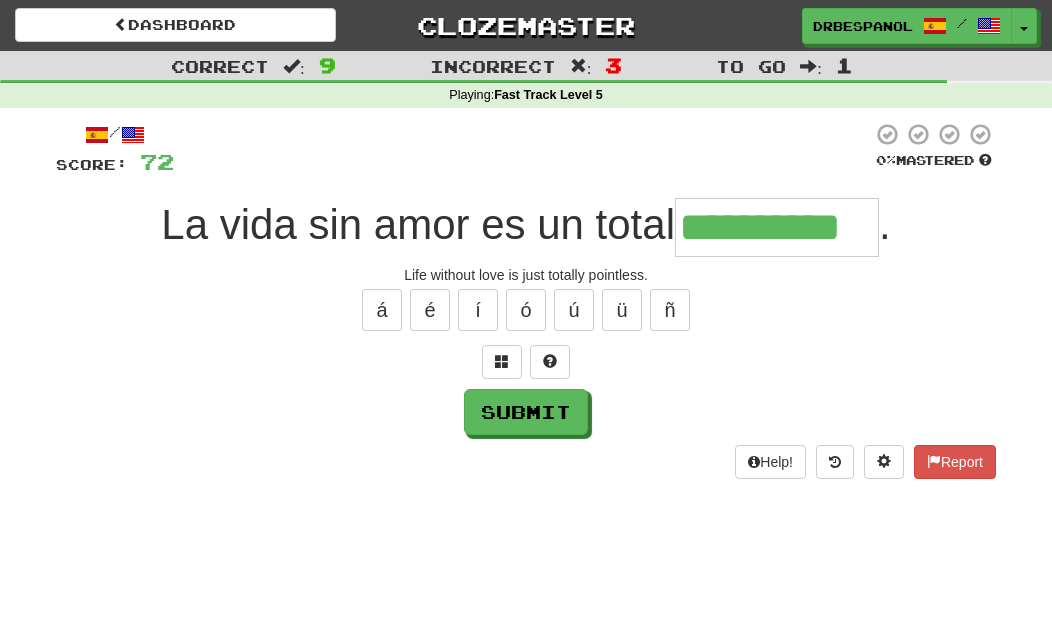type on "**********" 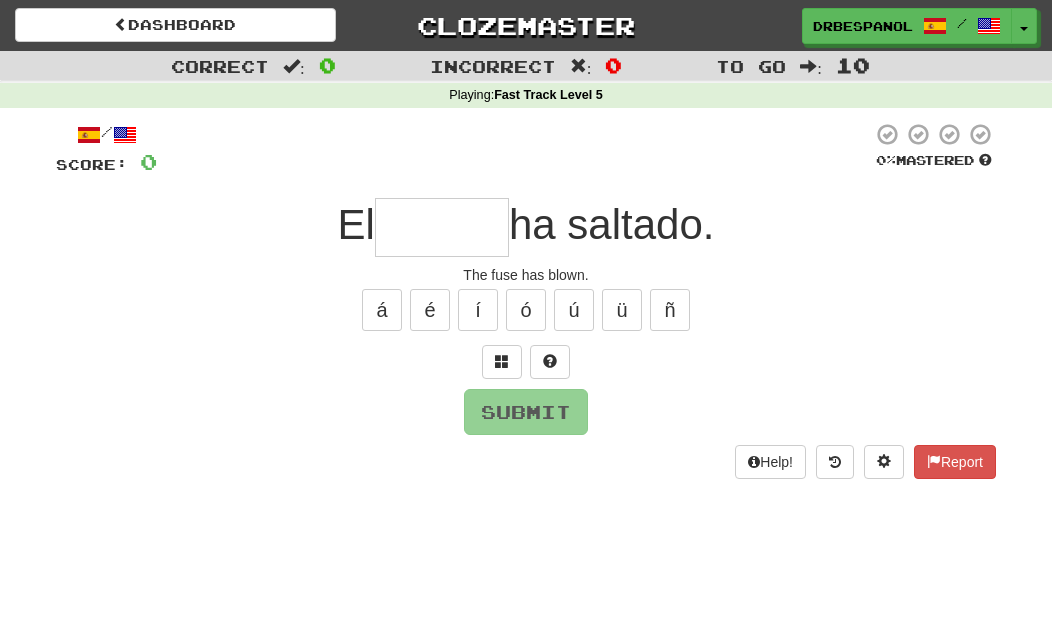 type on "*******" 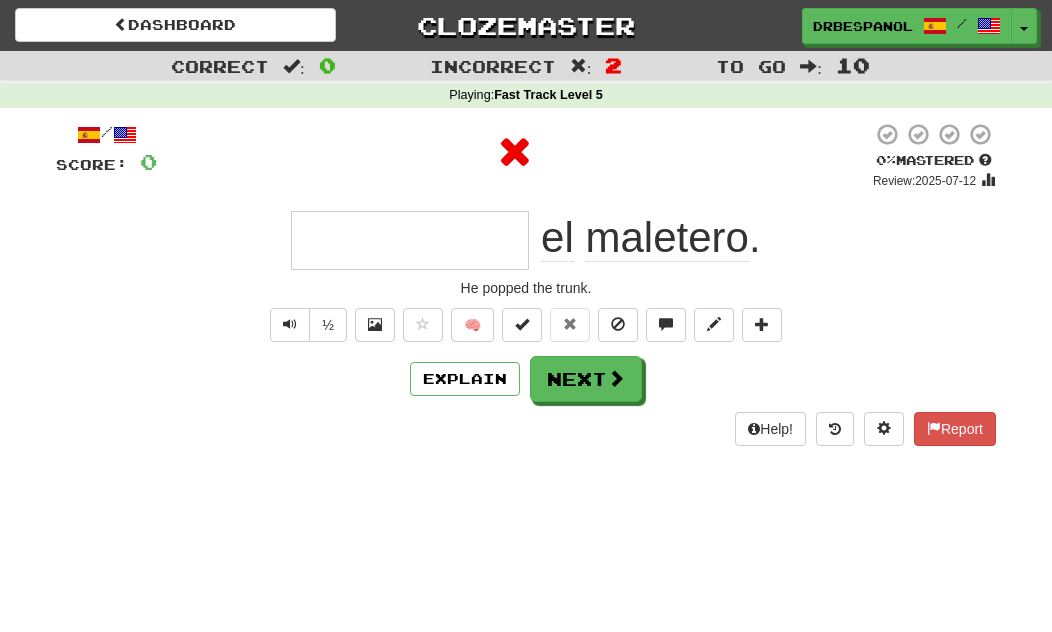 type on "**********" 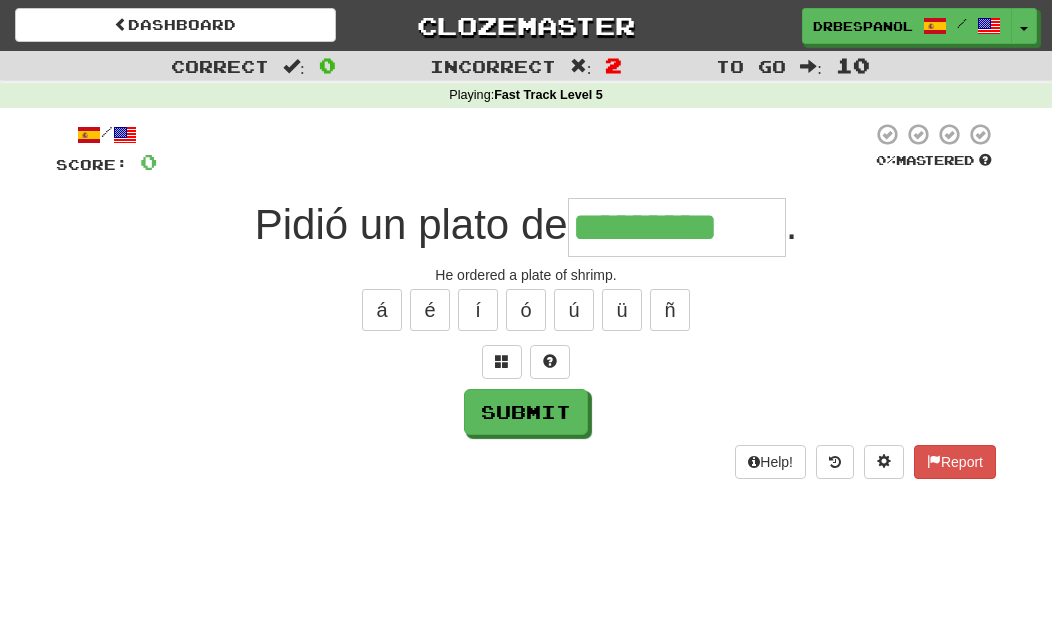 type on "*********" 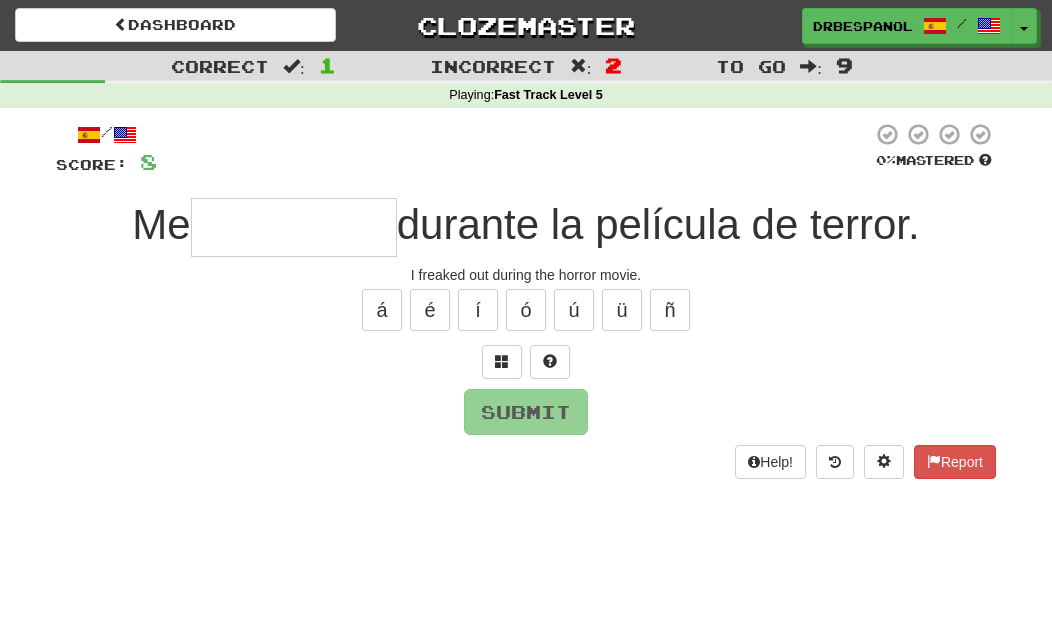 type on "**********" 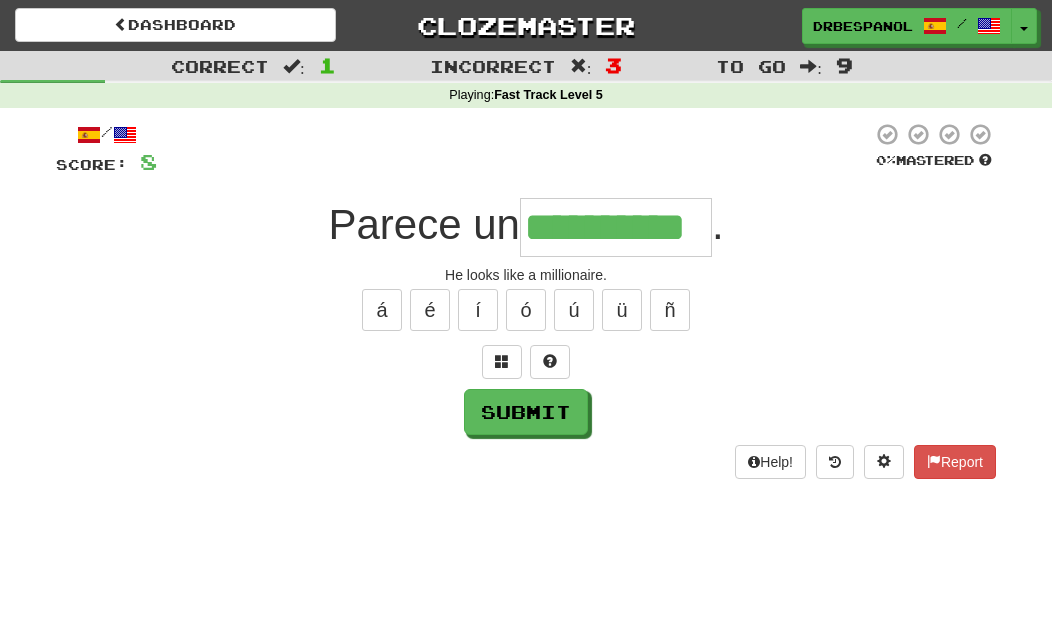 type on "**********" 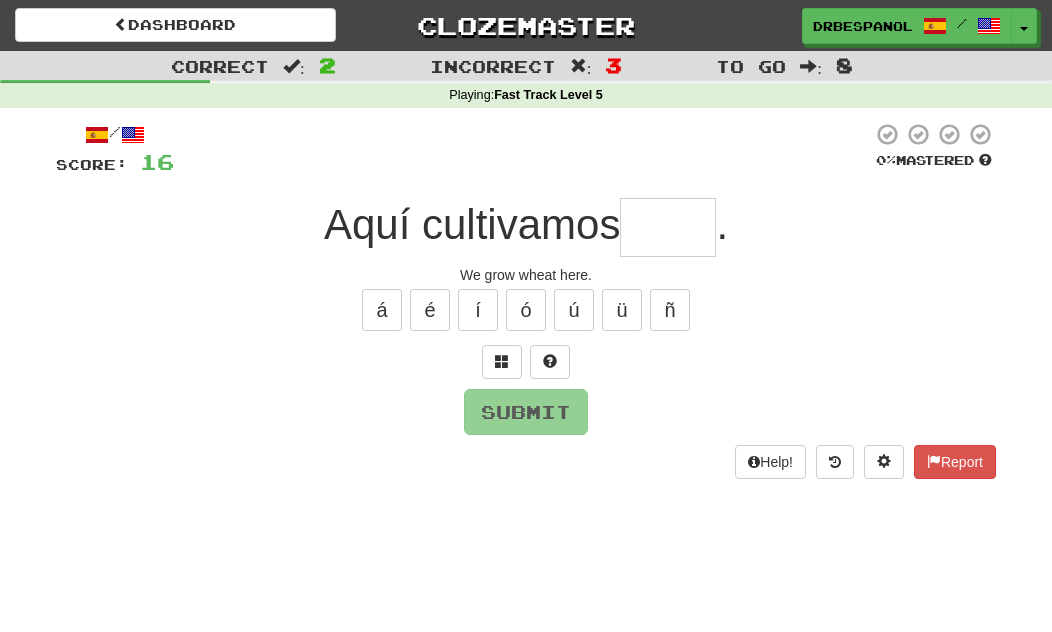 type on "*****" 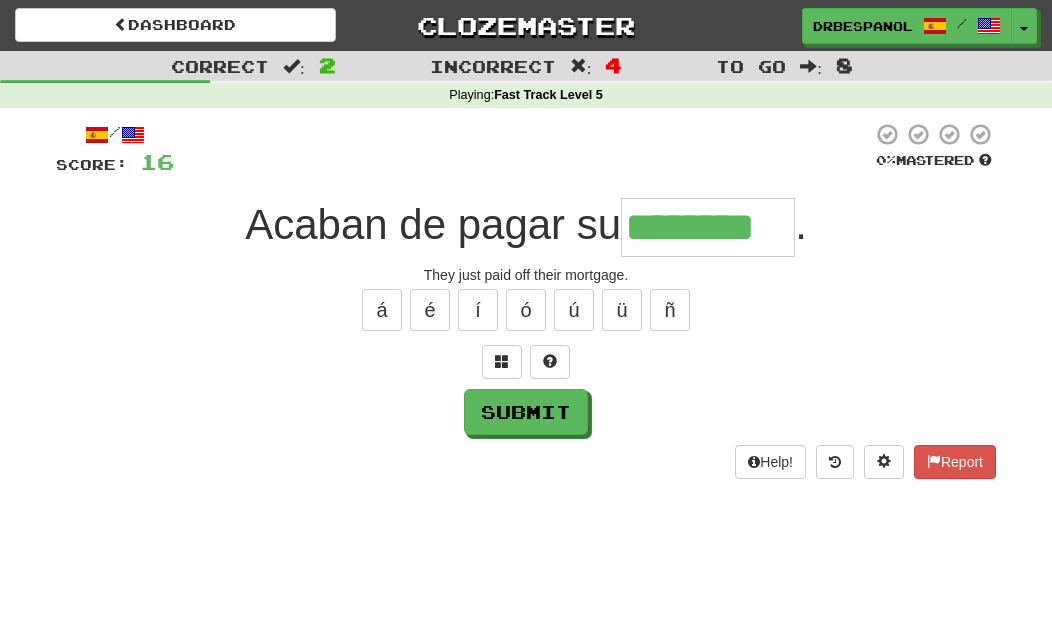 type on "********" 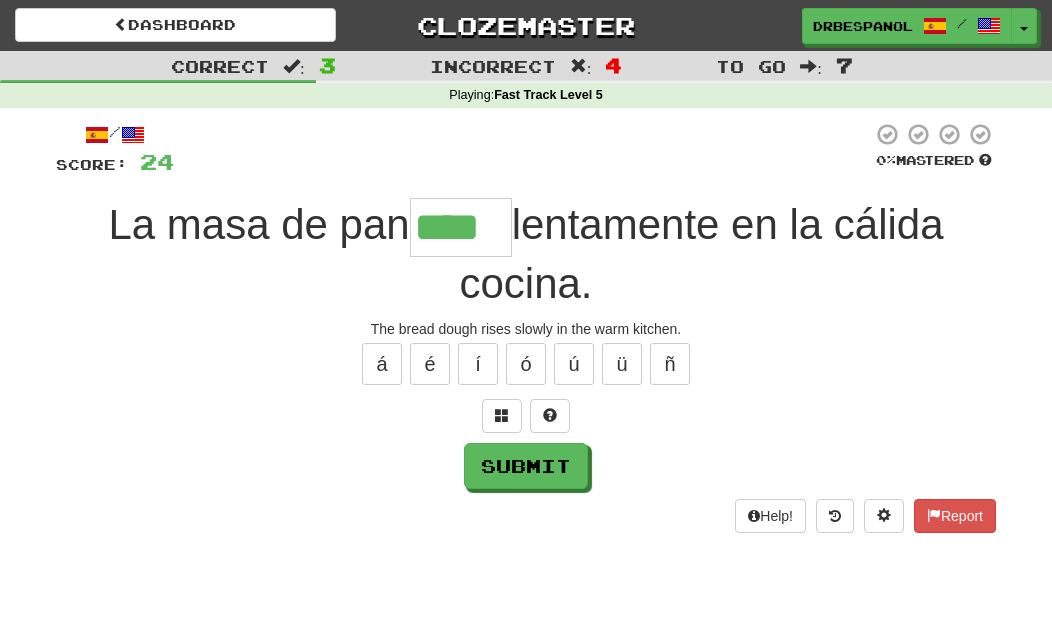 type on "****" 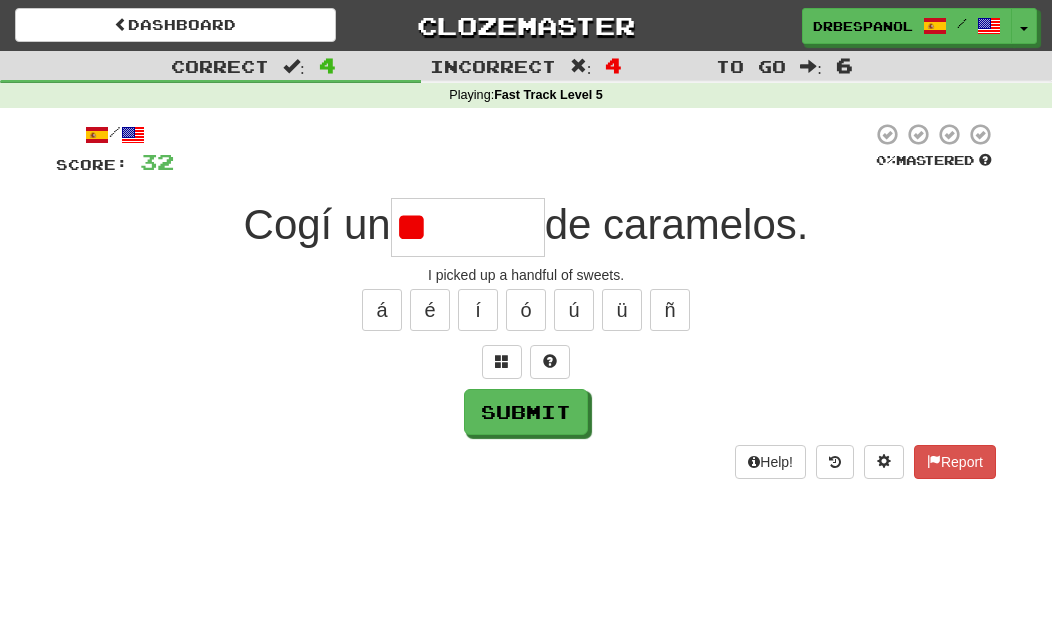 type on "*" 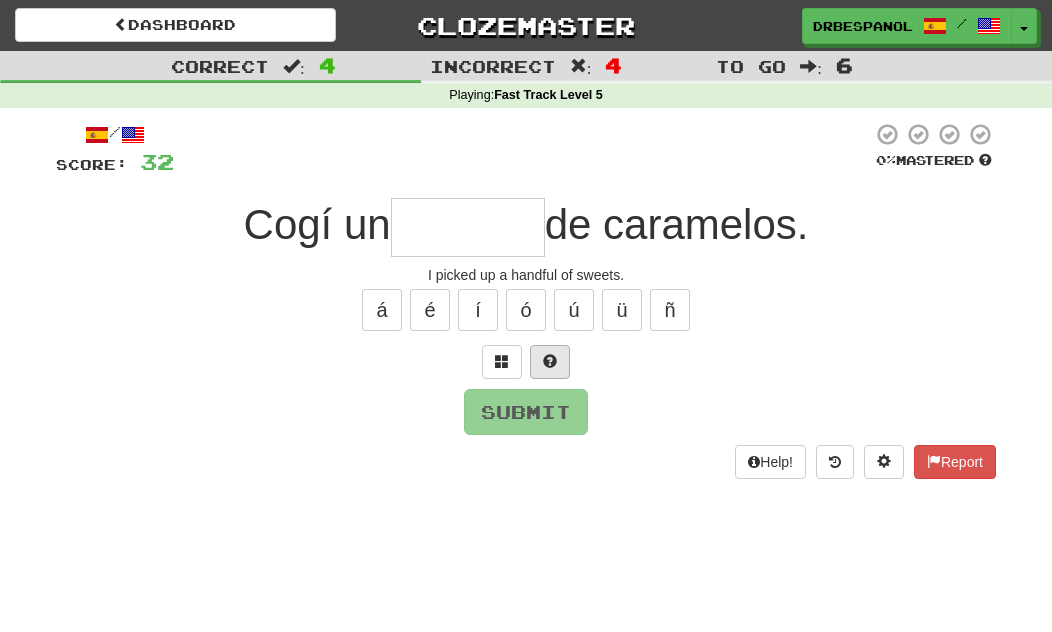 click at bounding box center [550, 361] 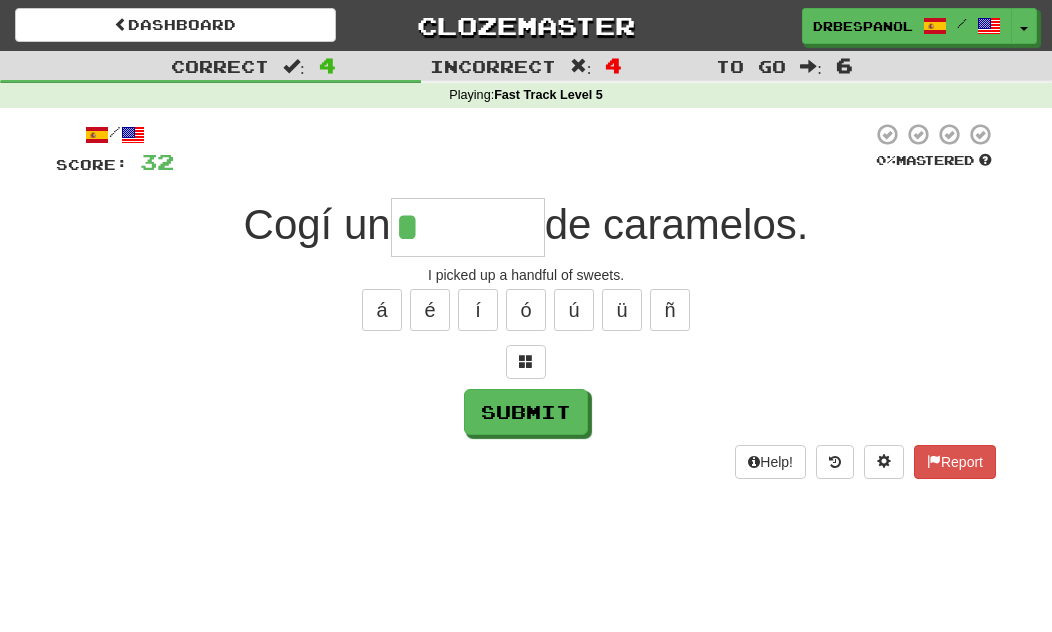 type on "******" 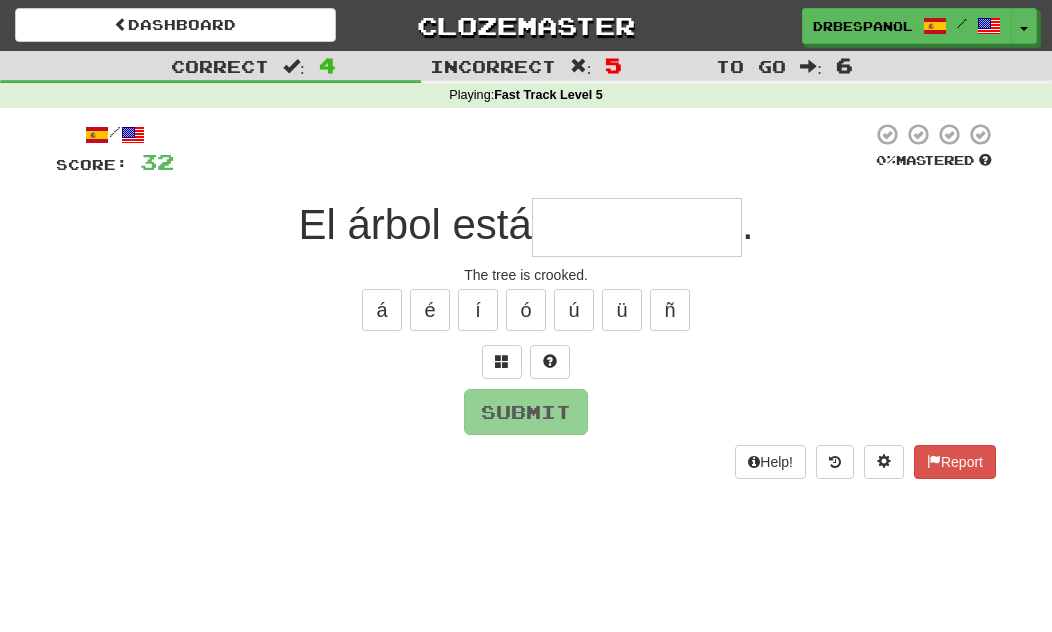 type on "*********" 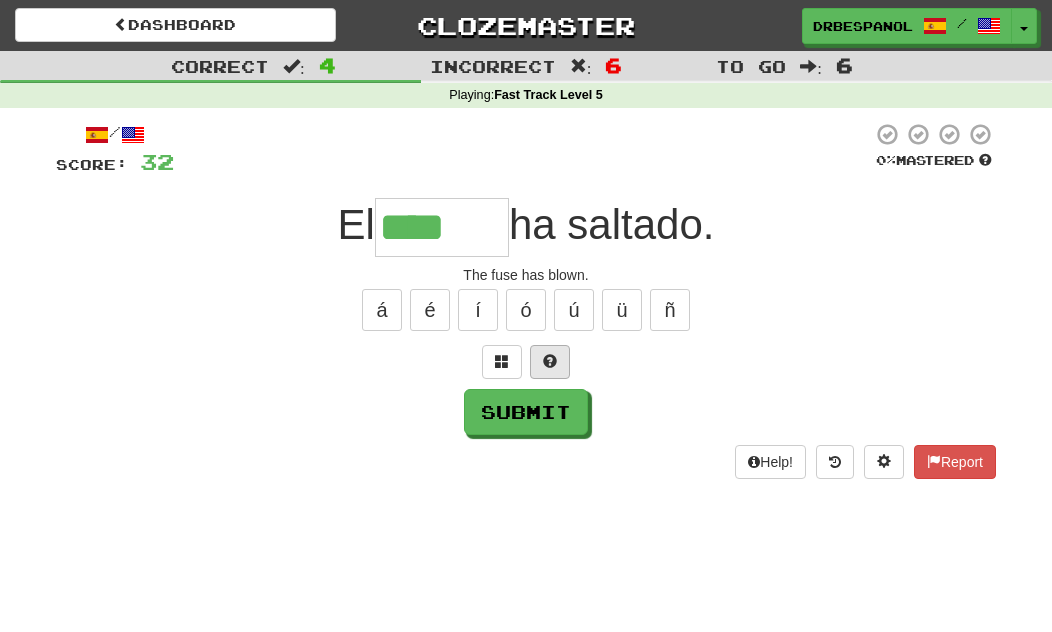 click at bounding box center [550, 362] 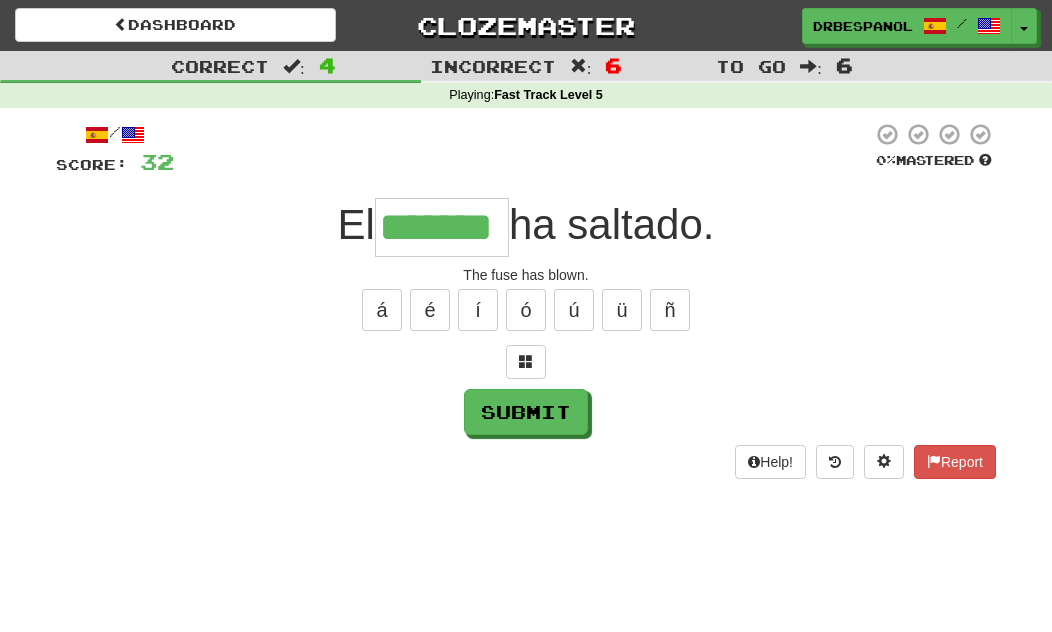 type on "*******" 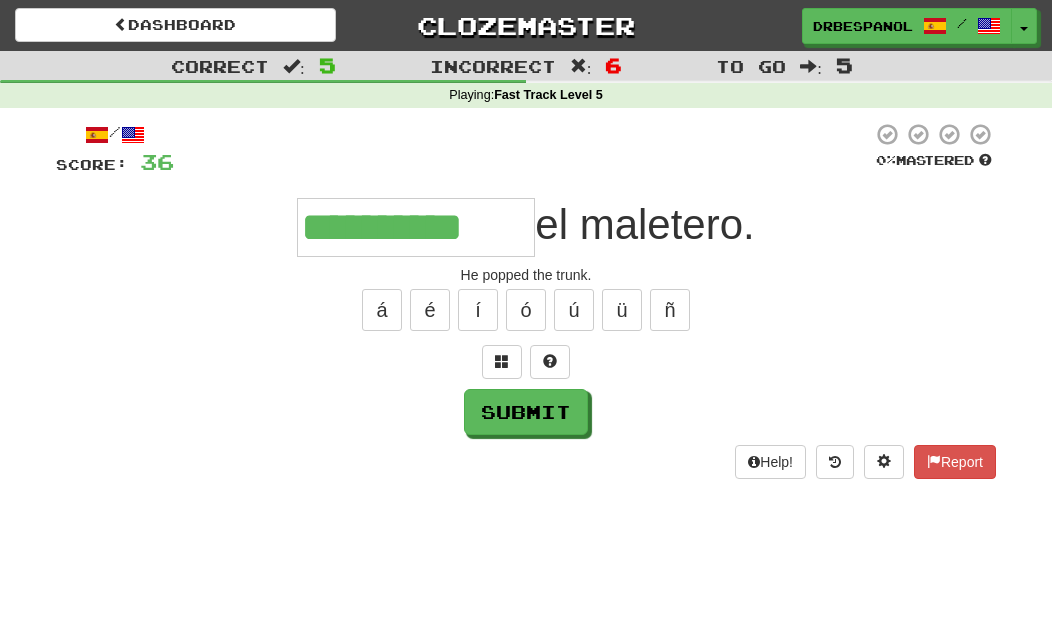 type on "**********" 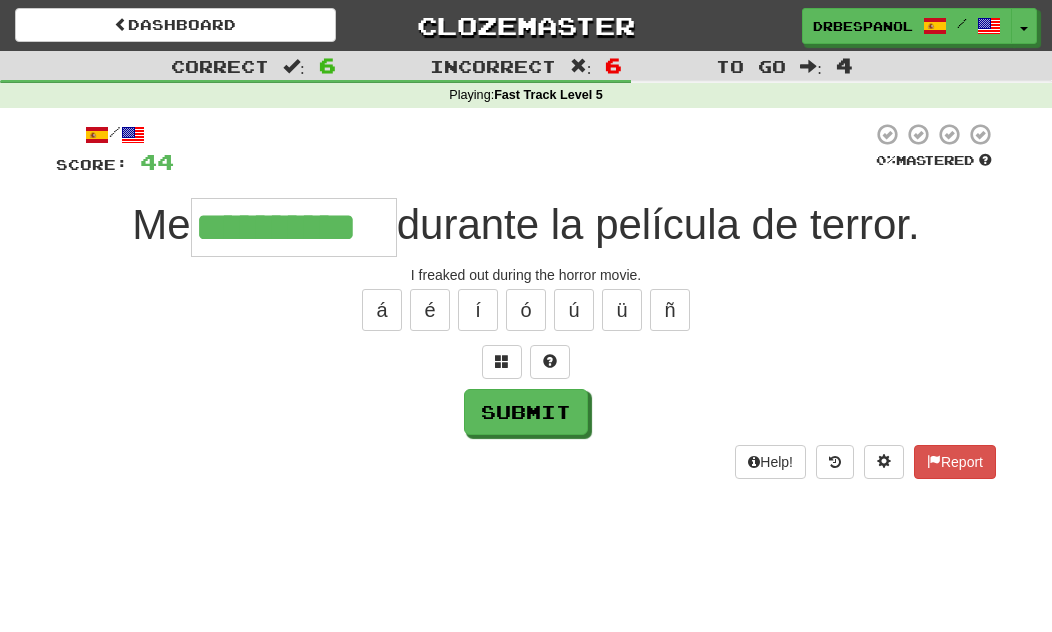 type on "**********" 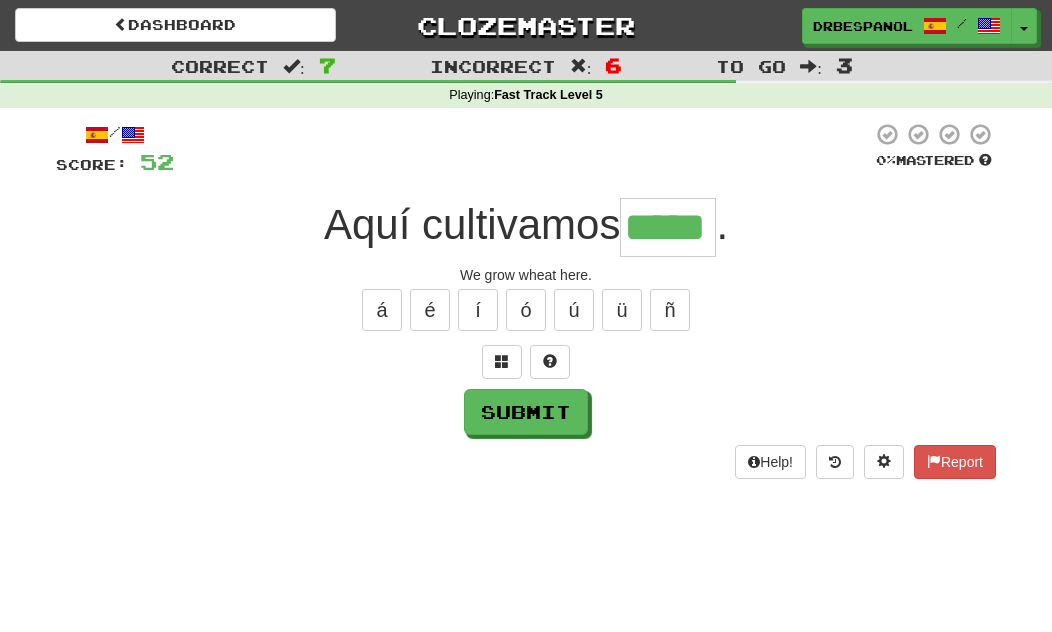 type on "*****" 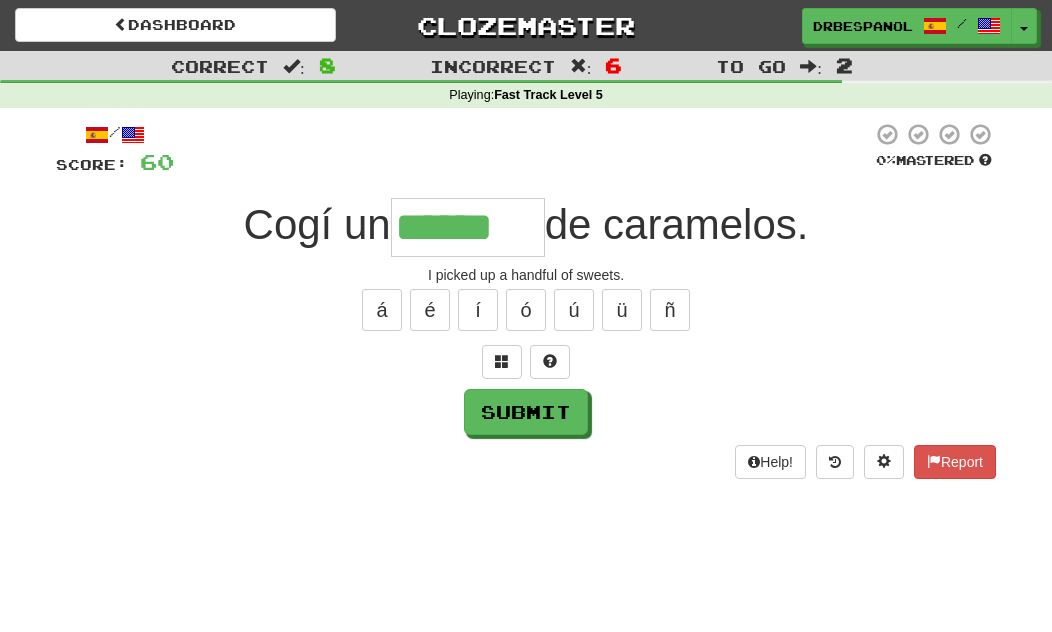 type on "******" 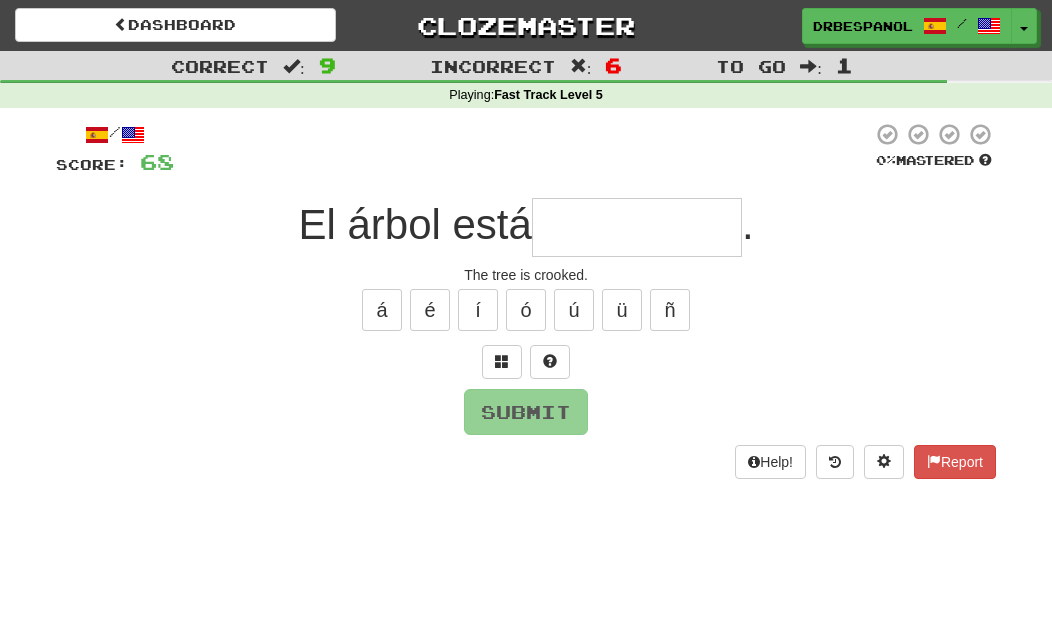 type on "*********" 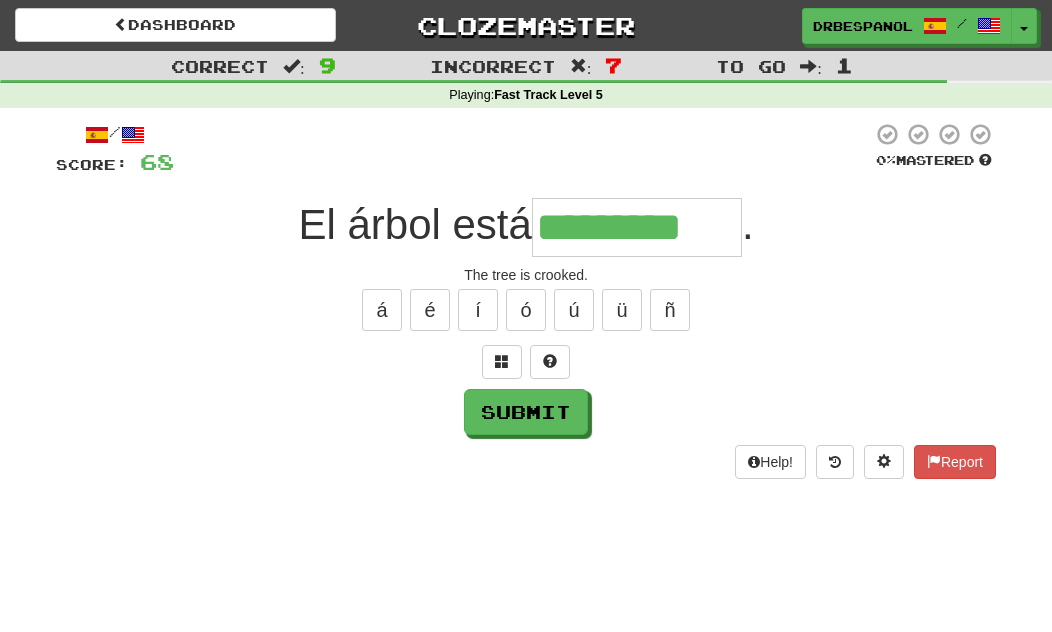 type on "*********" 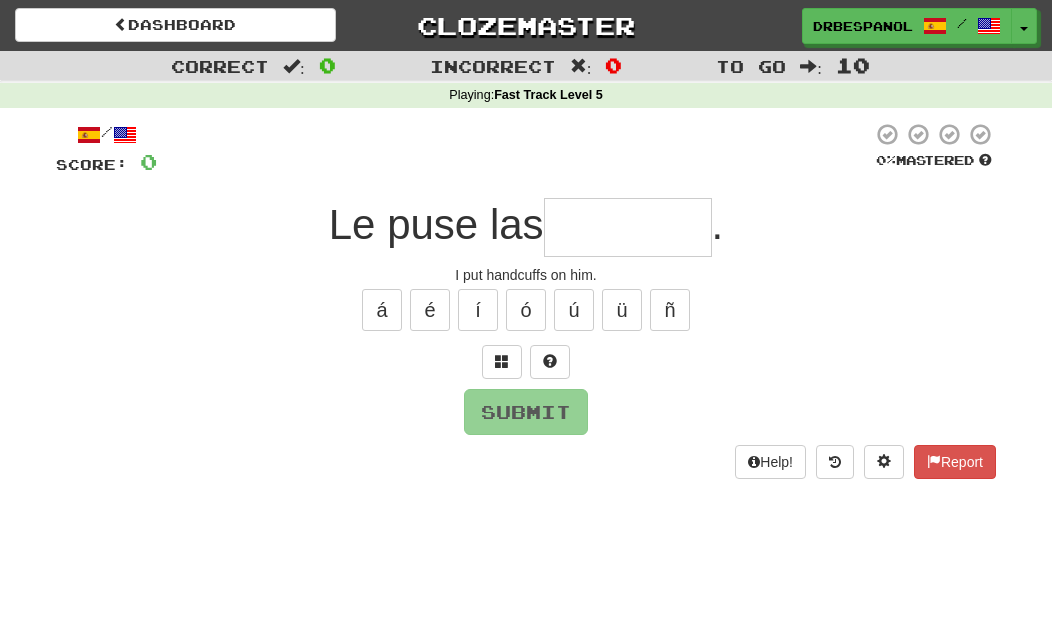type on "*" 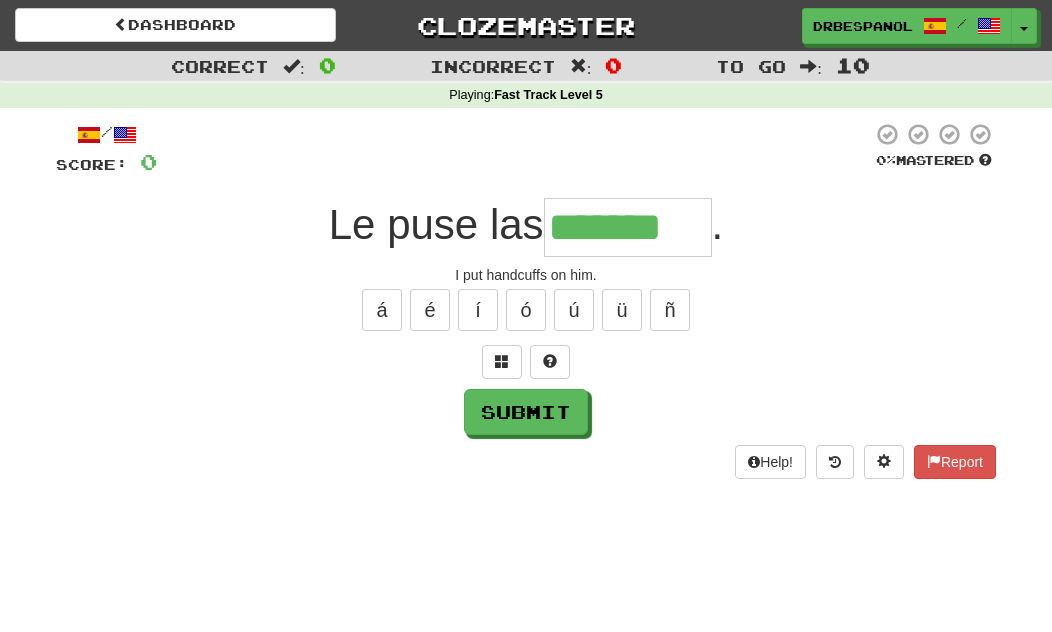 type on "*******" 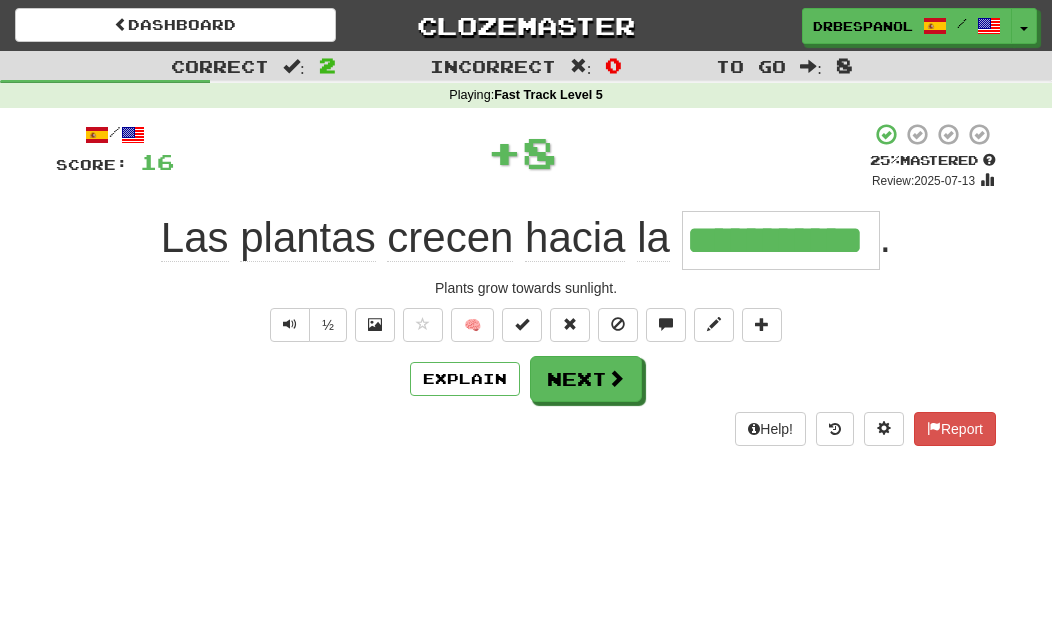 type on "**********" 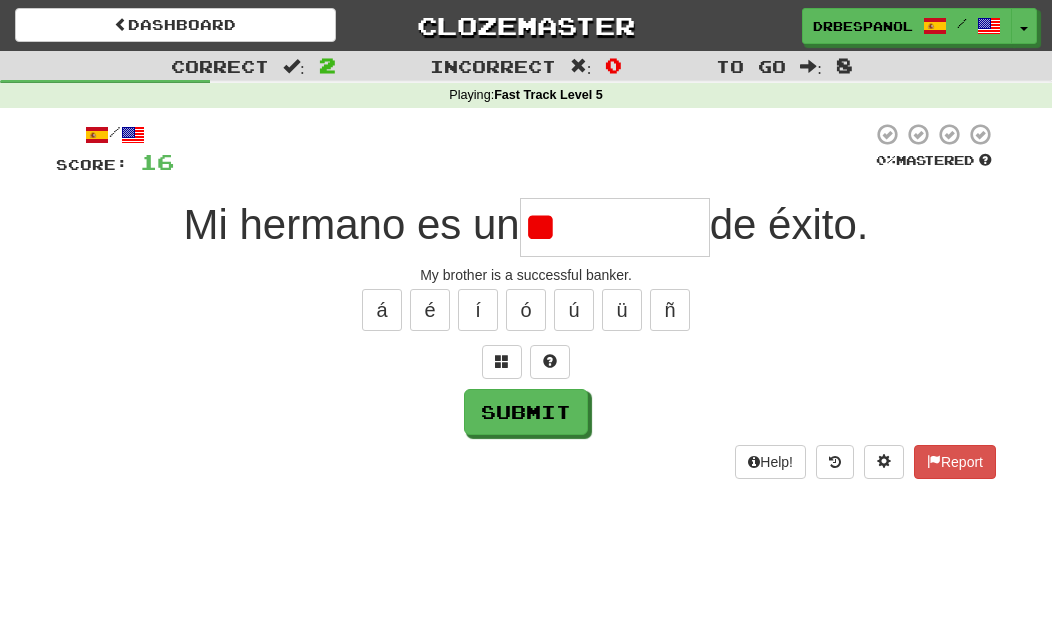 type on "*" 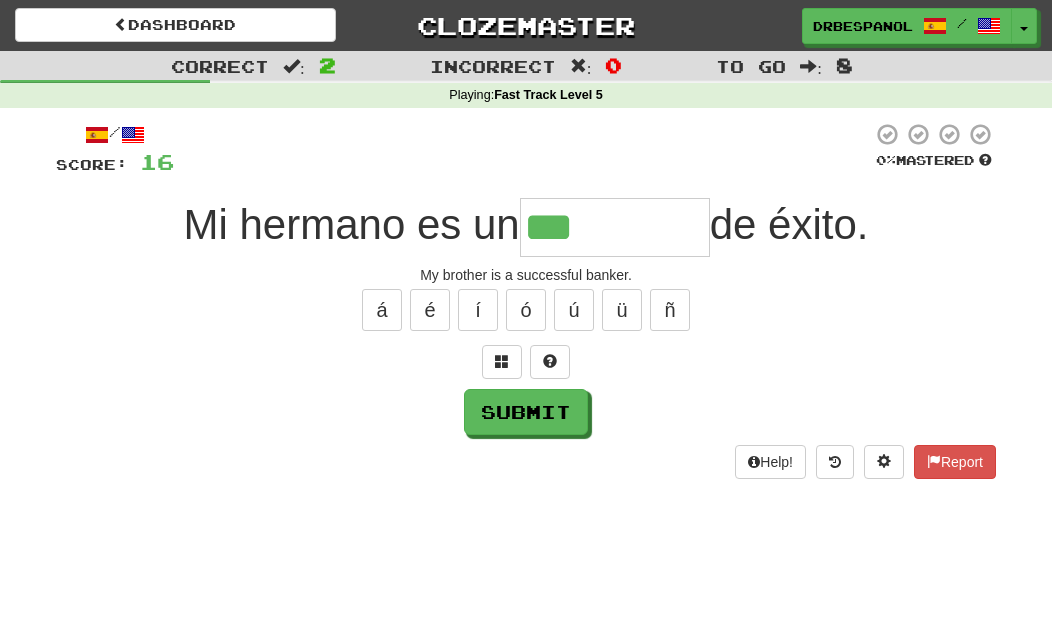 type on "********" 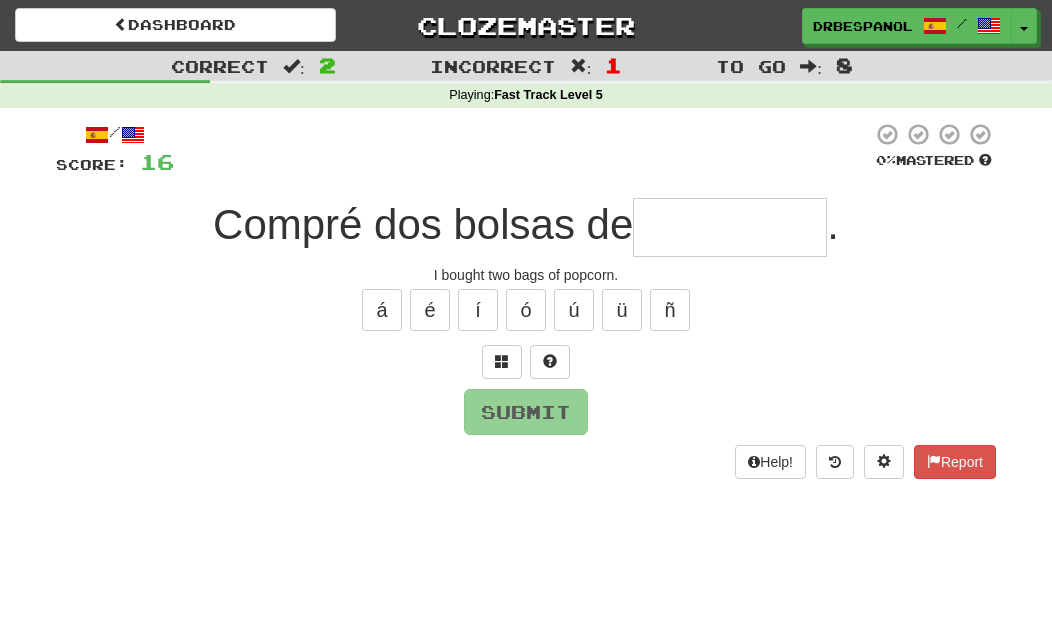 type on "*" 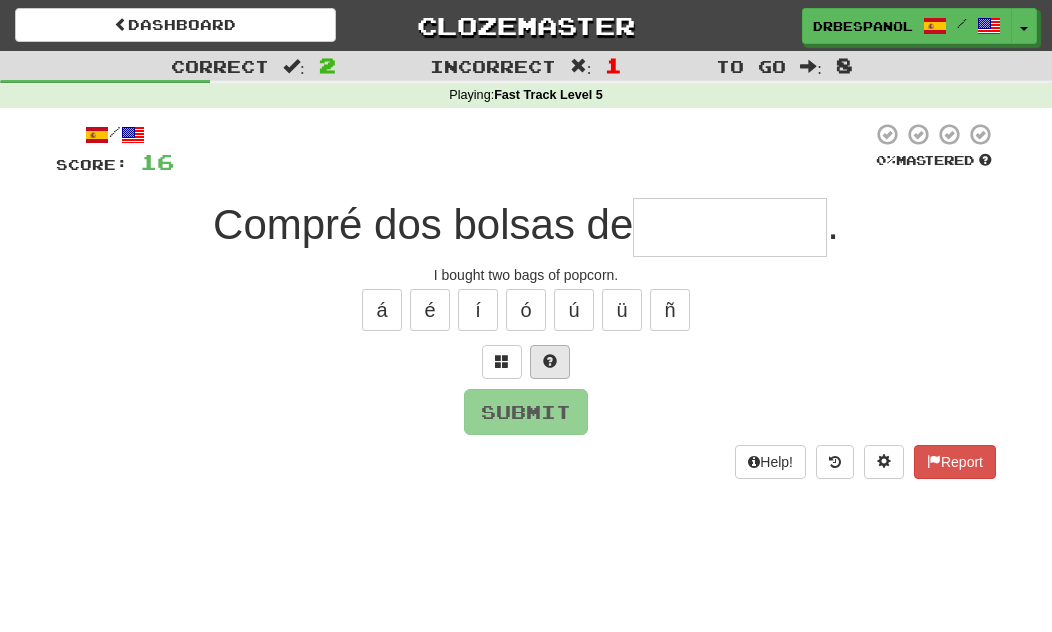 click at bounding box center [550, 362] 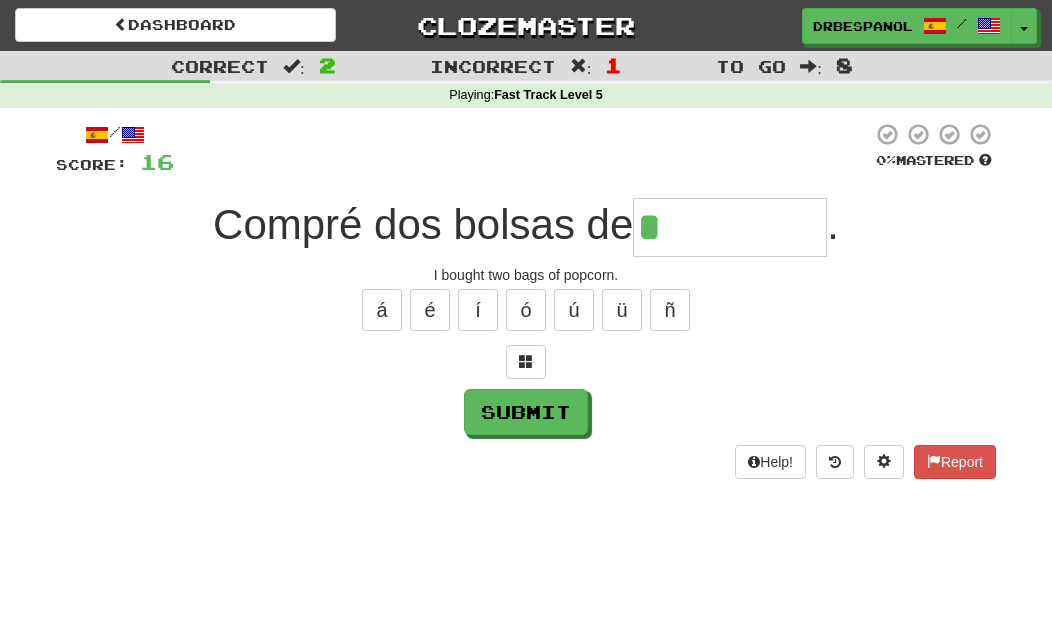 type on "*********" 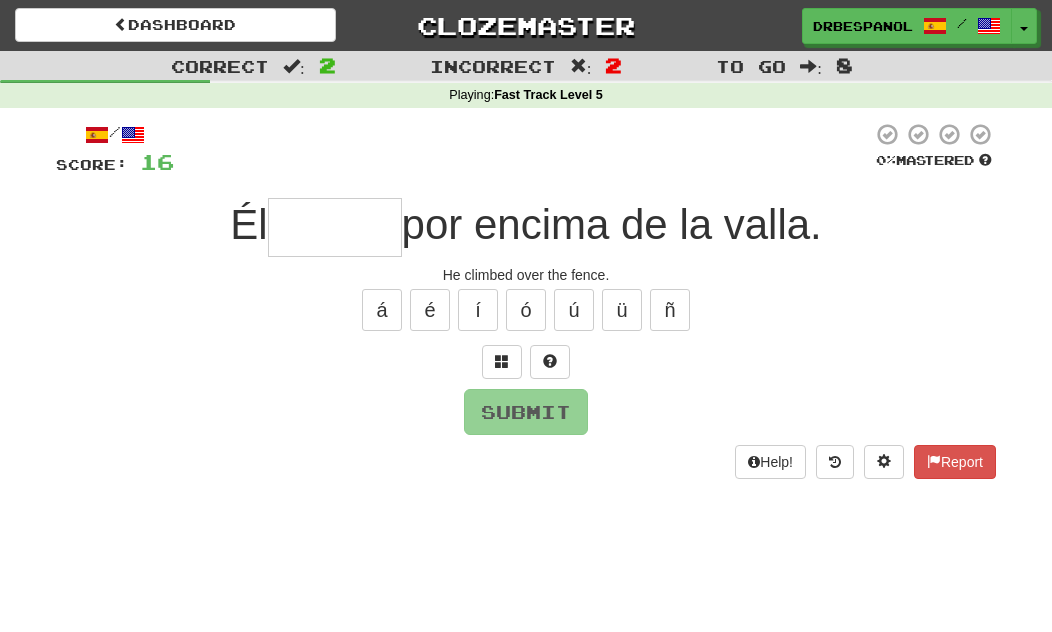 type on "*" 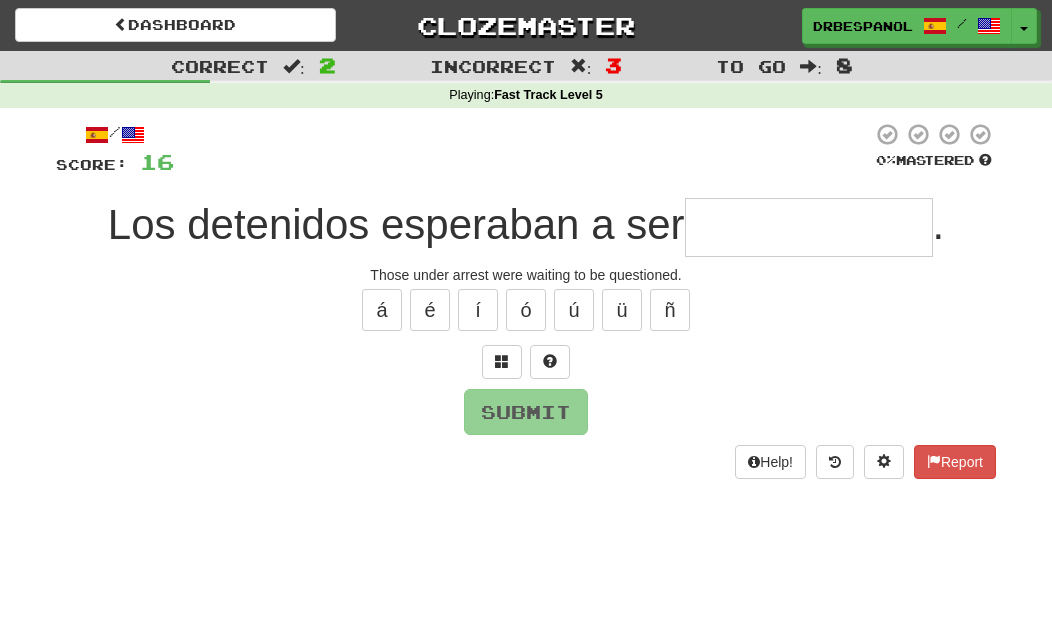 type on "*" 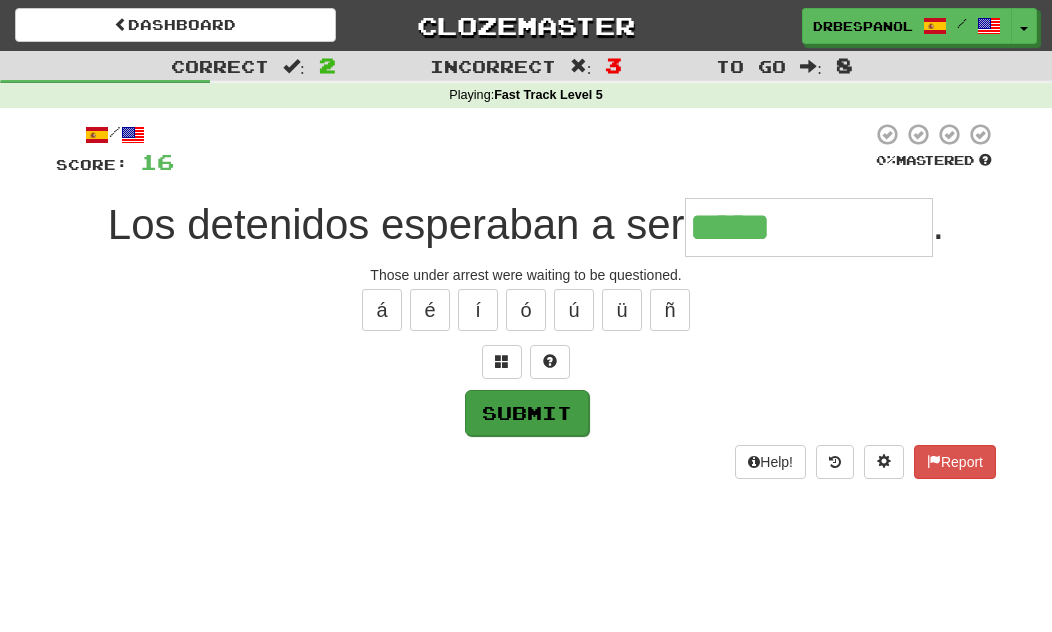 click on "Submit" at bounding box center (527, 413) 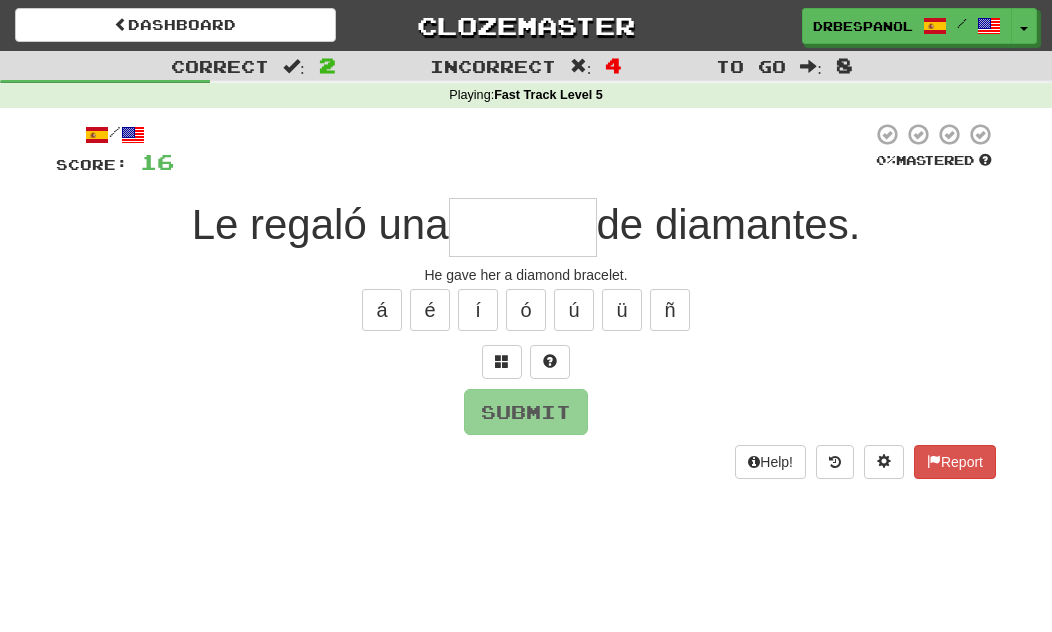 type on "*******" 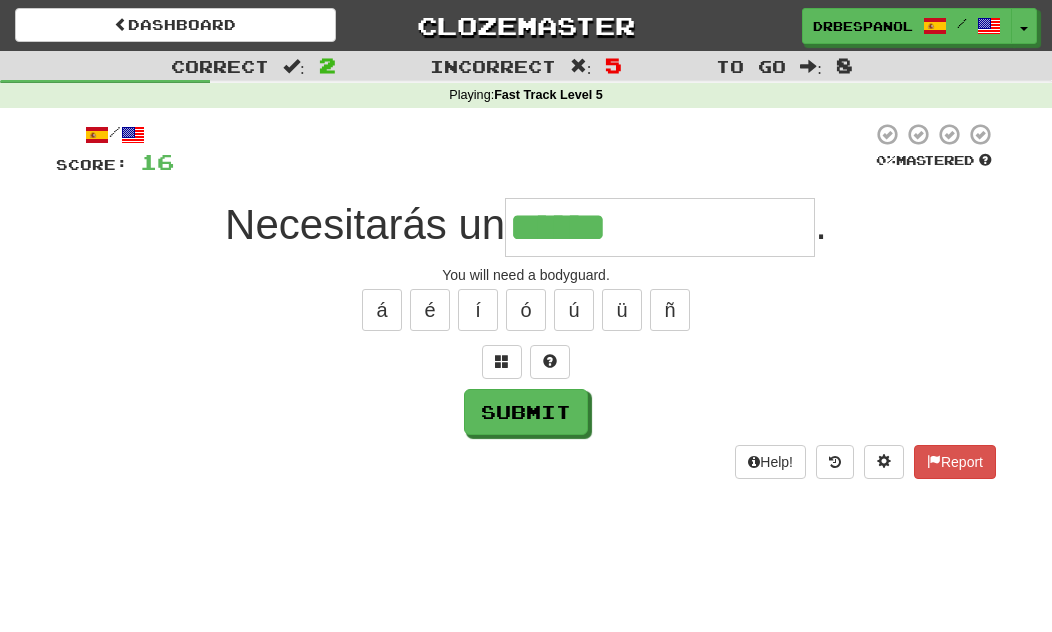 type on "**********" 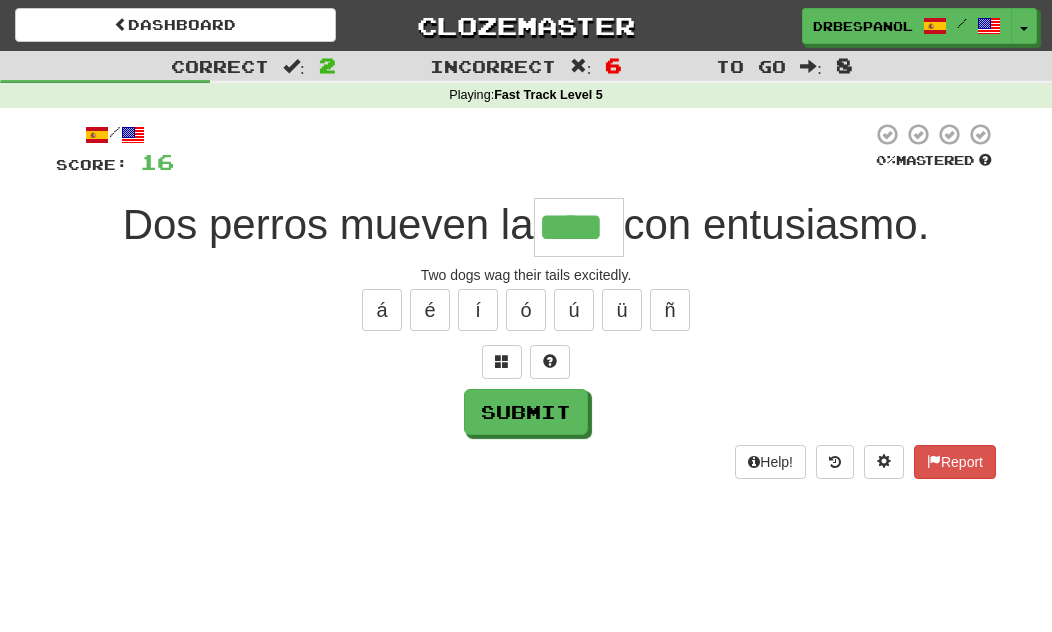 type on "****" 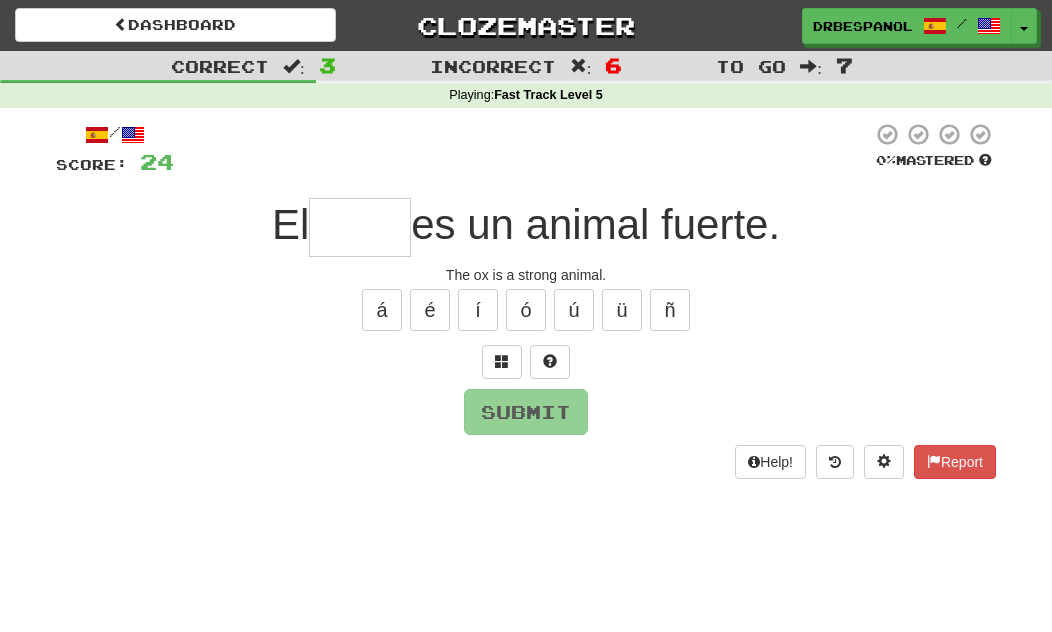 type on "****" 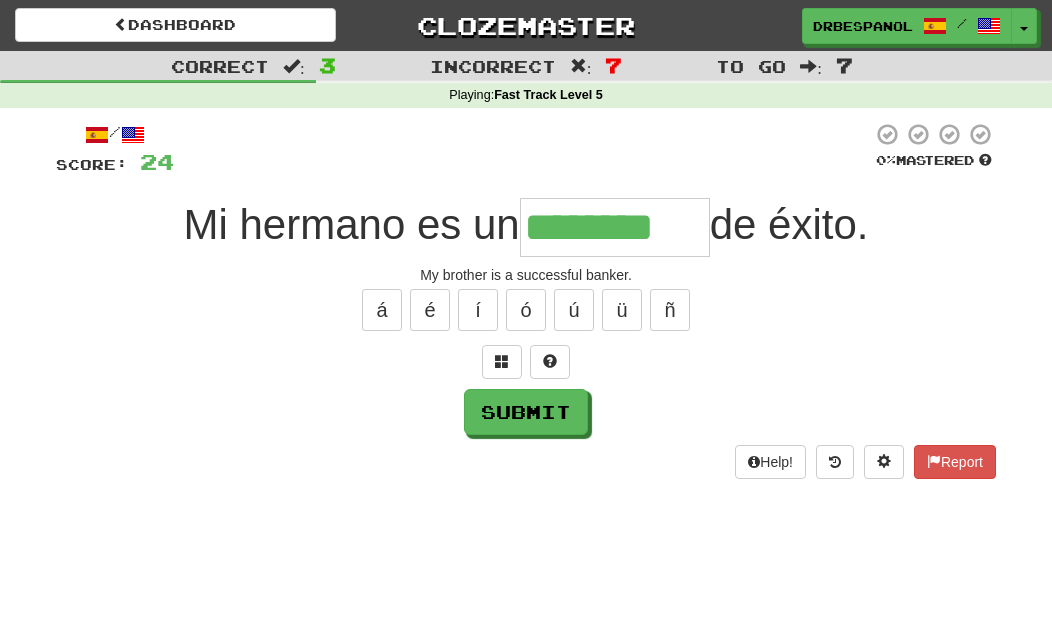 type on "********" 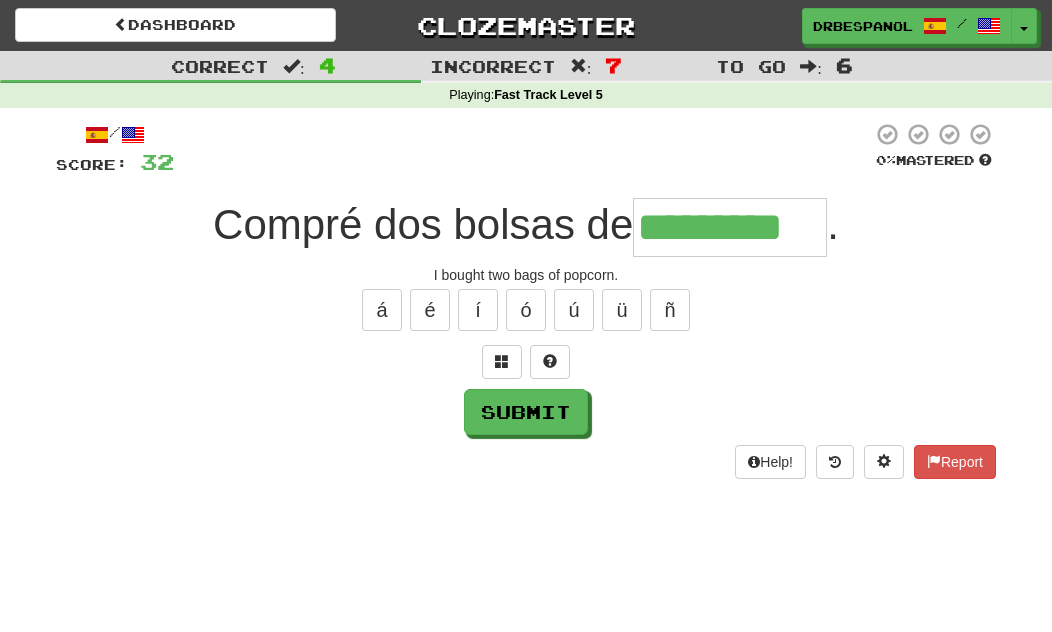 type on "*********" 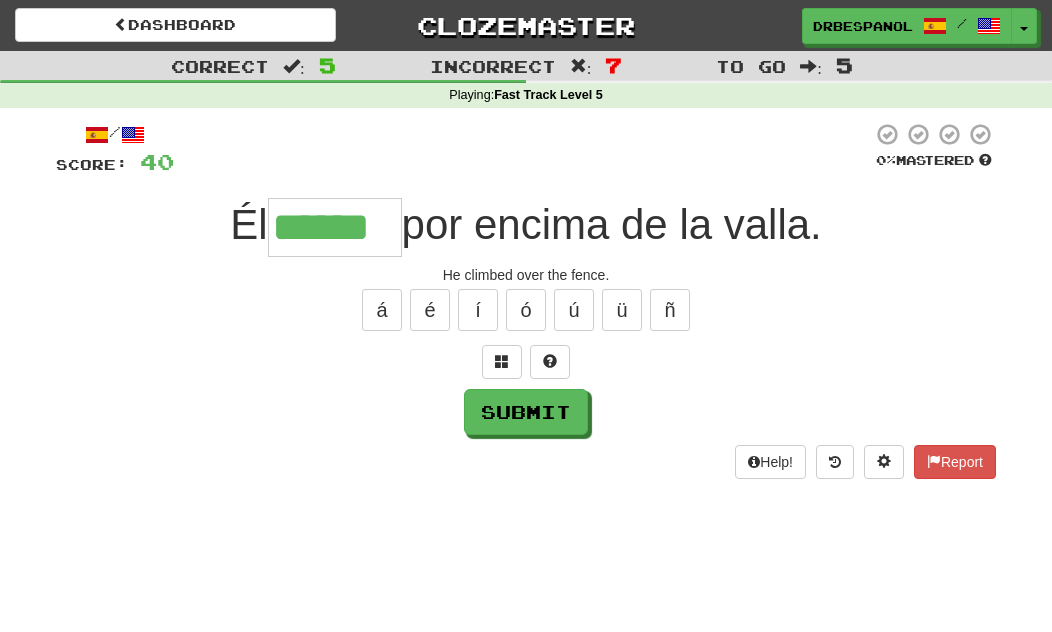 type on "******" 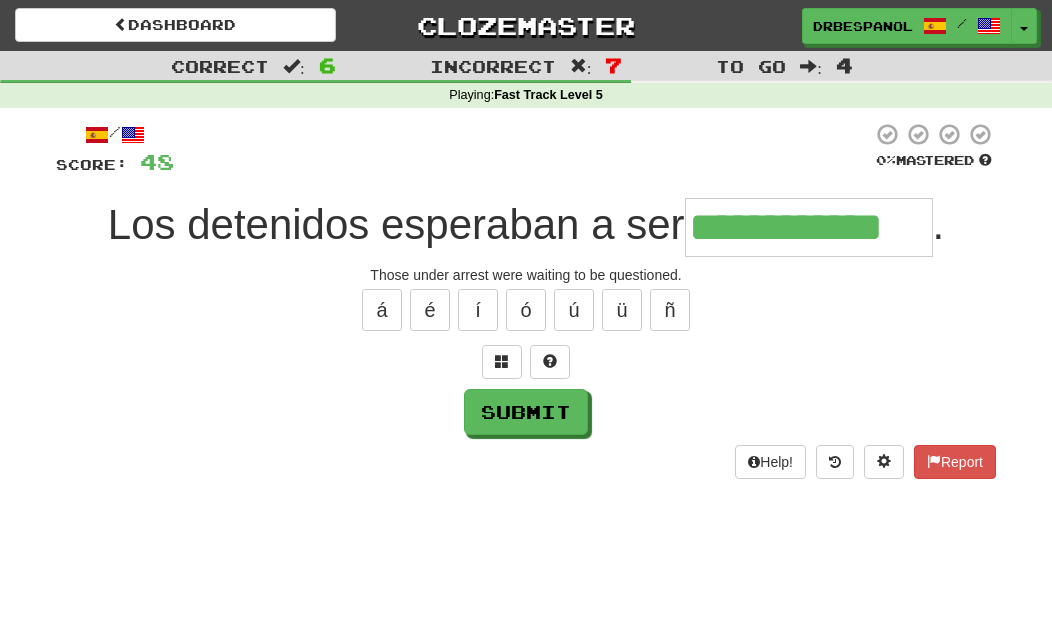 type on "**********" 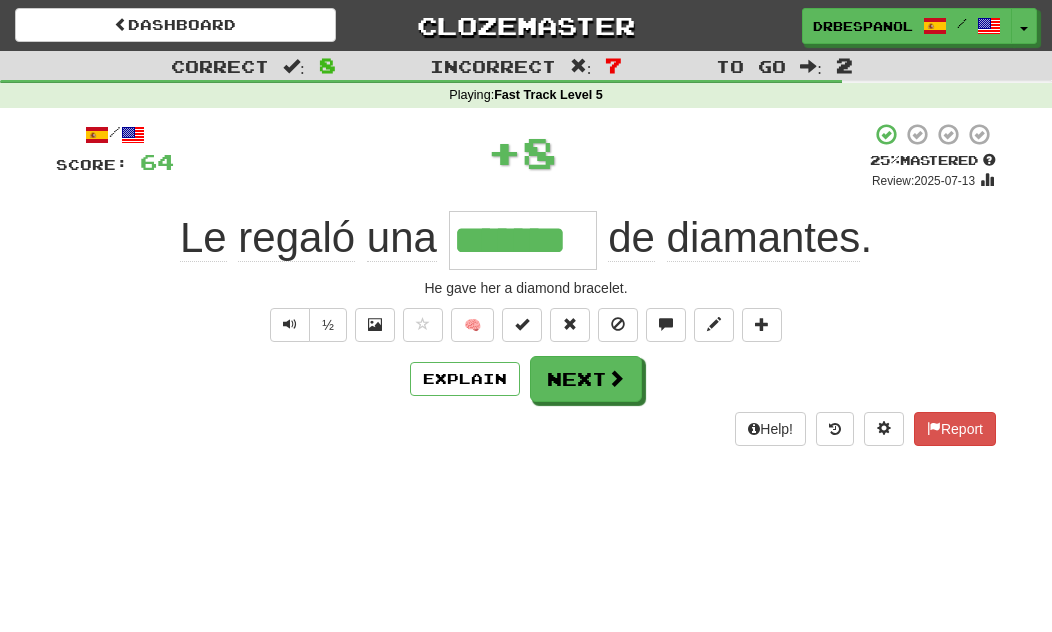 type on "*******" 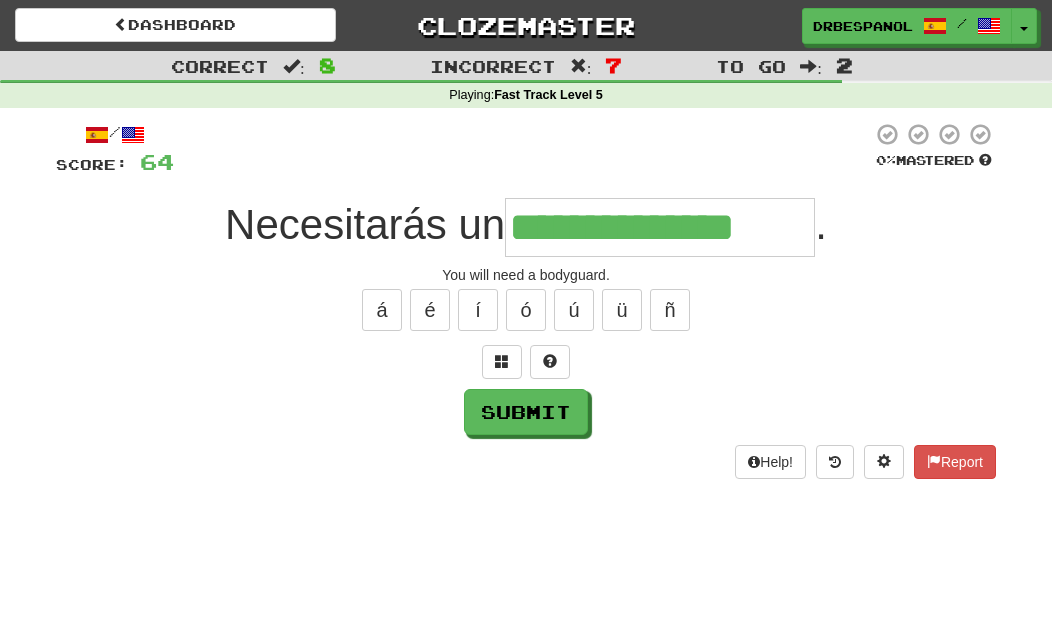 type on "**********" 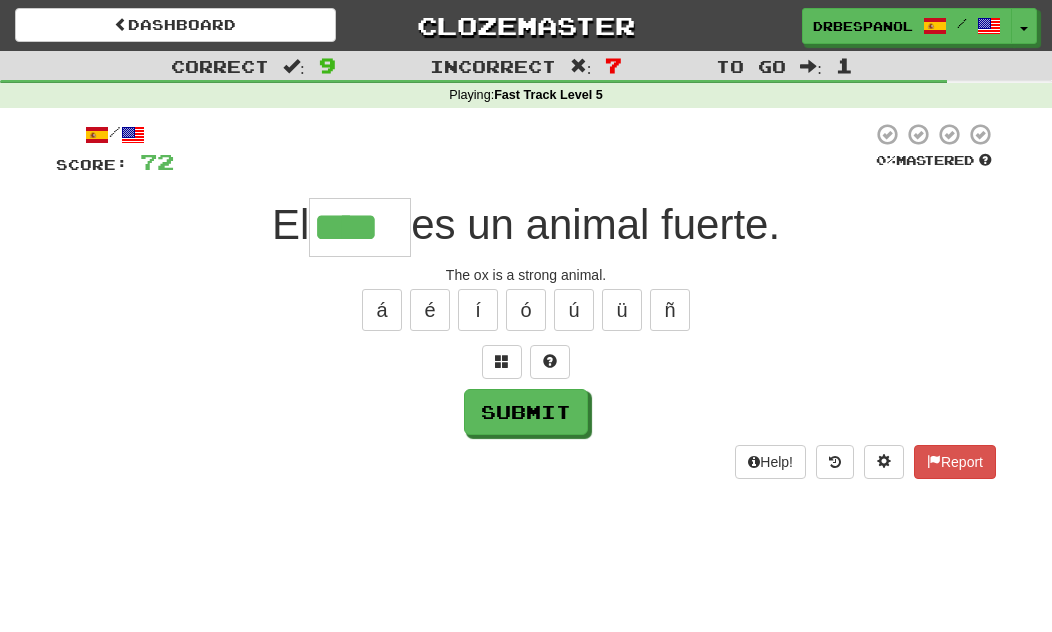 type on "****" 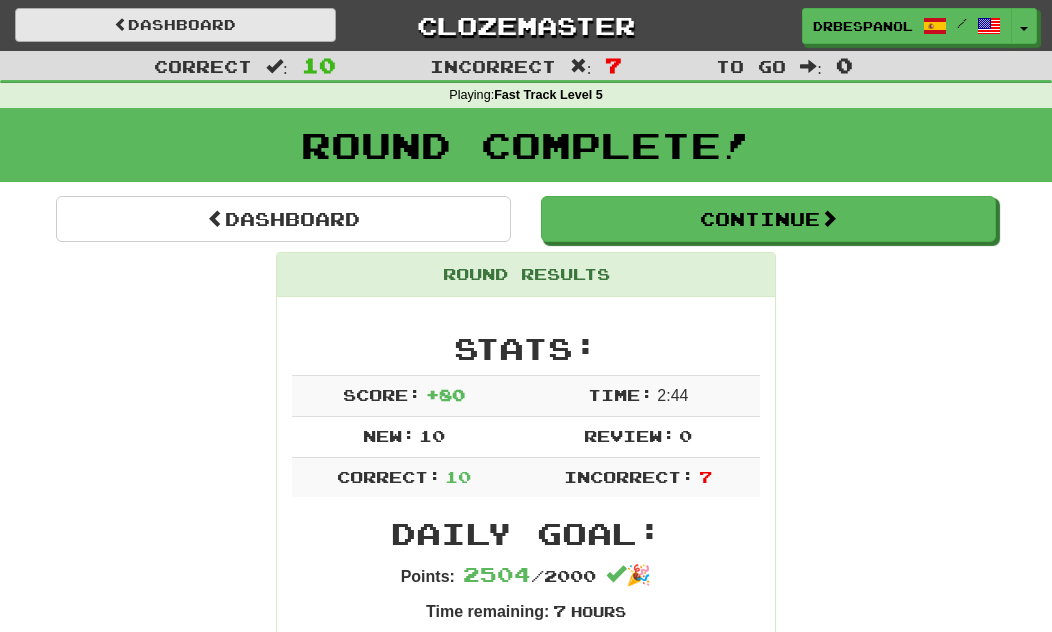 click on "Dashboard" at bounding box center [175, 25] 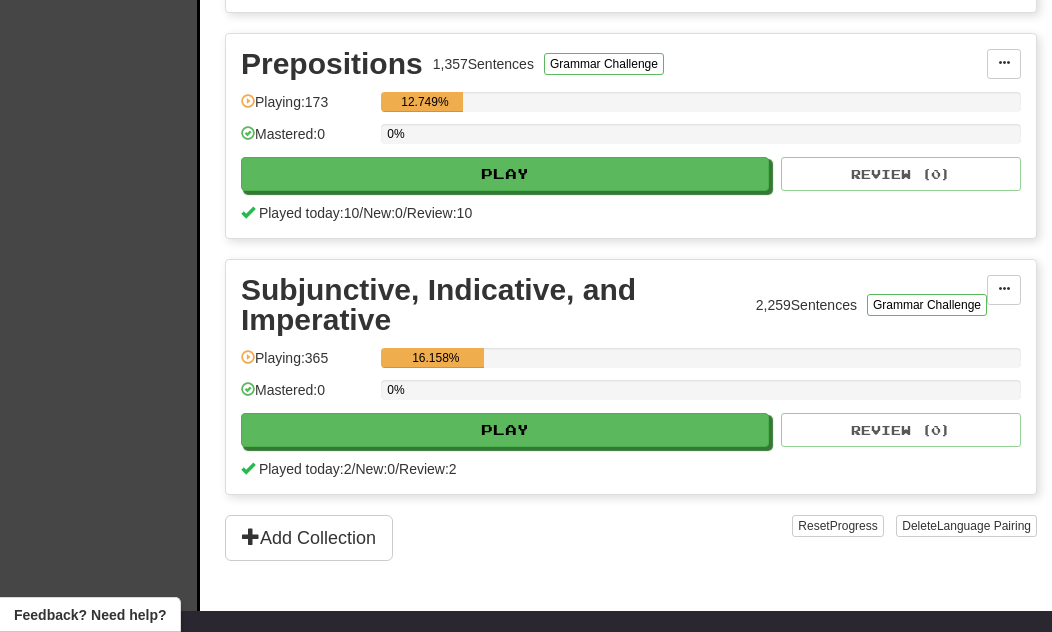 scroll, scrollTop: 1613, scrollLeft: 0, axis: vertical 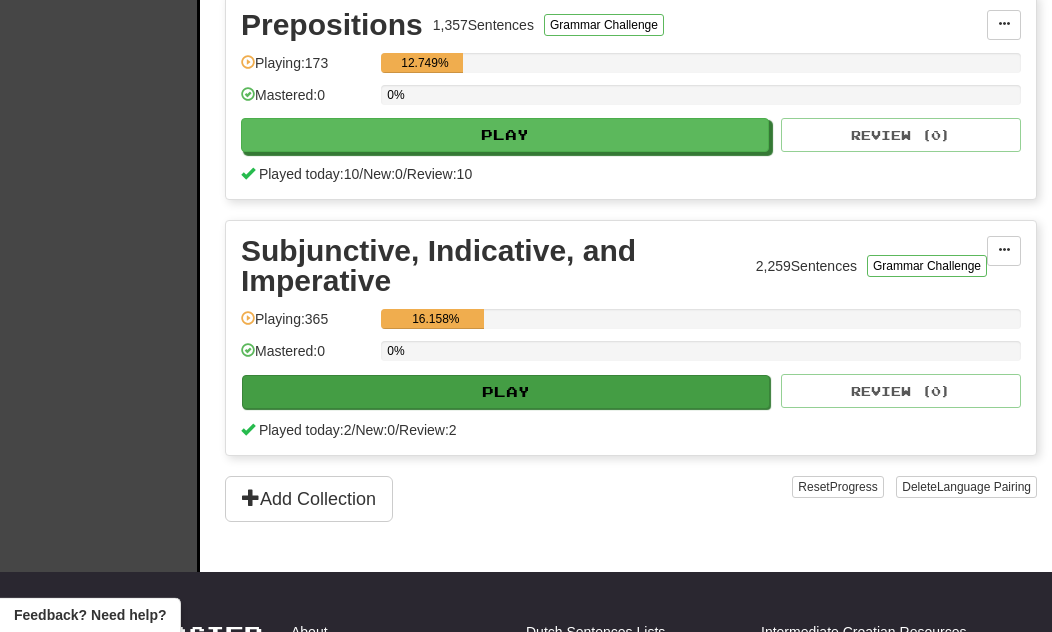 click on "Play" at bounding box center (506, 392) 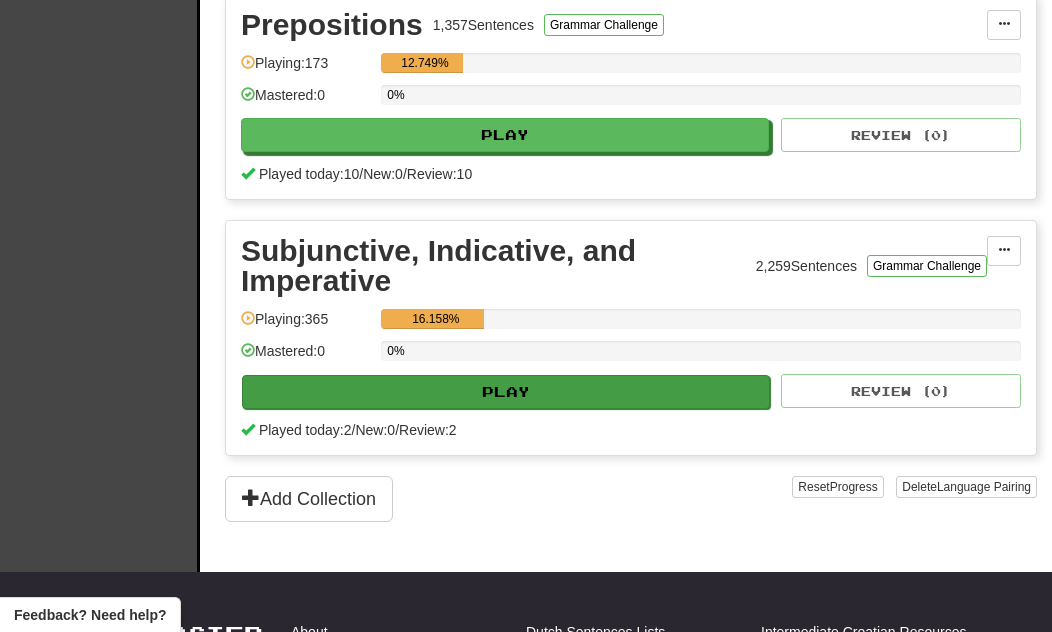 select on "**" 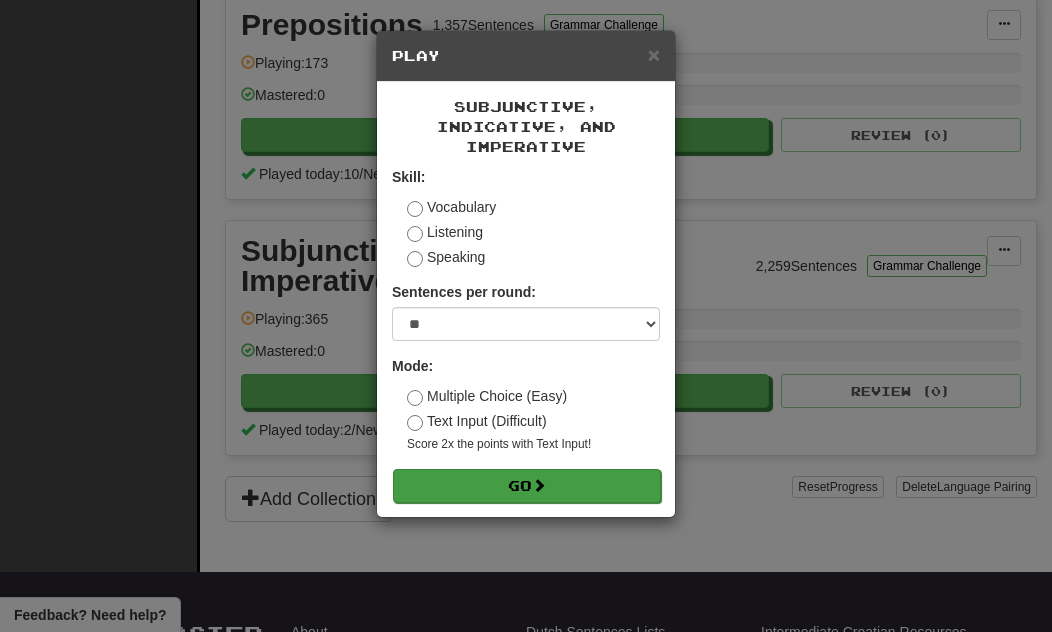 click on "Go" at bounding box center (527, 486) 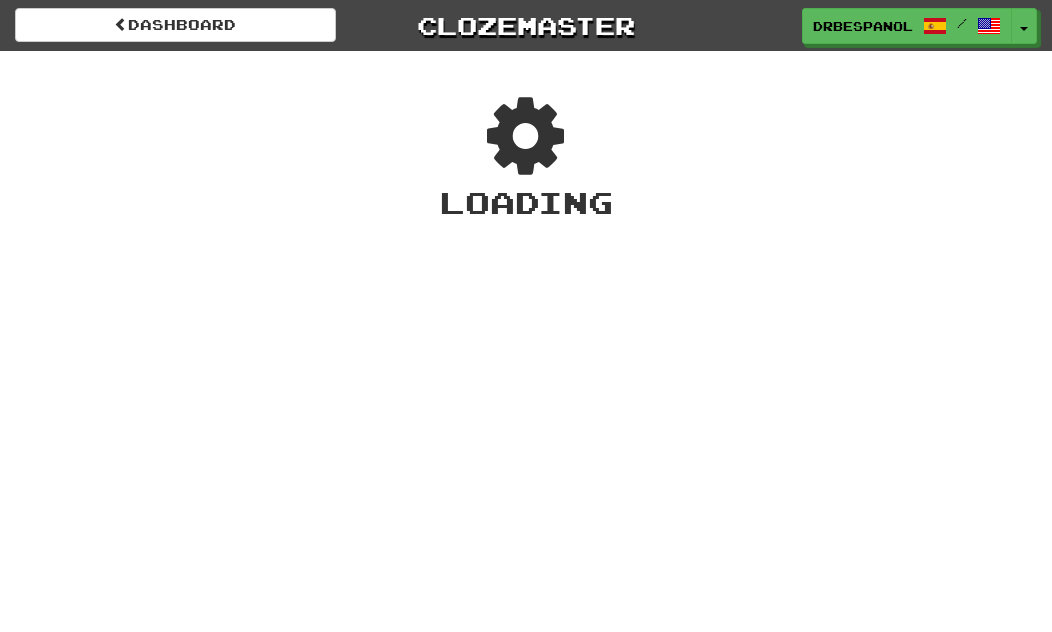 scroll, scrollTop: 0, scrollLeft: 0, axis: both 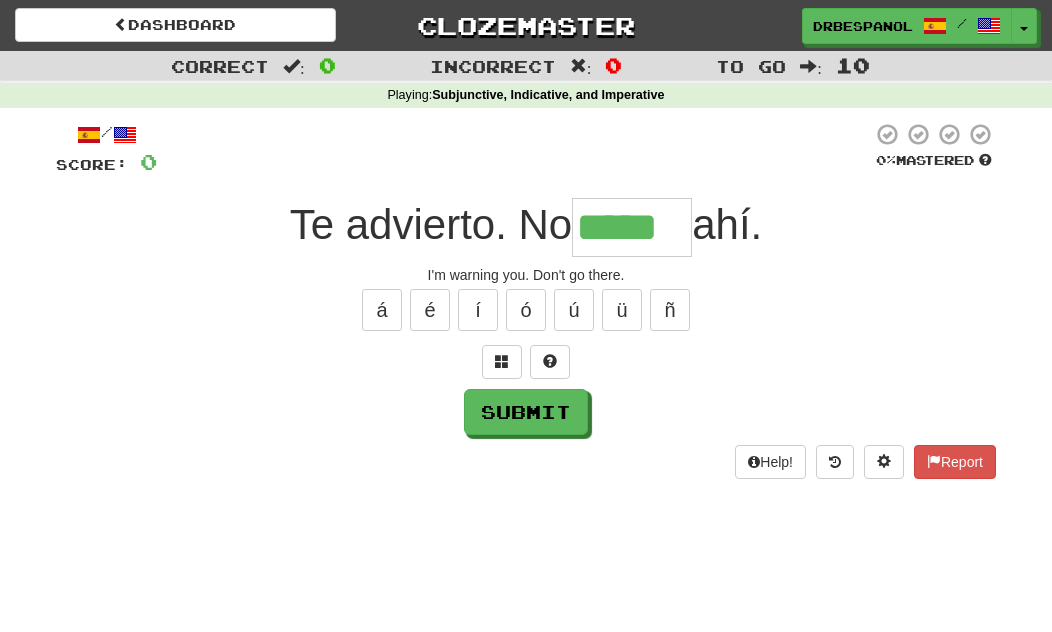type on "*****" 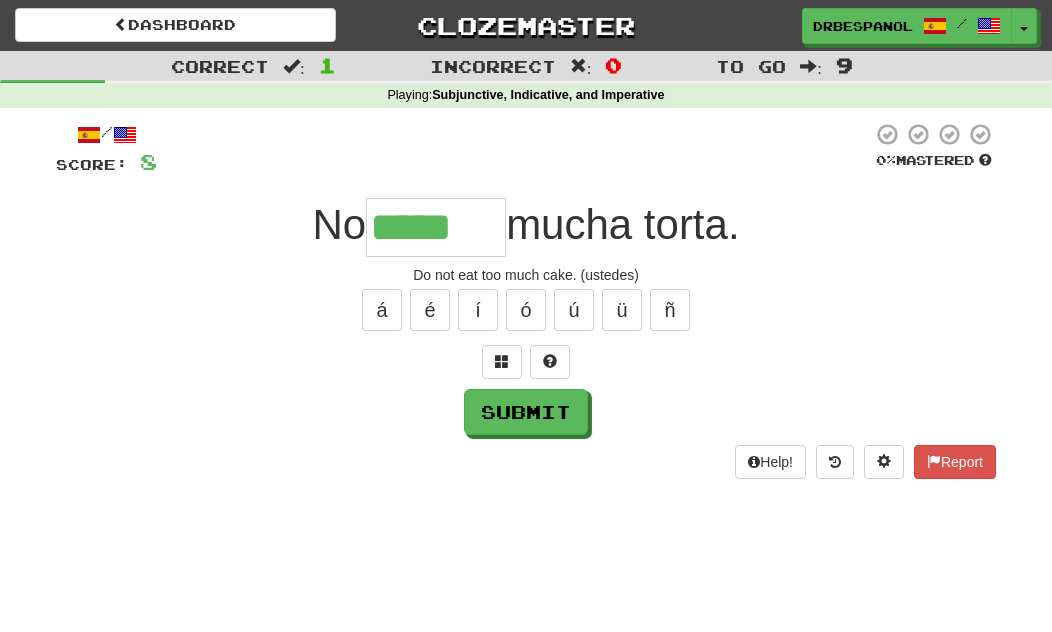 type on "*****" 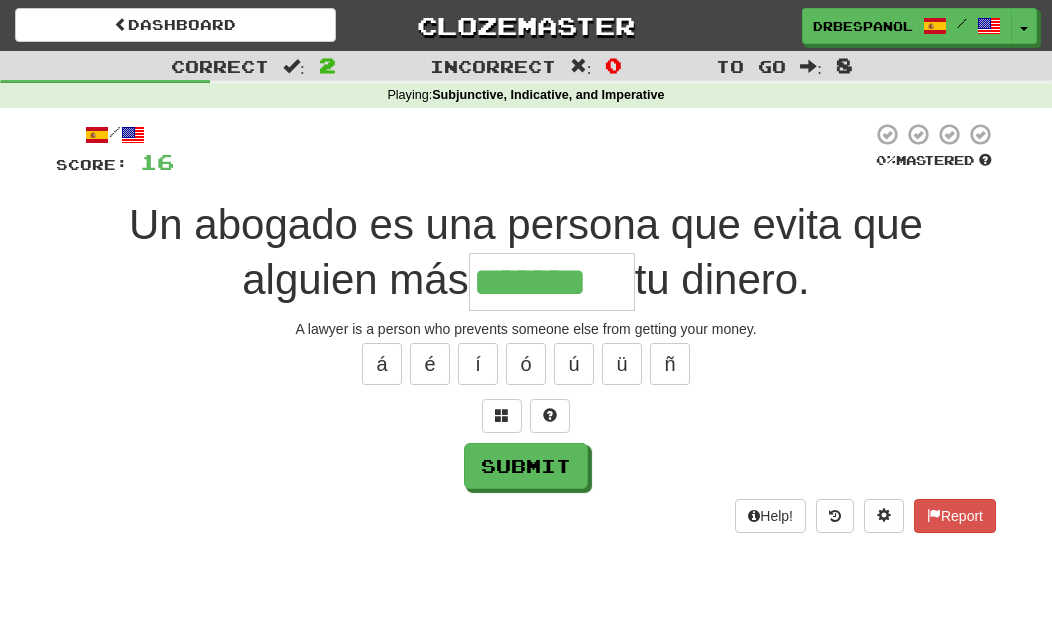 type on "*******" 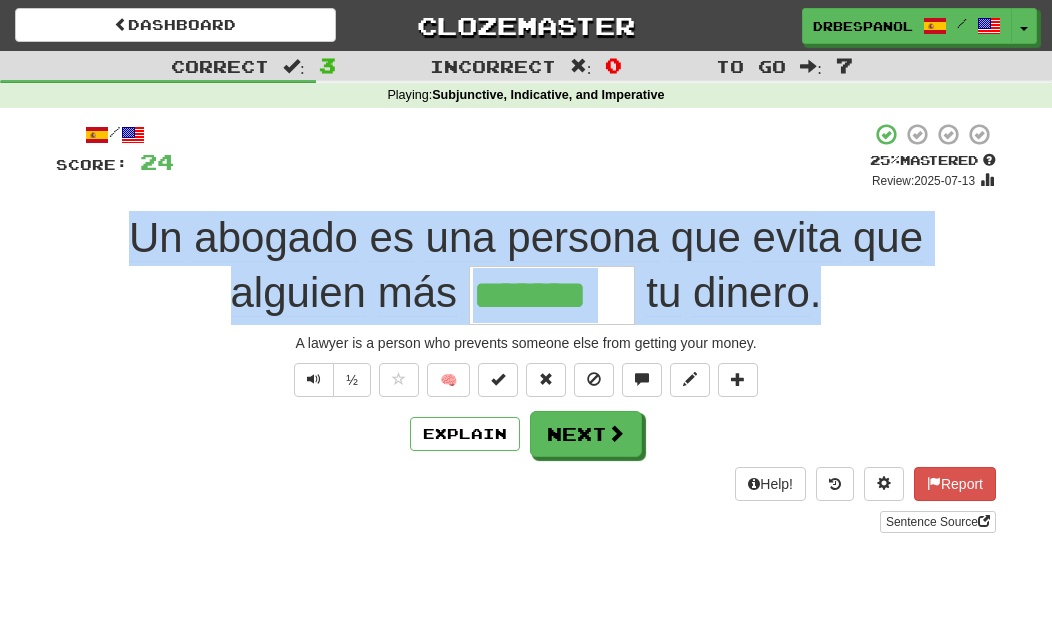 copy on "Un   abogado   es   una   persona   que   evita   que   alguien   más     tu   dinero ." 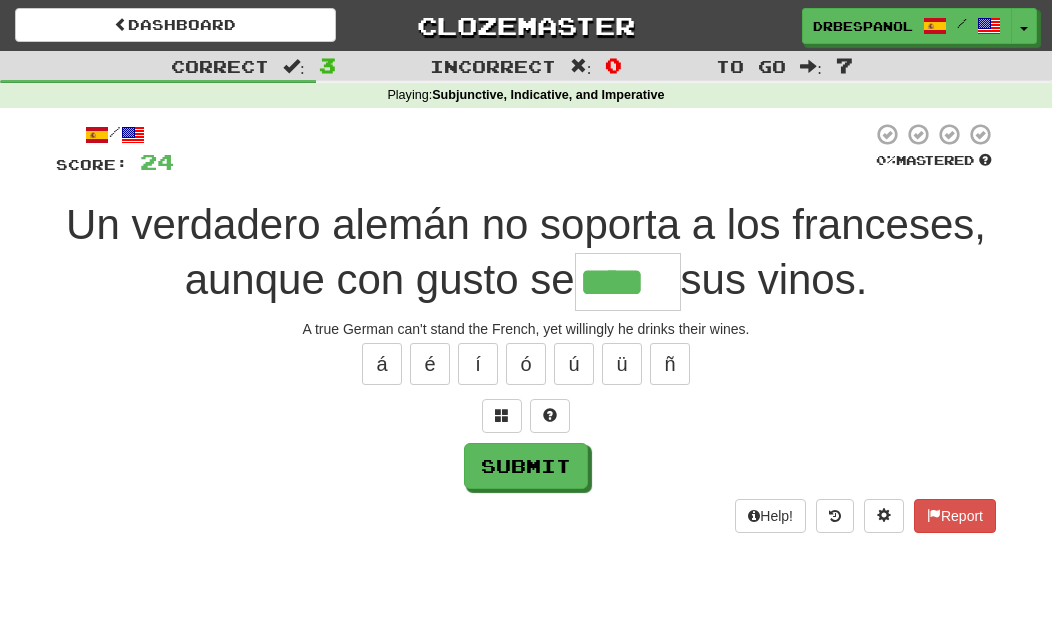type on "****" 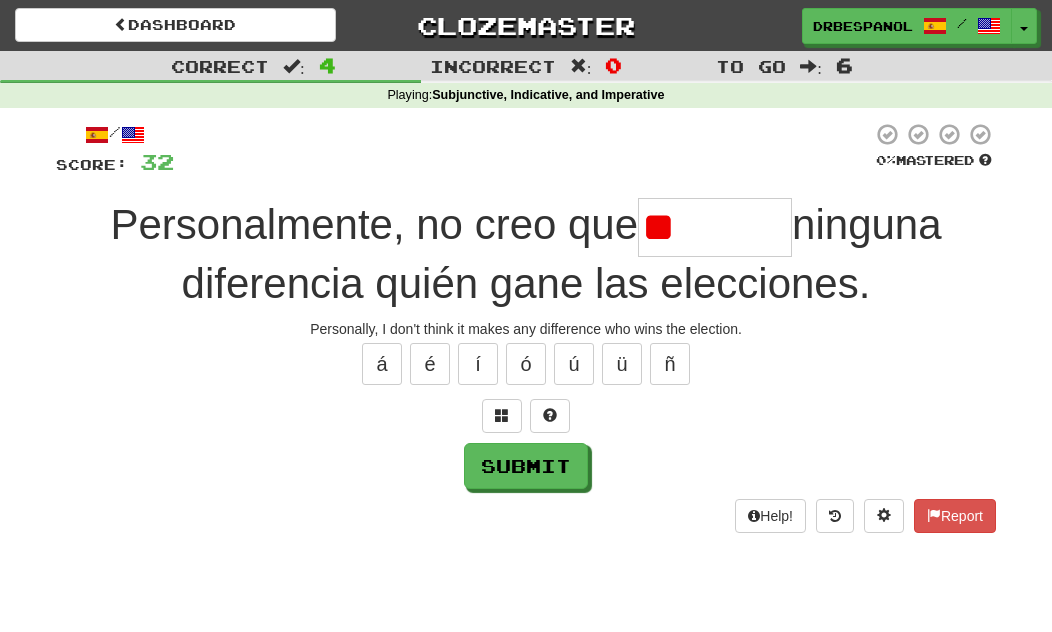 type on "*" 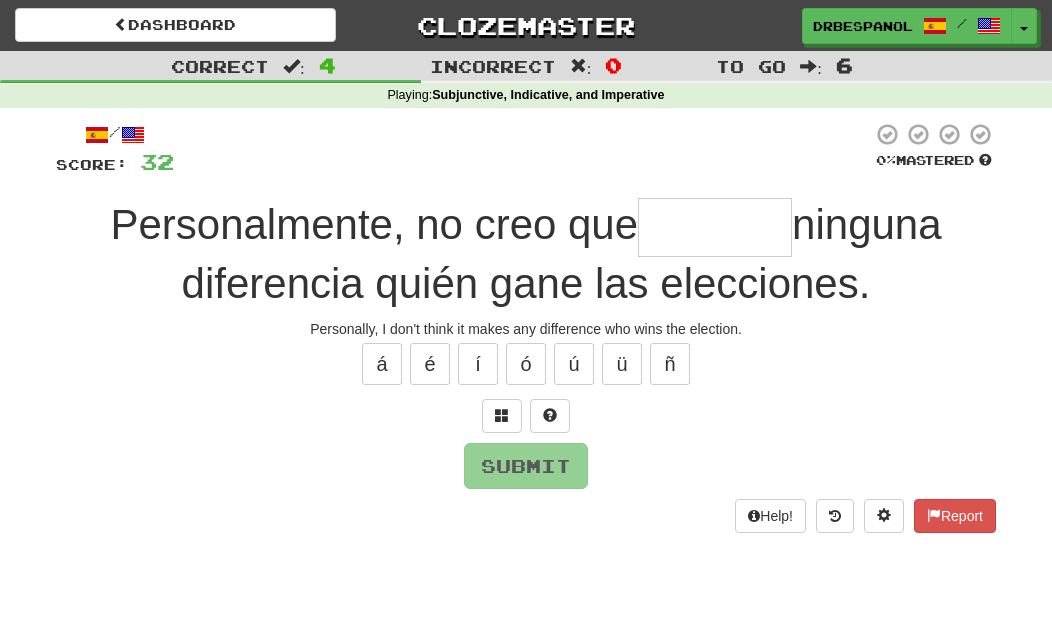 type on "*" 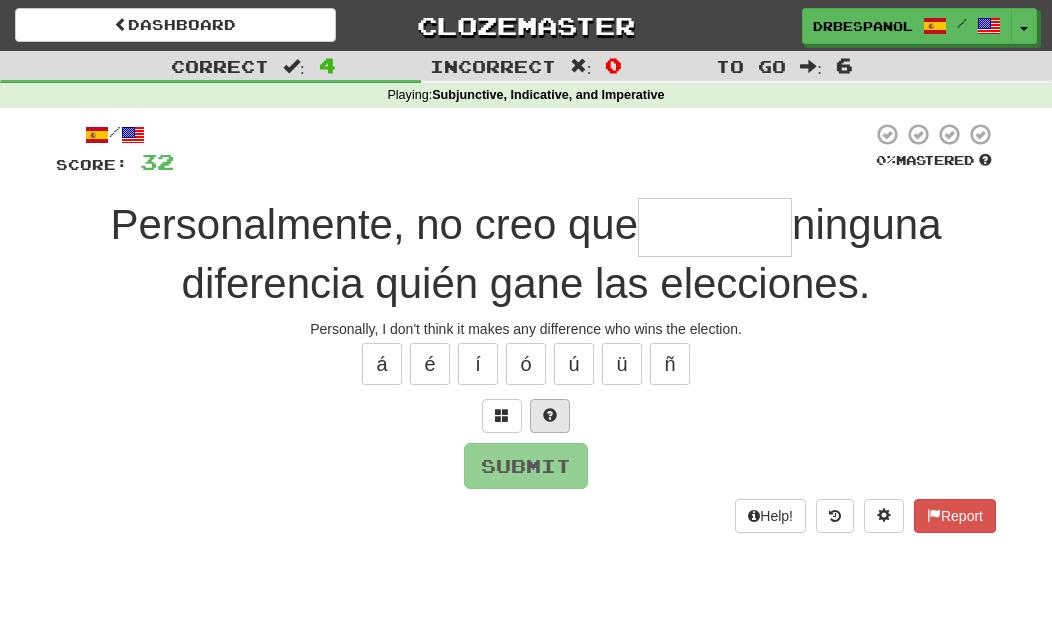 click at bounding box center [550, 416] 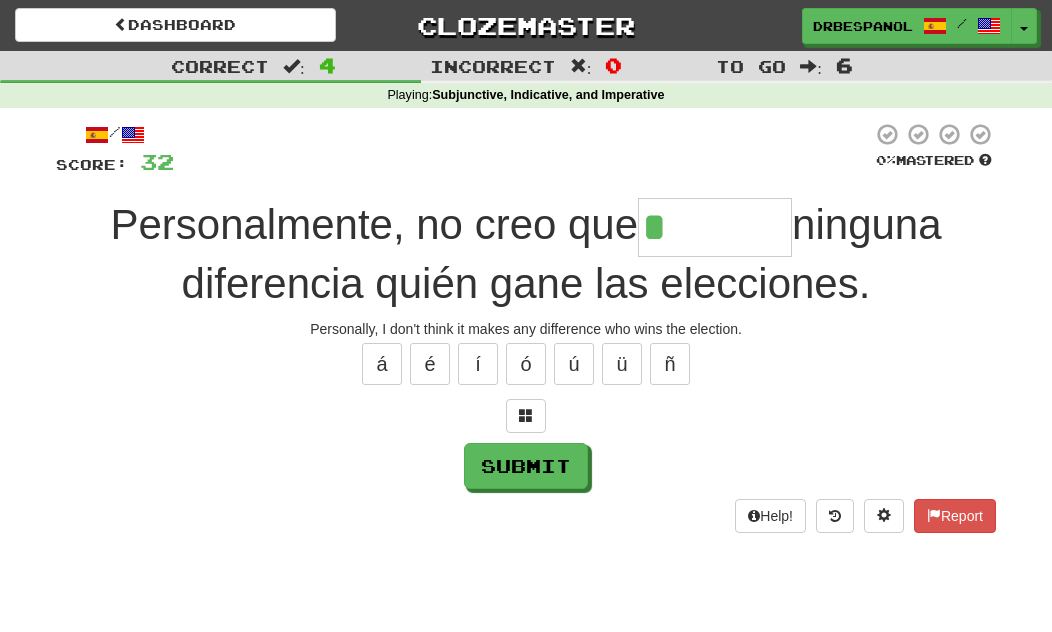 type on "******" 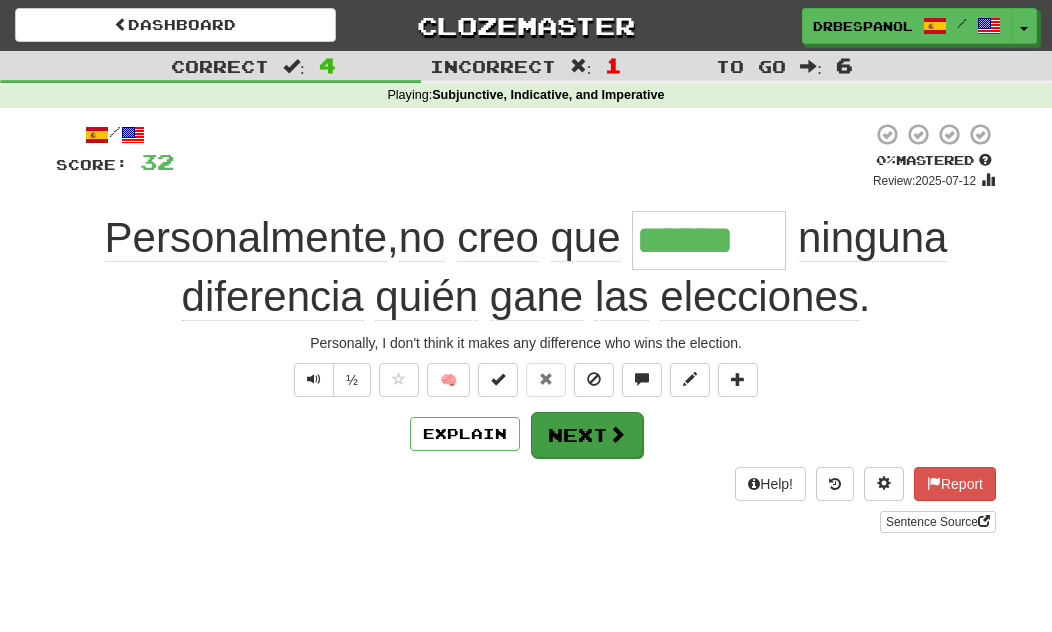 type on "******" 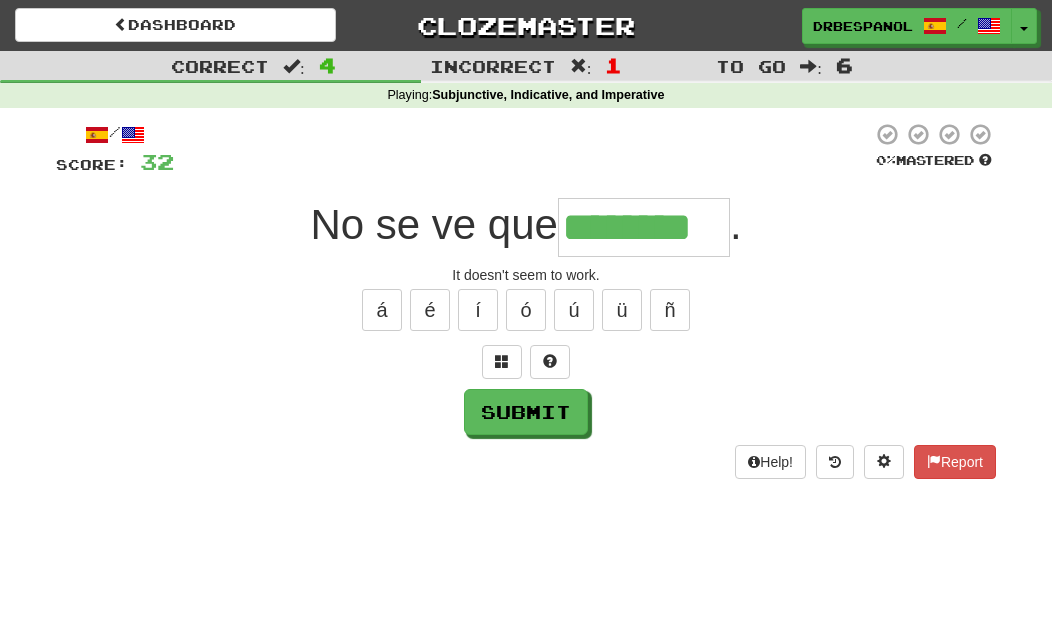 type on "********" 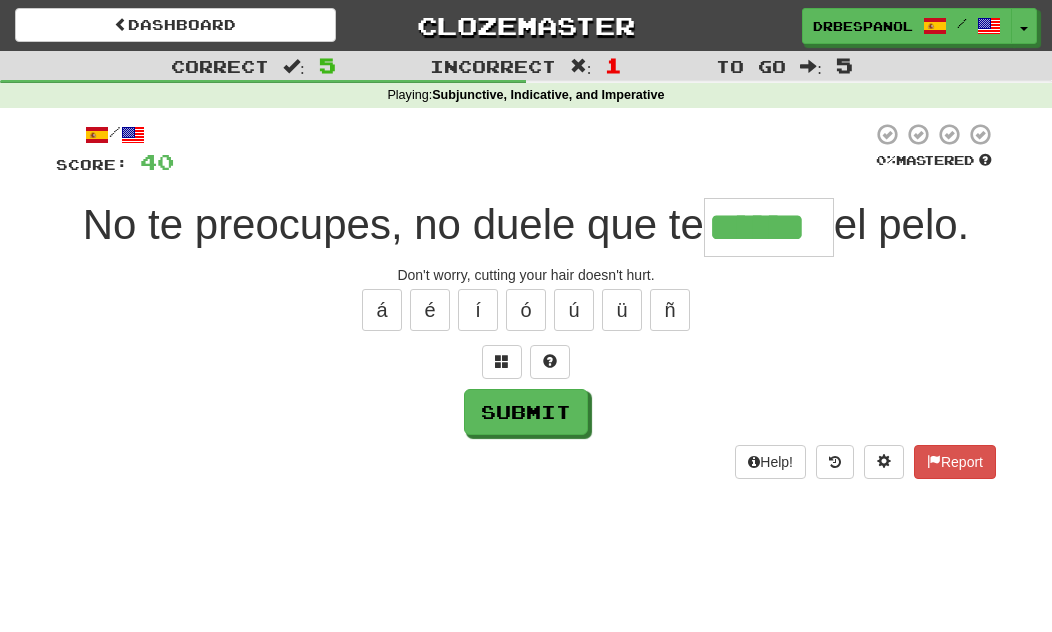 type on "******" 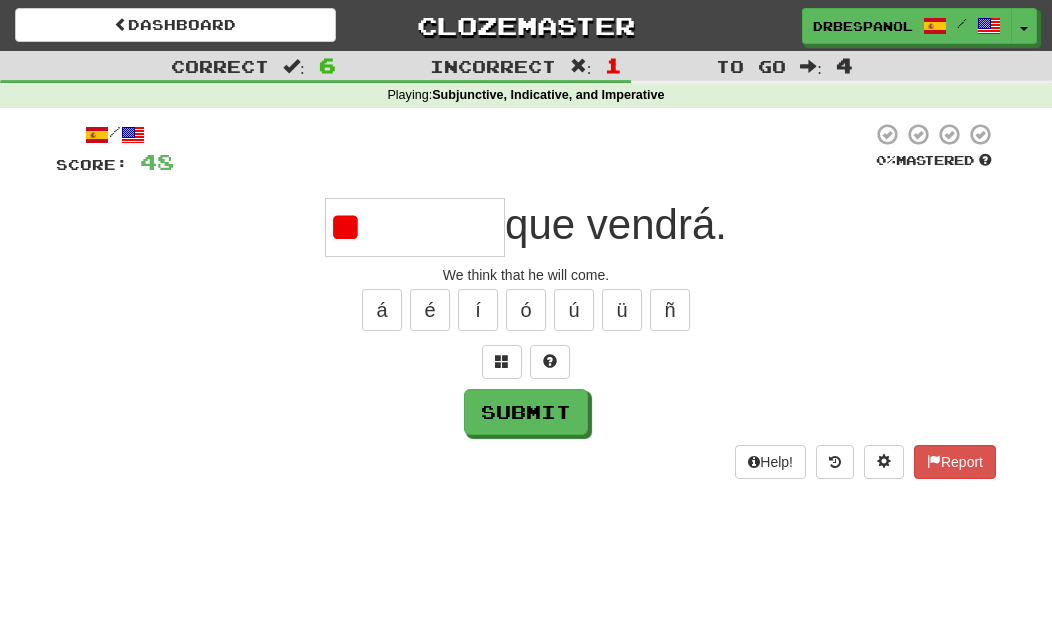 type on "*" 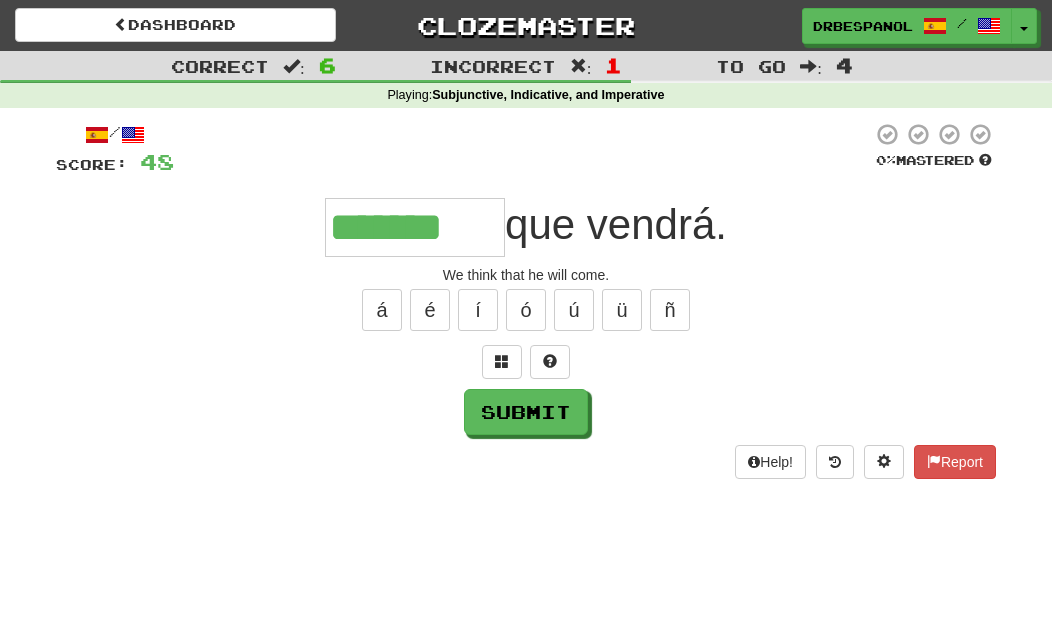 type on "*******" 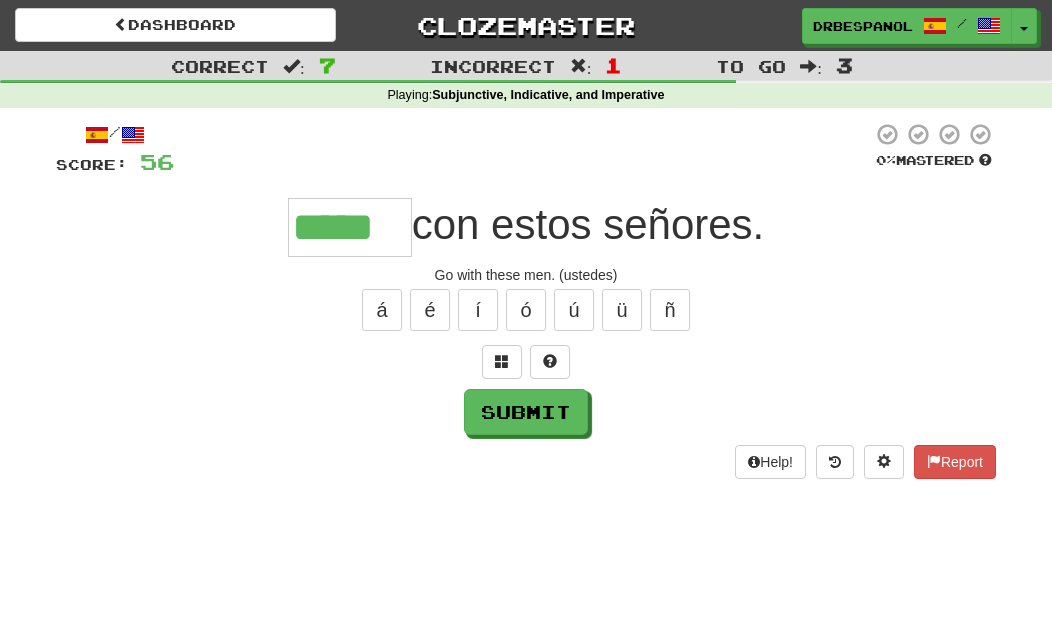 type on "*****" 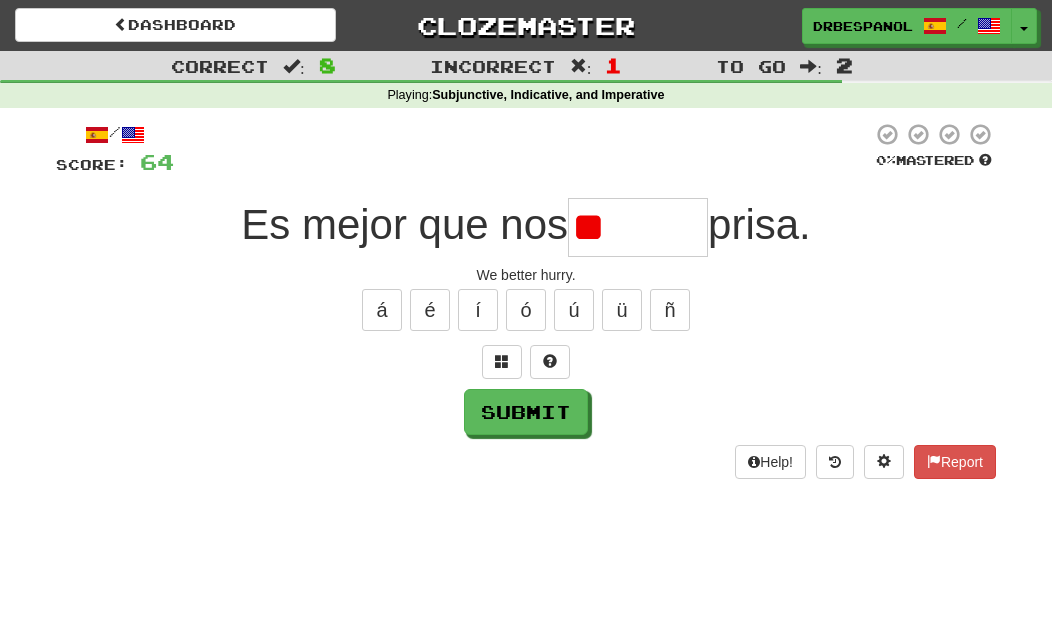 type on "*" 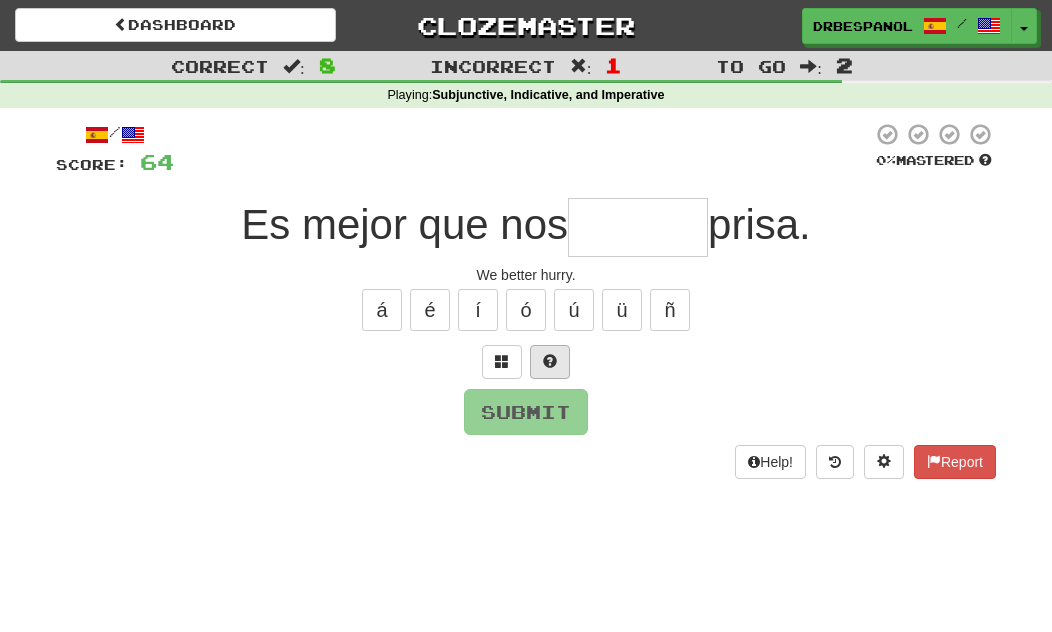 click at bounding box center (550, 361) 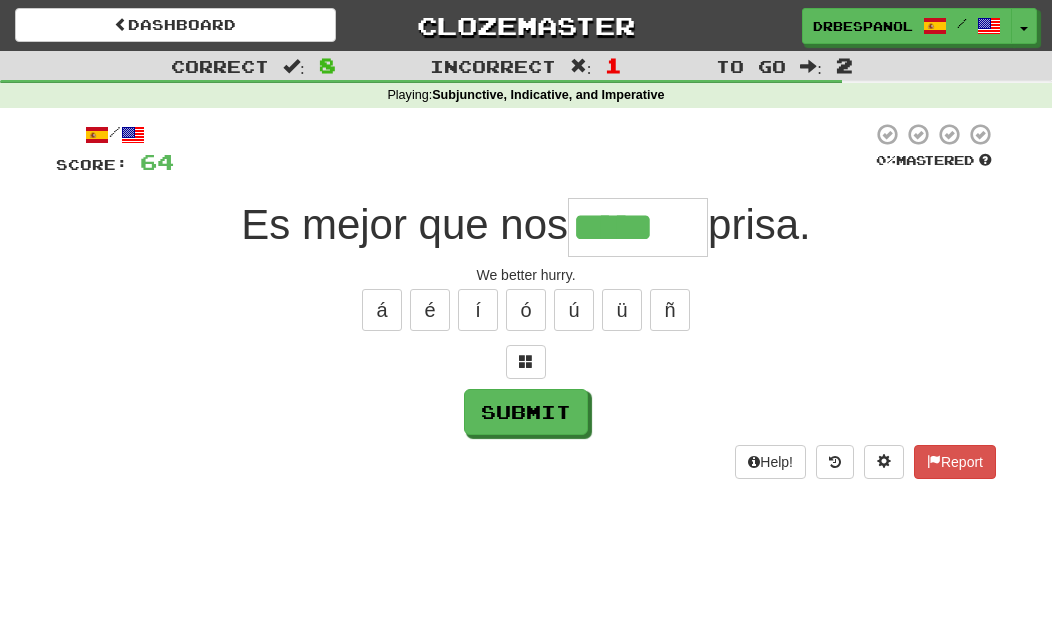 type on "*****" 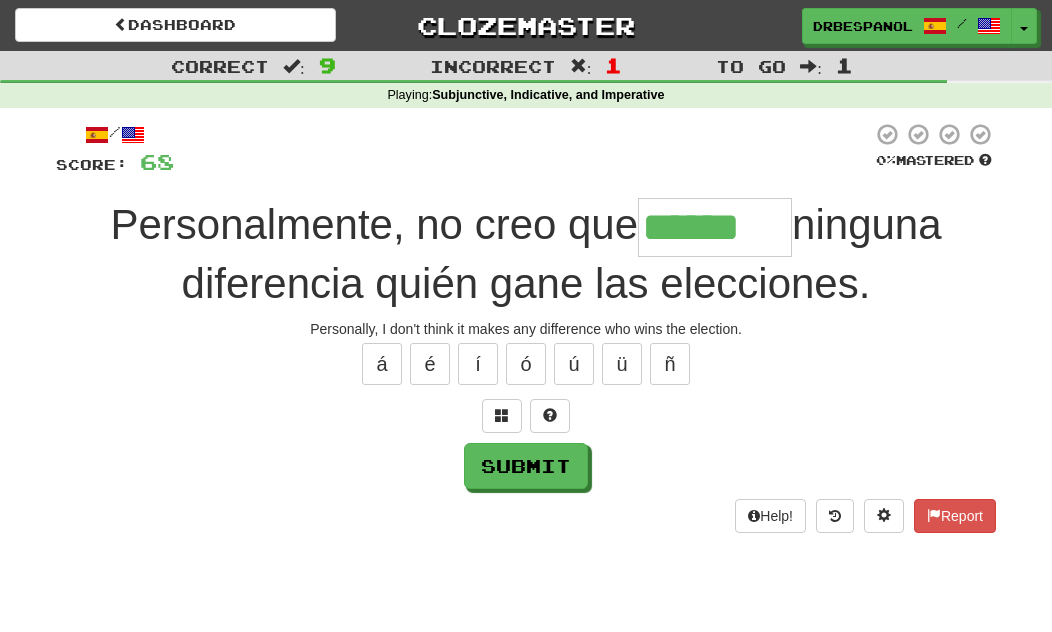 type on "******" 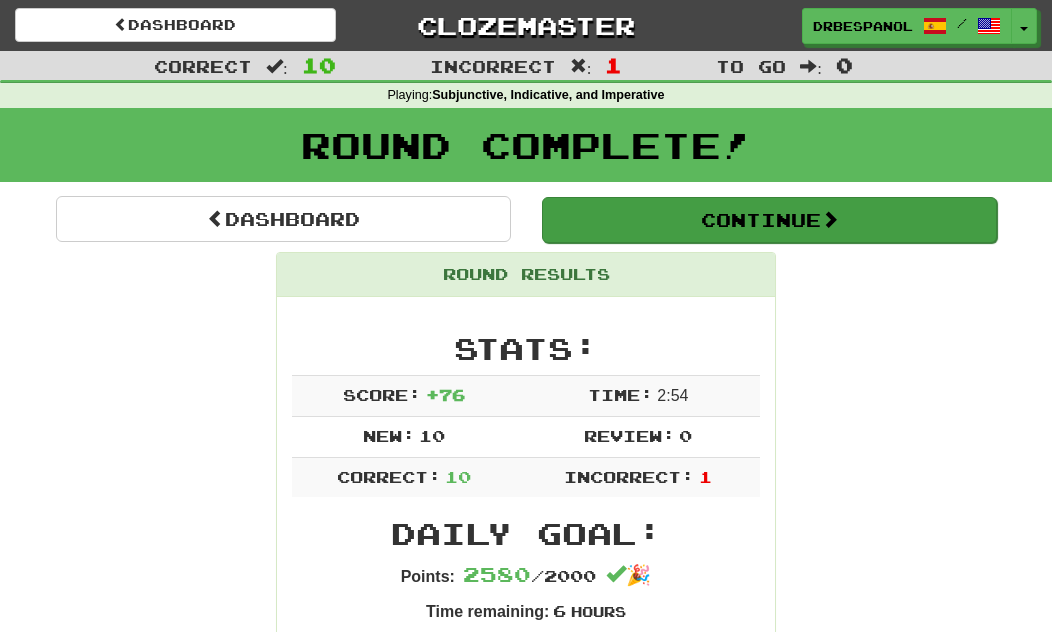 click on "Continue" at bounding box center (769, 220) 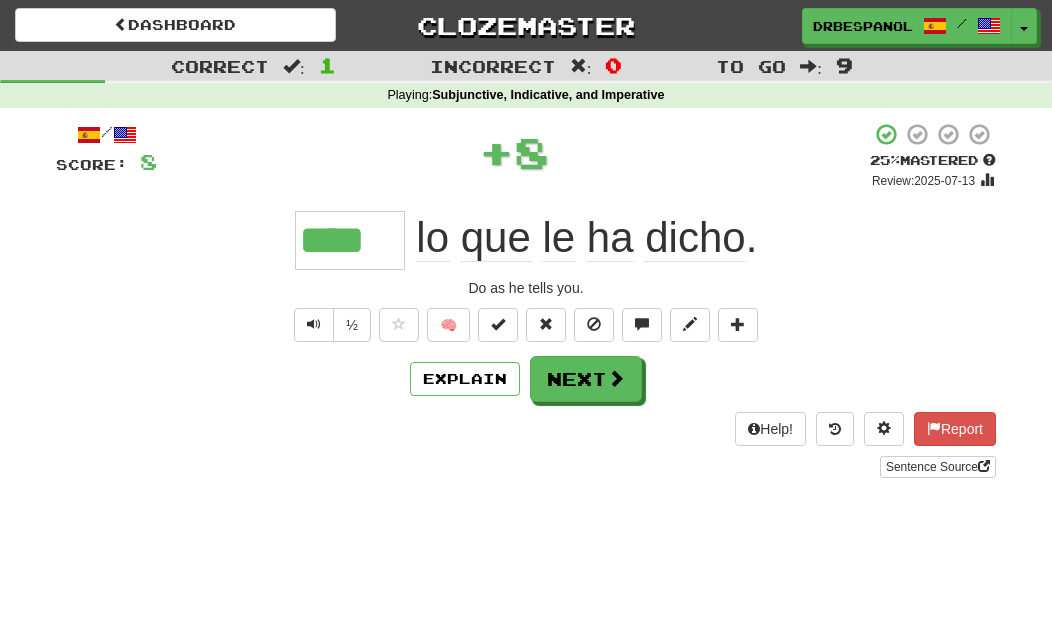 type on "****" 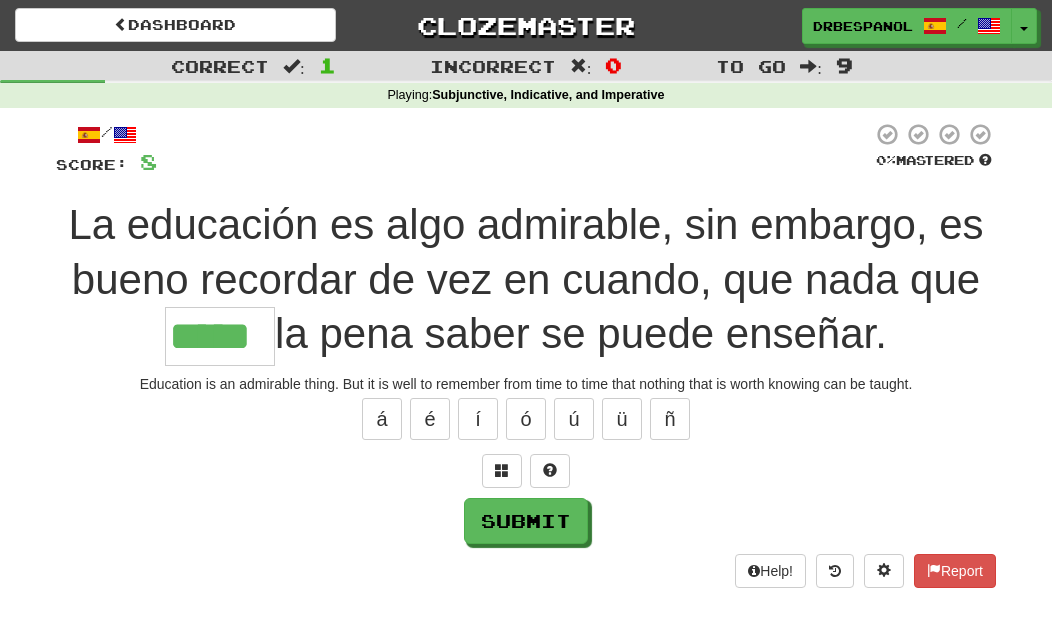 type on "*****" 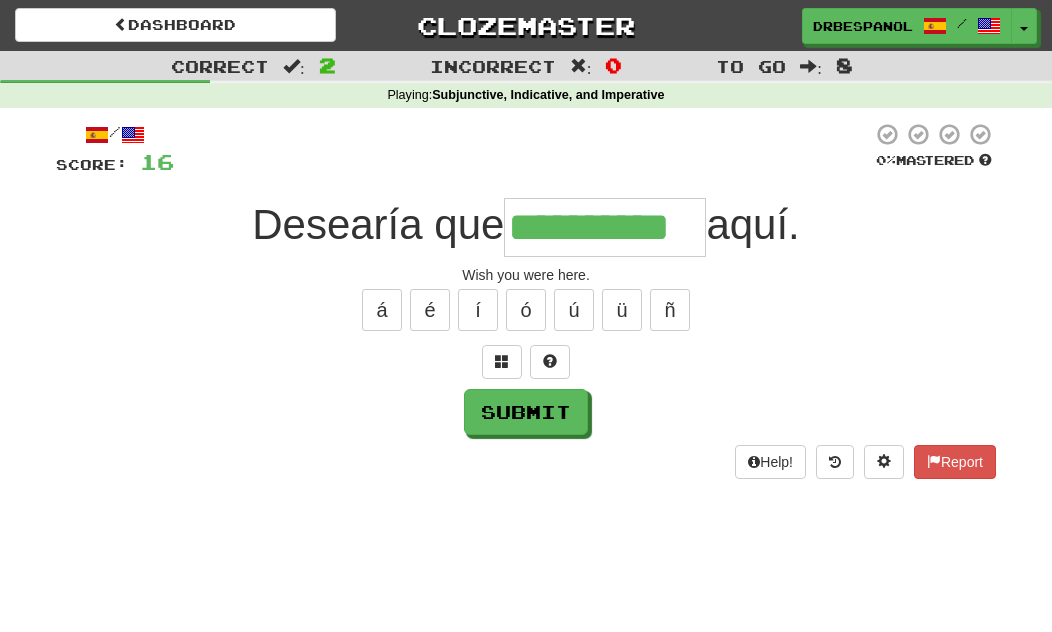 type on "**********" 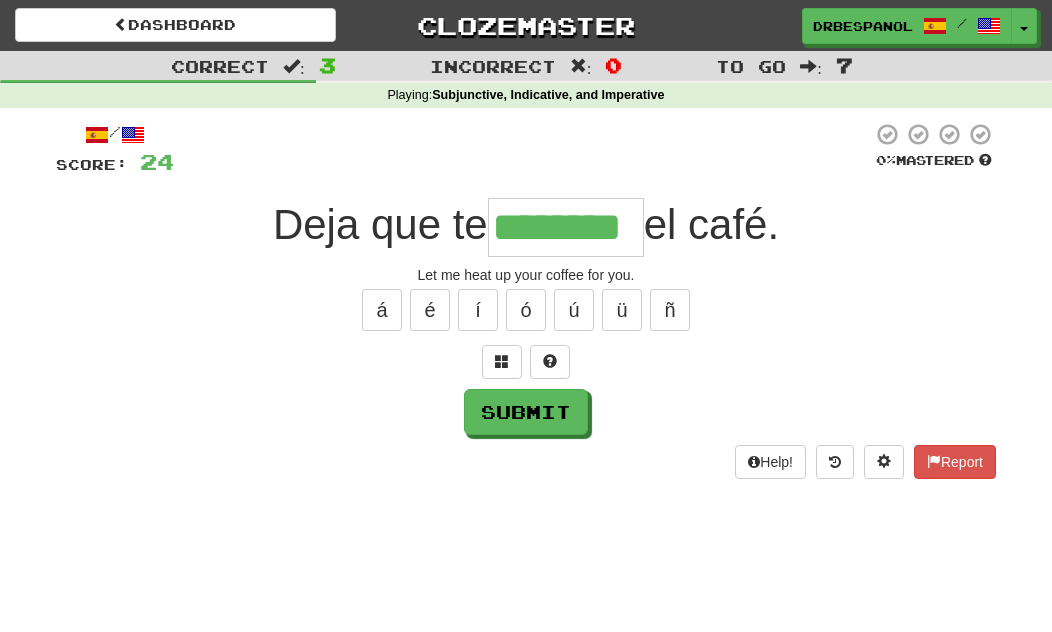 type on "********" 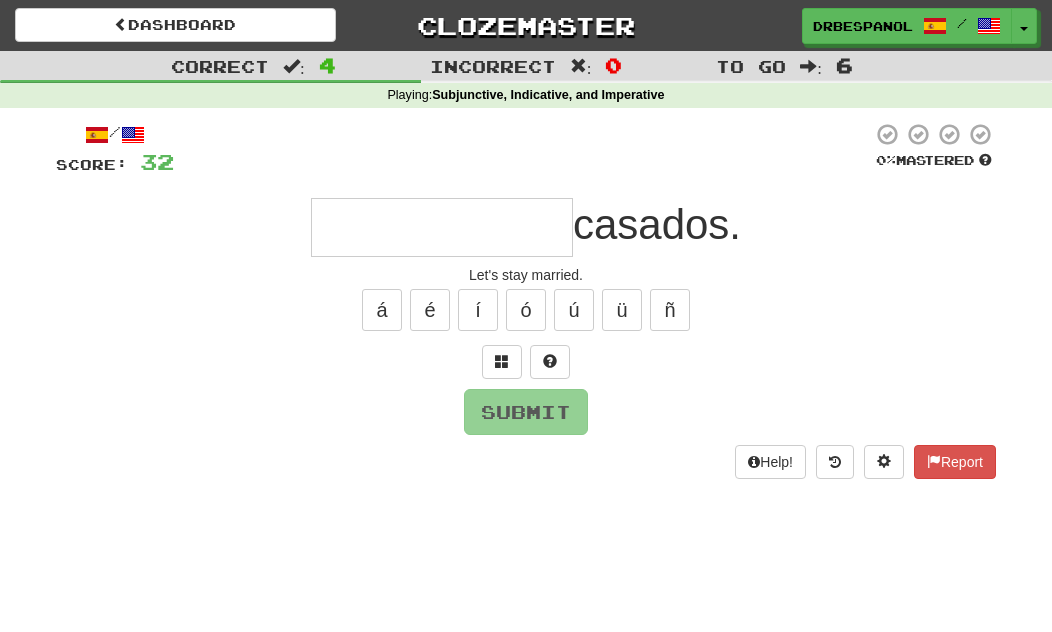 type on "*" 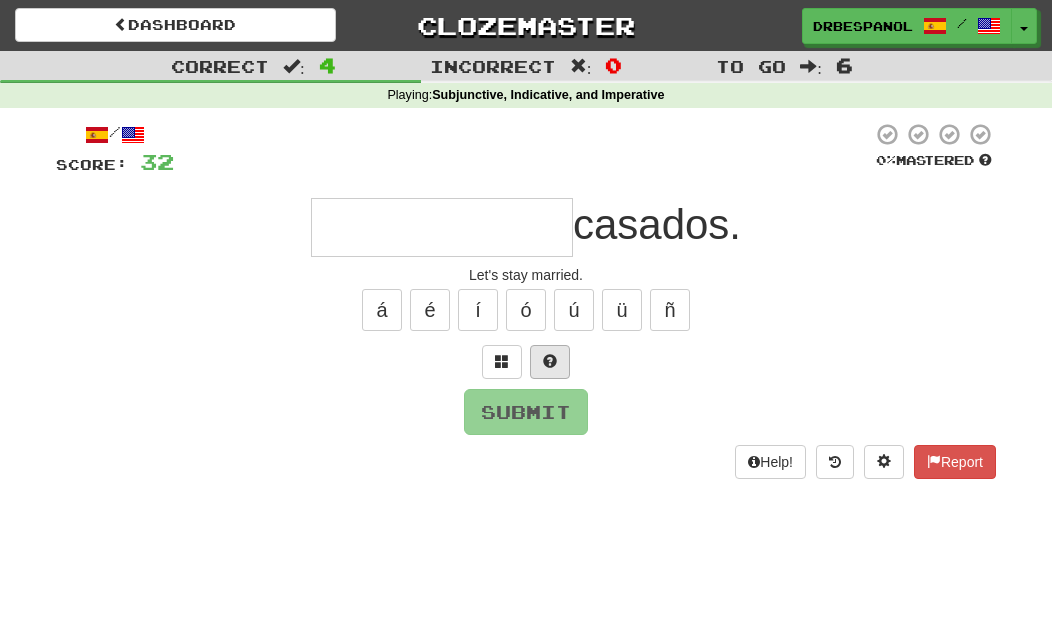 click at bounding box center (550, 361) 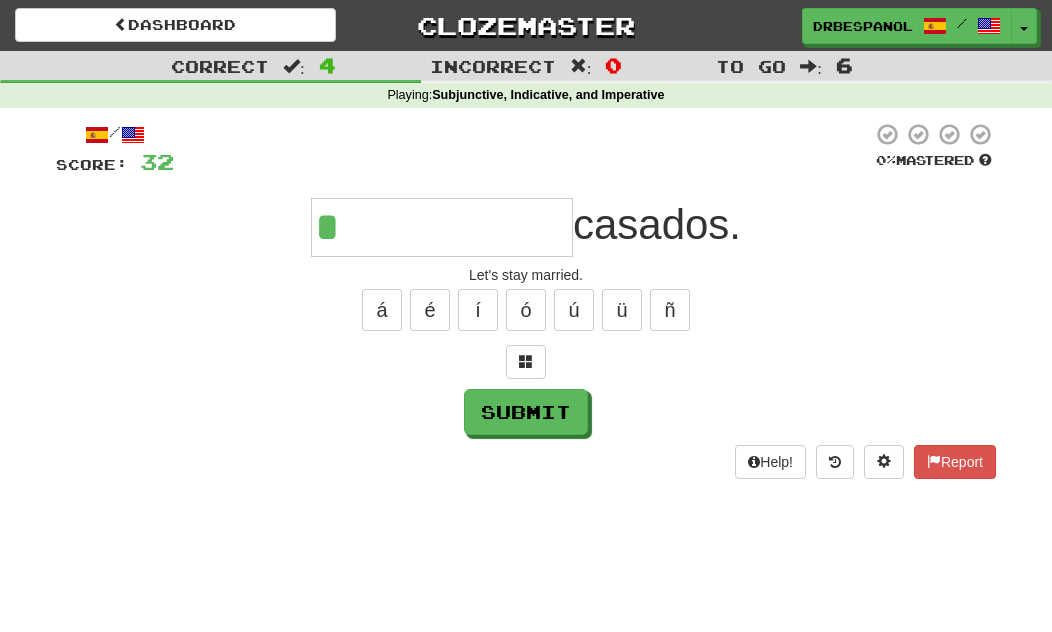 type on "**********" 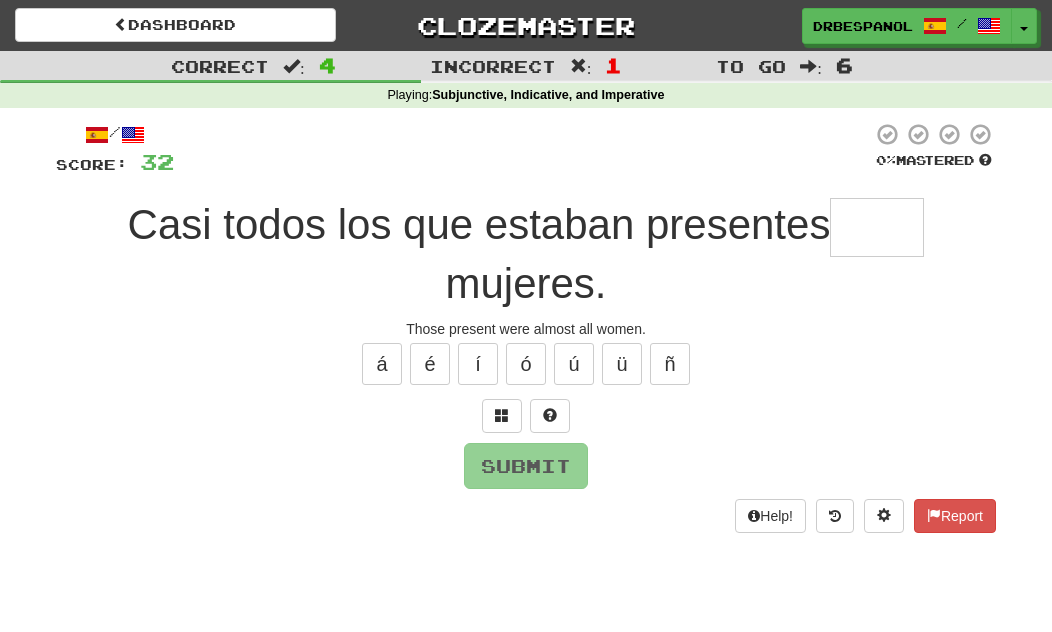 type on "*" 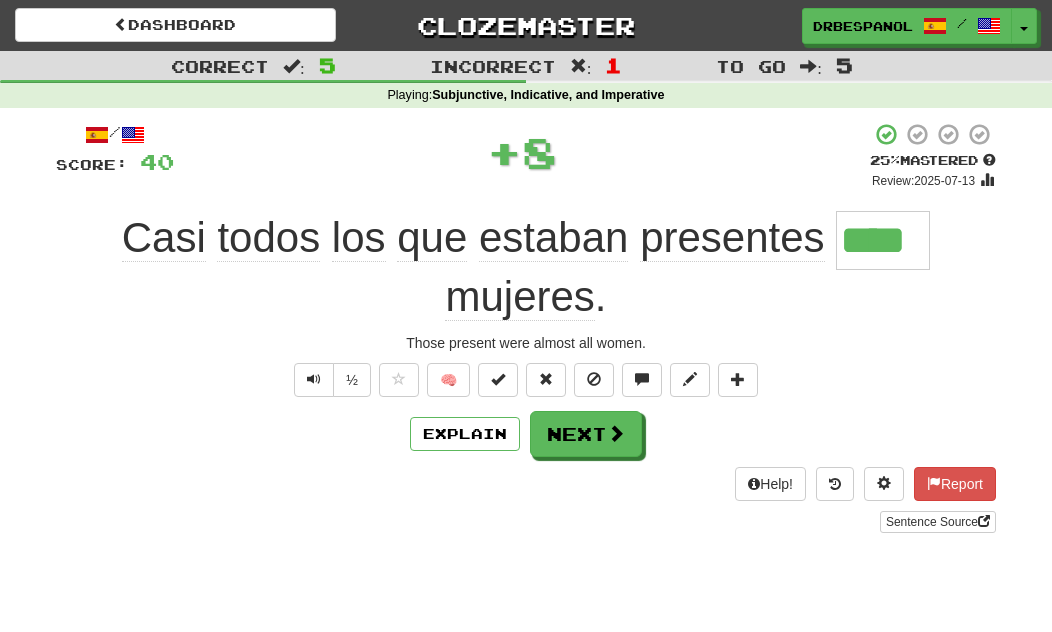 type on "****" 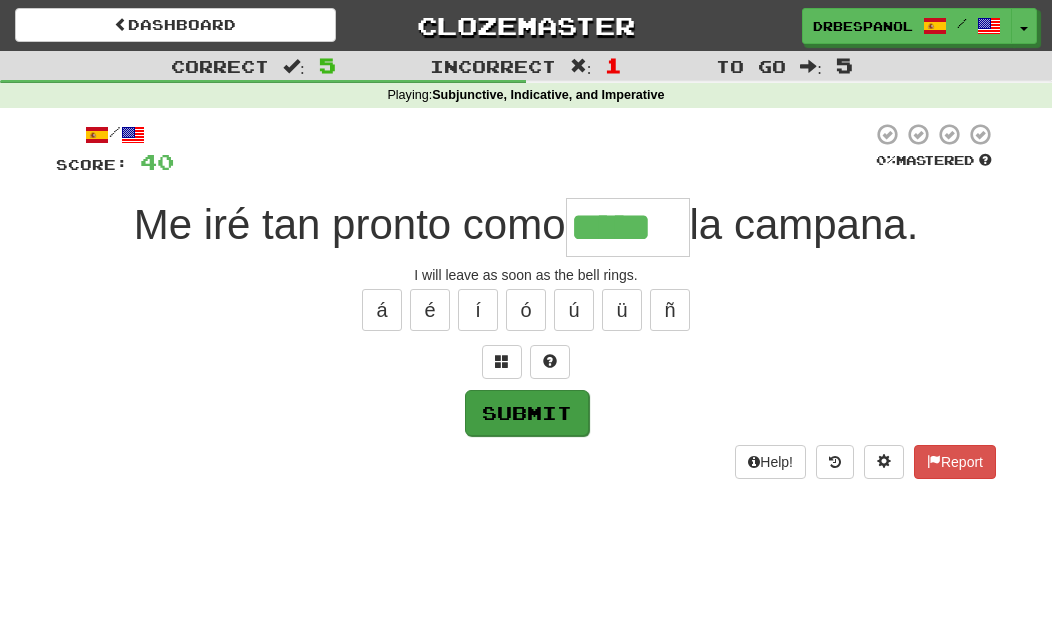 type on "*****" 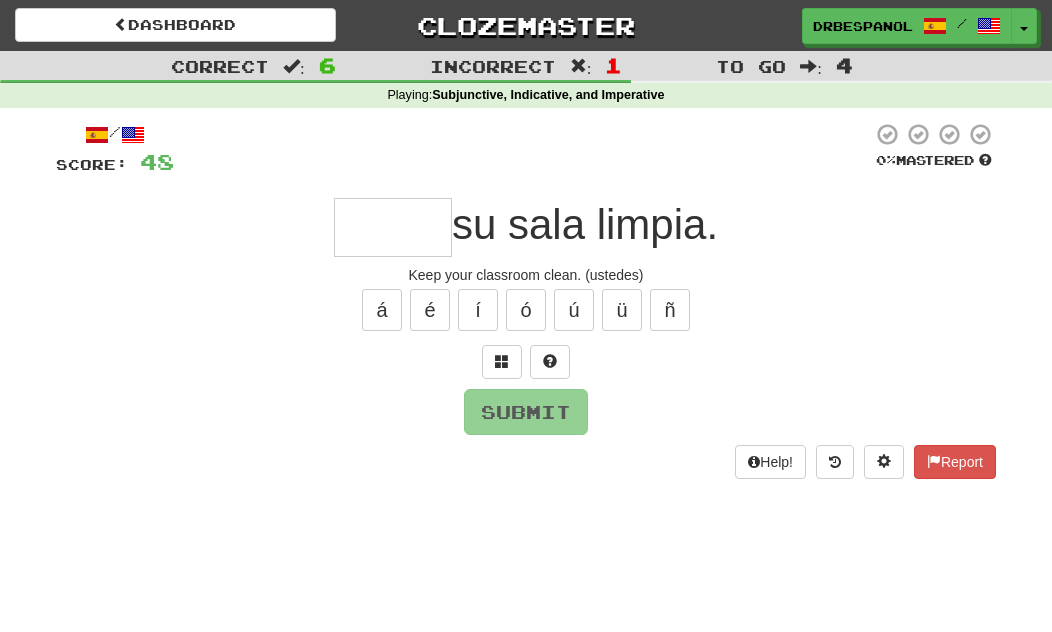 type on "*" 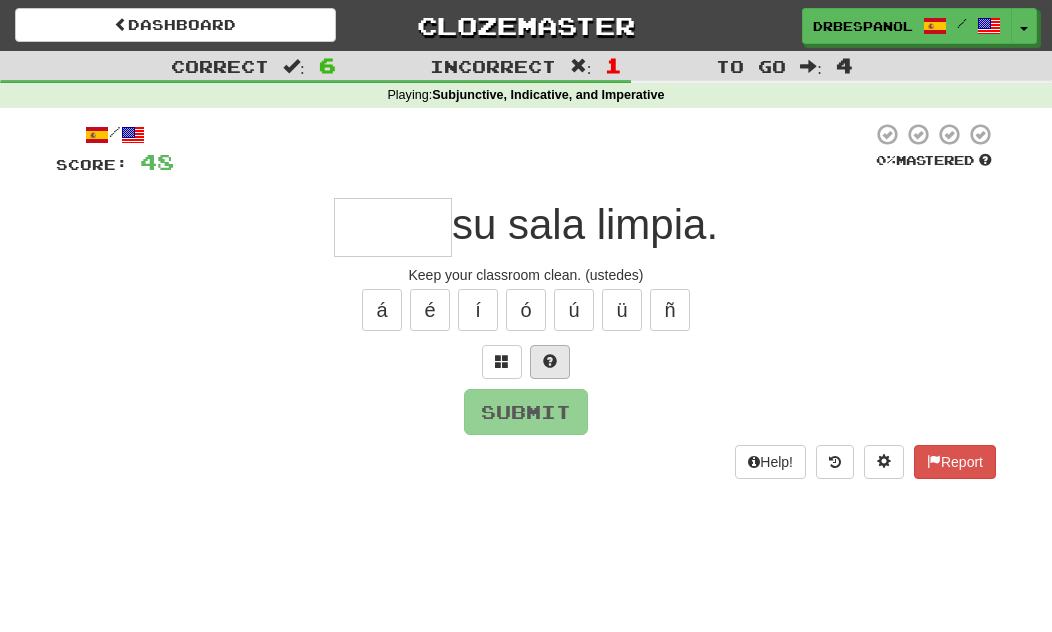 click at bounding box center [550, 361] 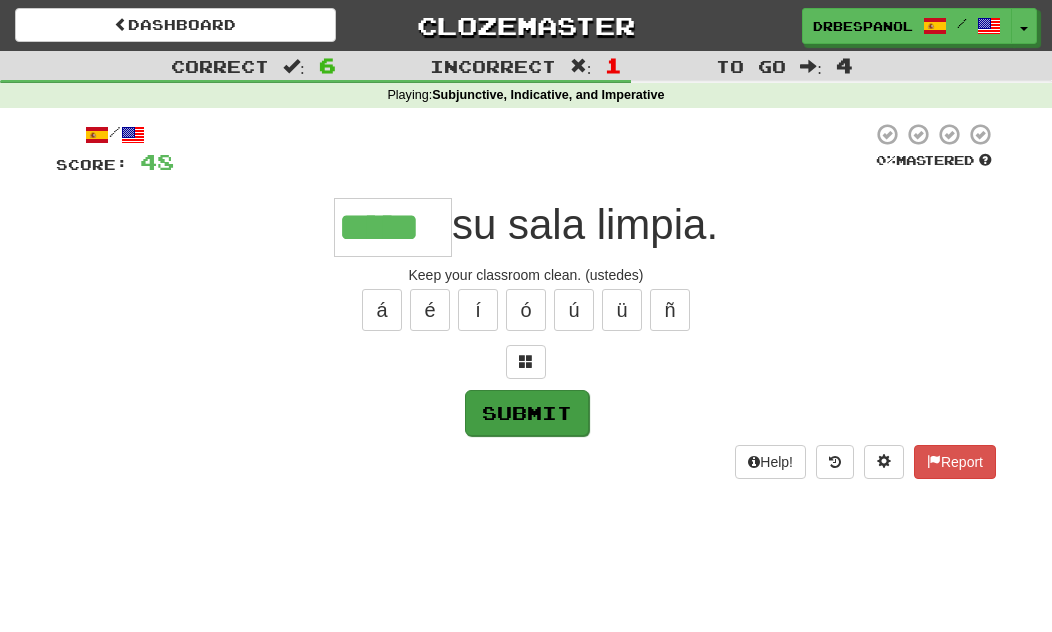 type on "*****" 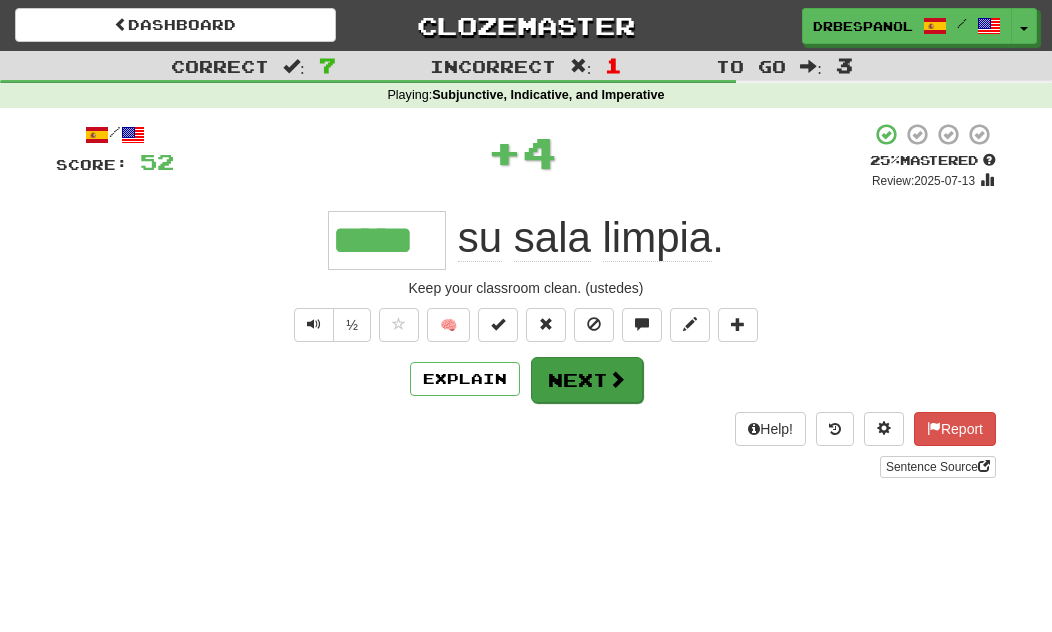 click at bounding box center (617, 379) 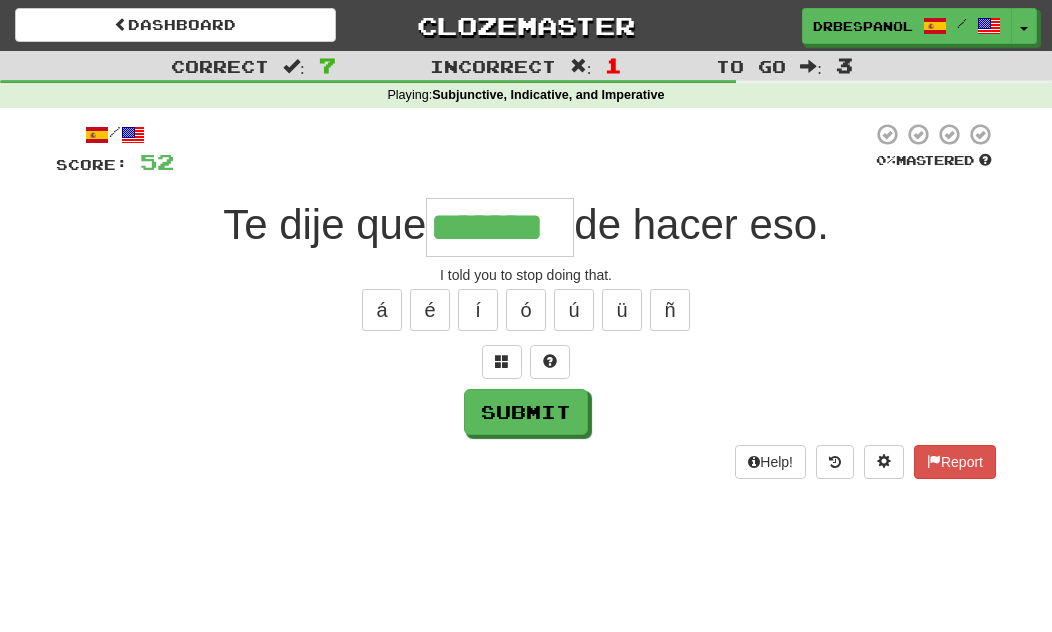 type on "*******" 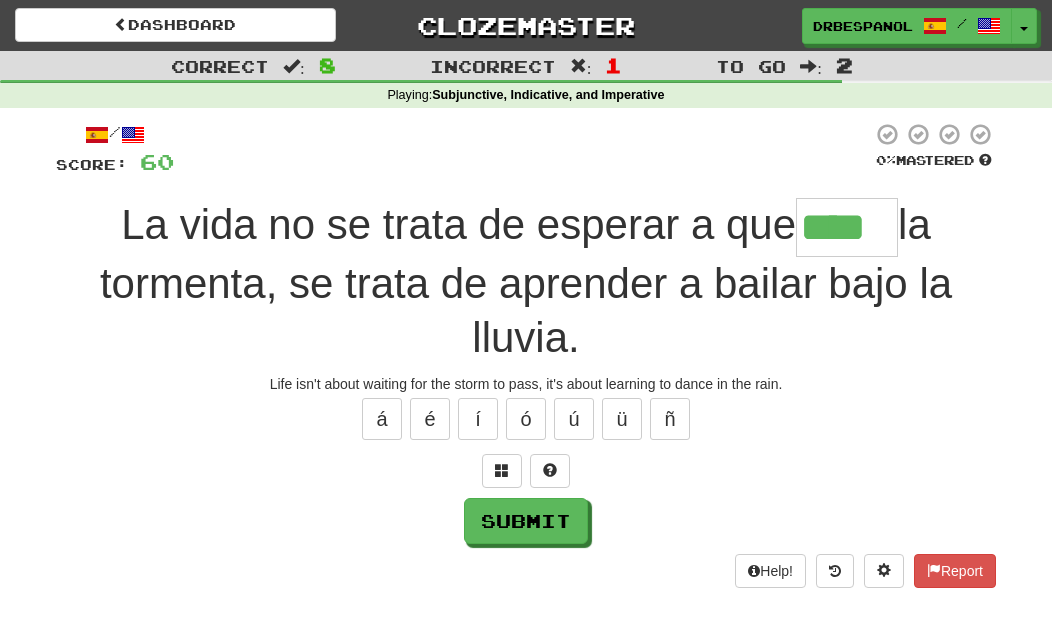 type on "****" 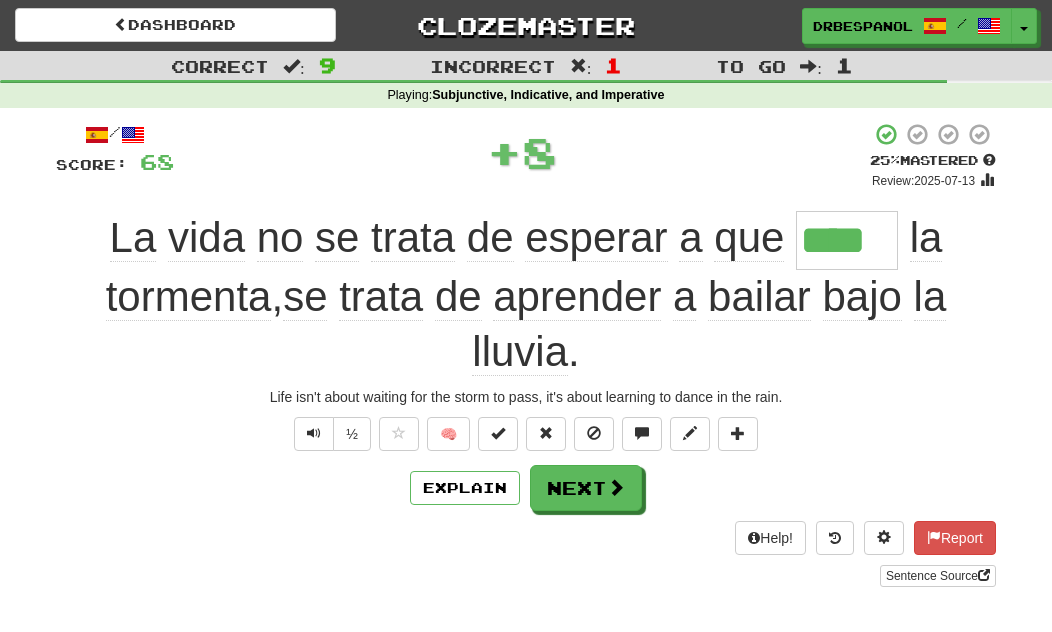 click on "La" 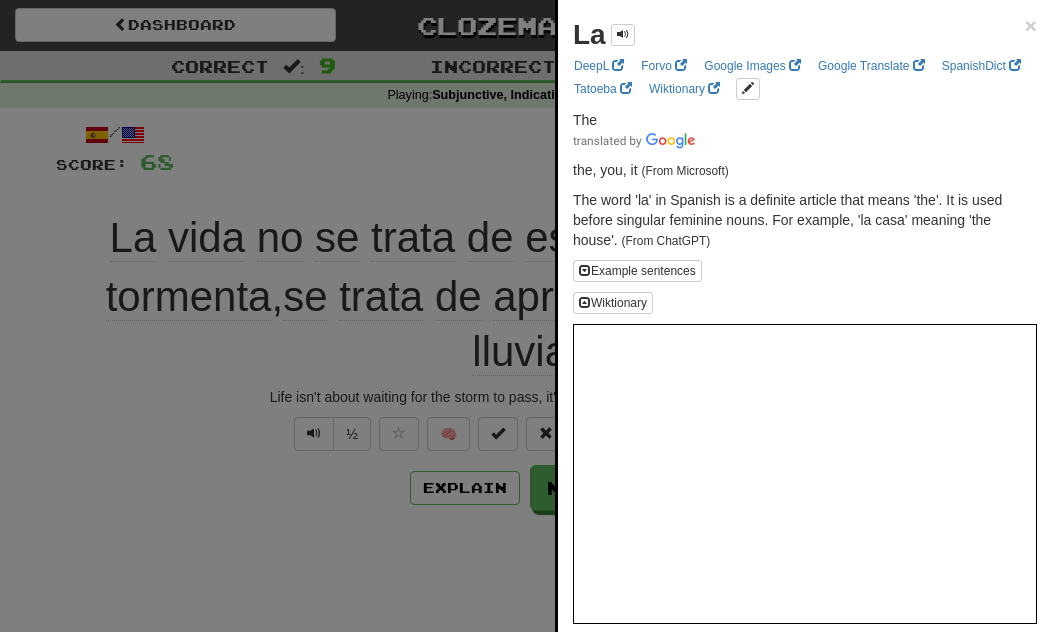 click at bounding box center [526, 316] 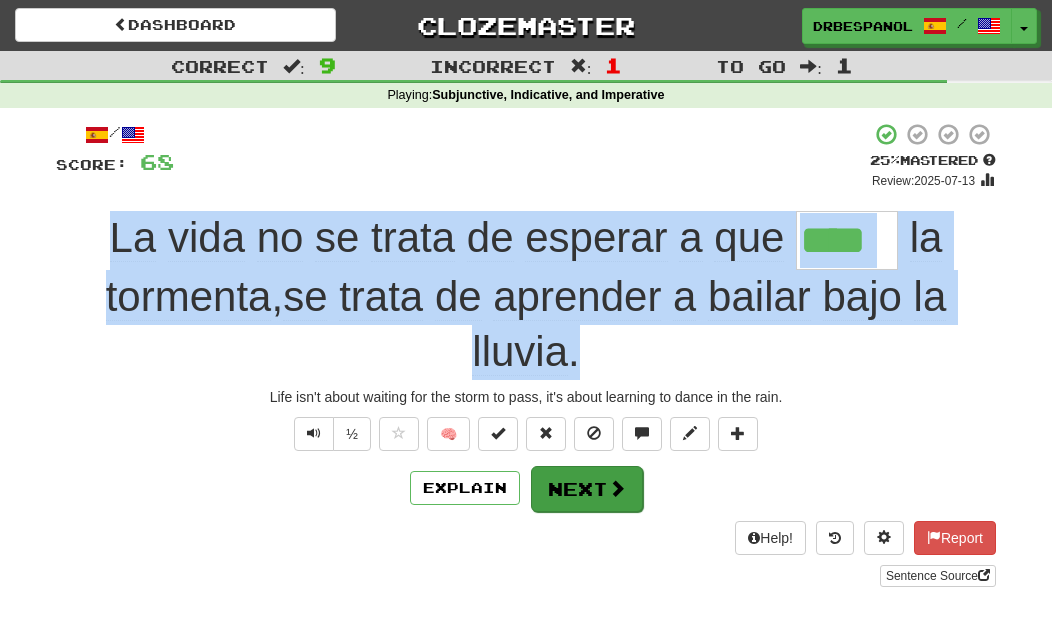 click on "Next" at bounding box center [587, 489] 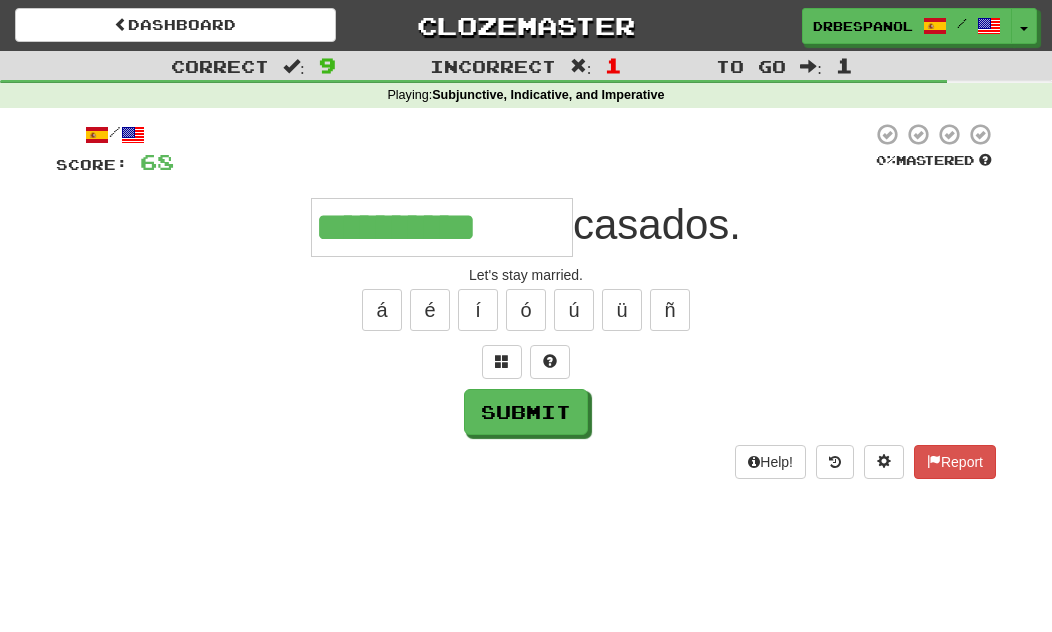 type on "**********" 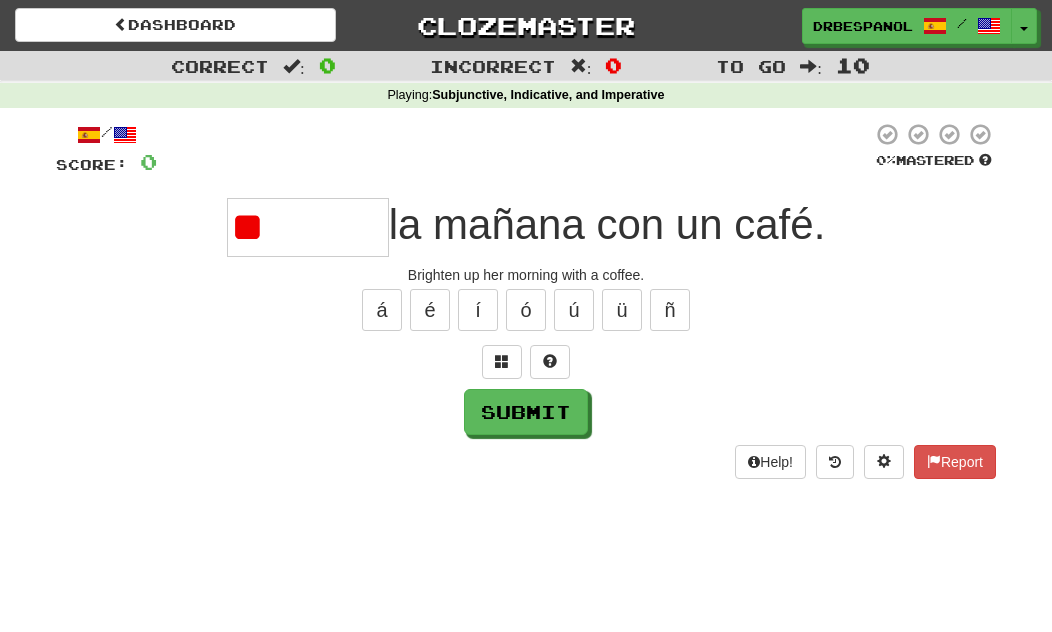 type on "*" 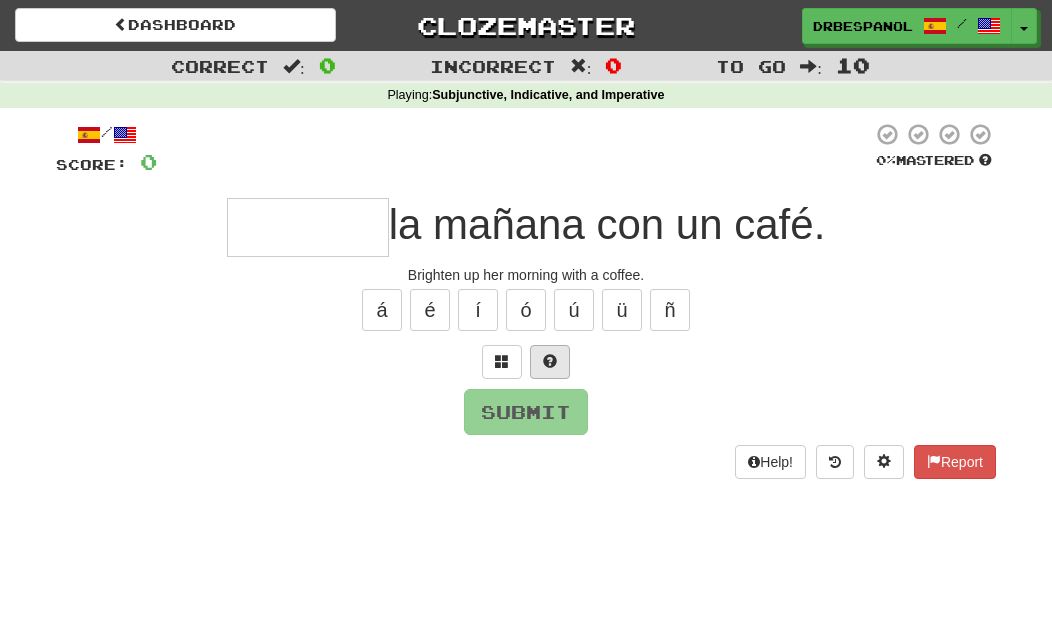 click at bounding box center (550, 362) 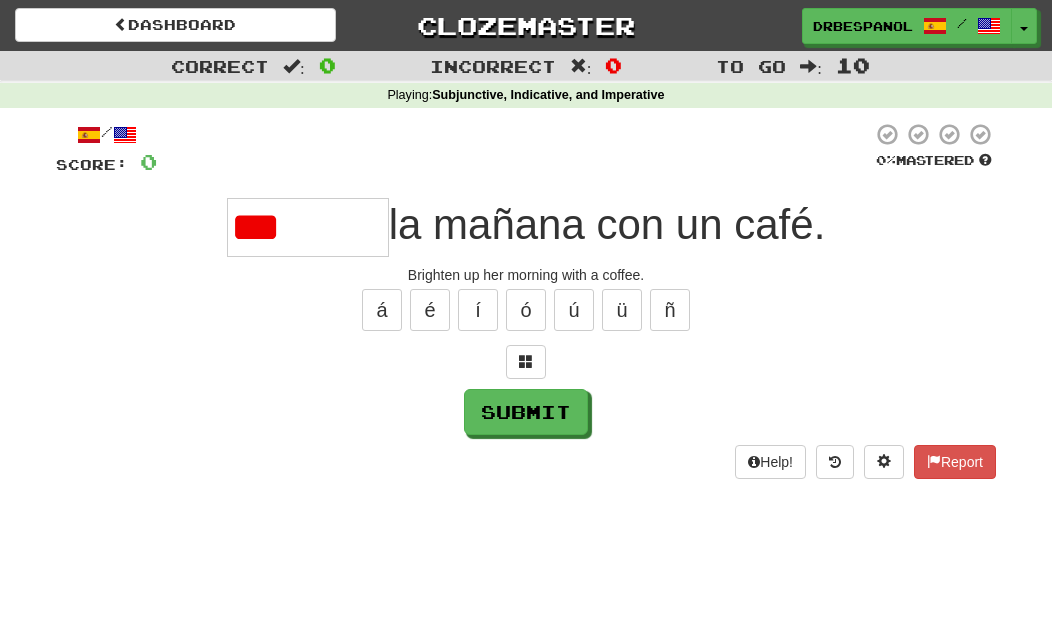 type on "********" 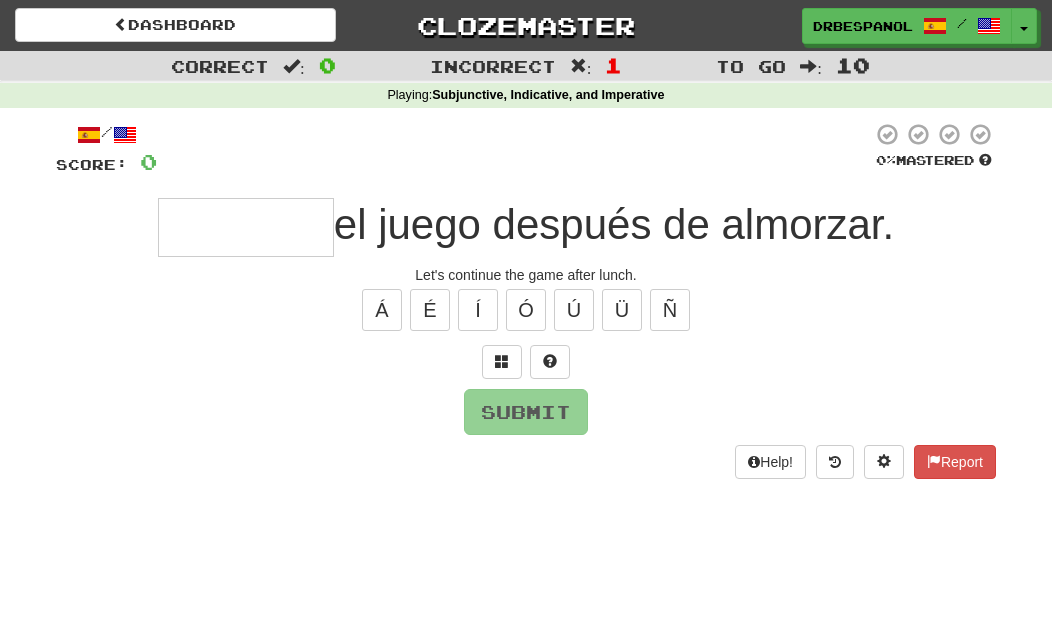 type on "*" 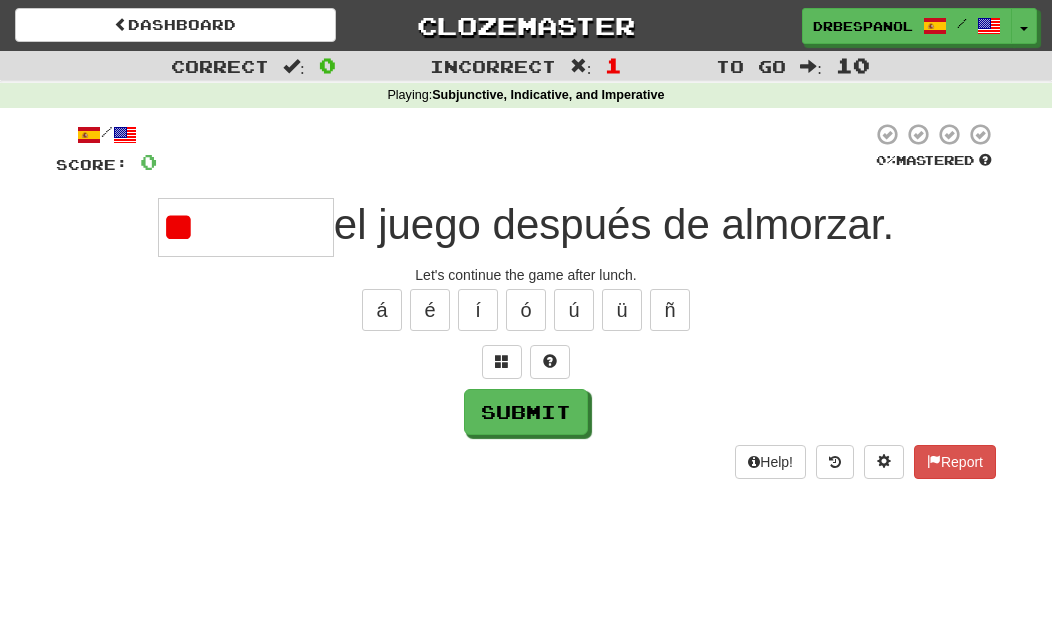 type on "*" 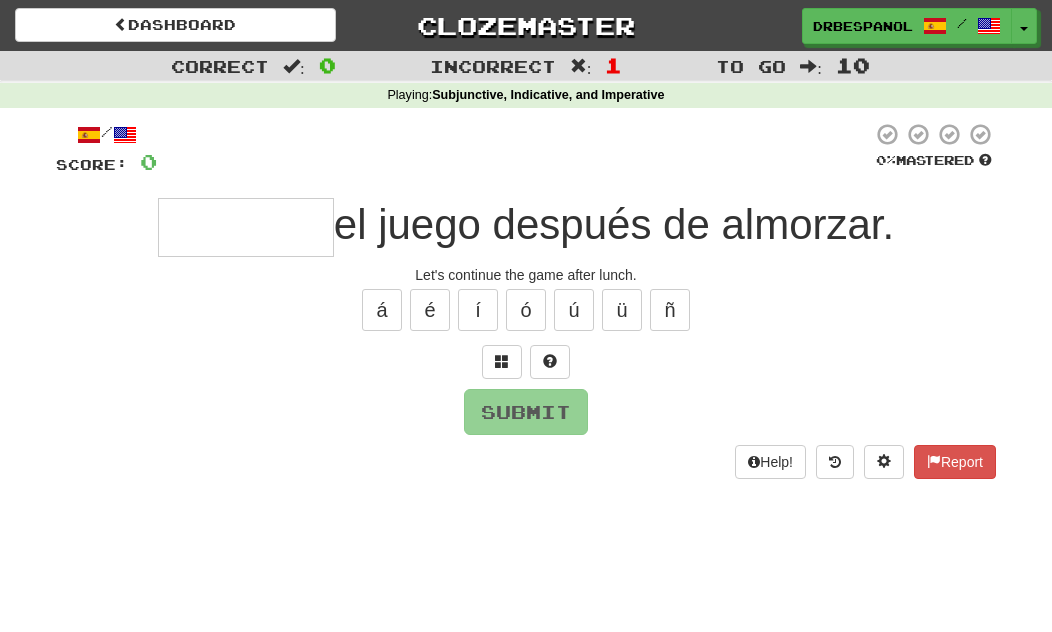 type on "*" 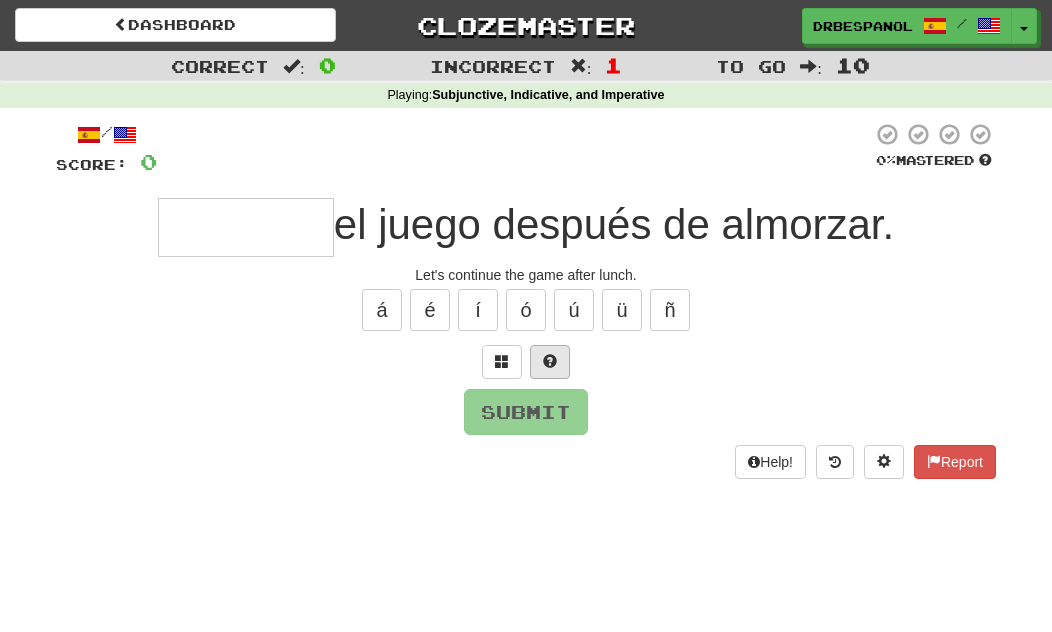 click at bounding box center [550, 361] 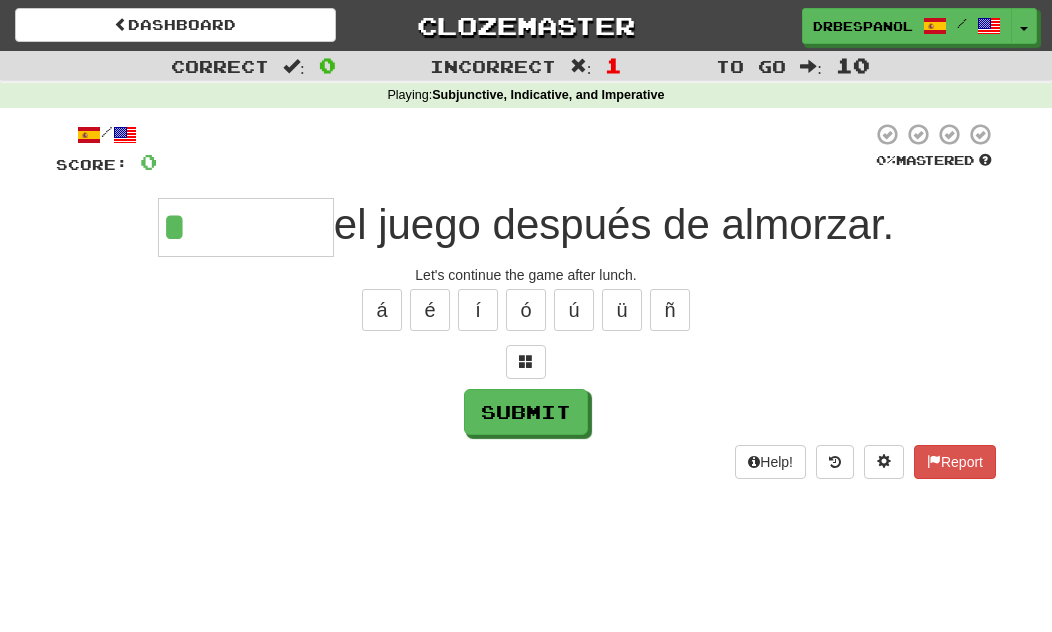 type on "*******" 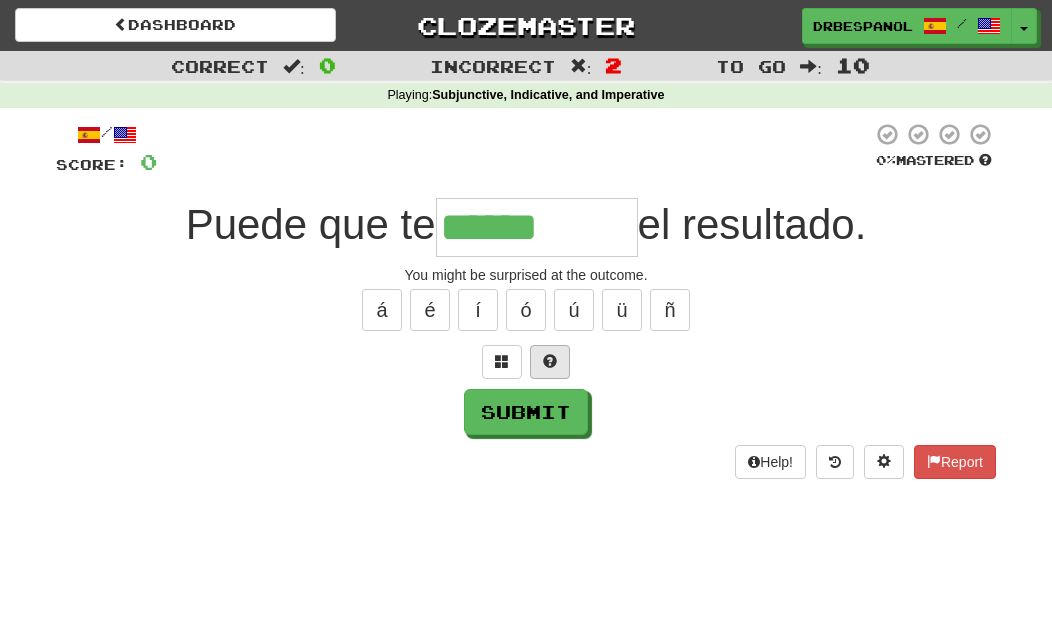 click at bounding box center (550, 362) 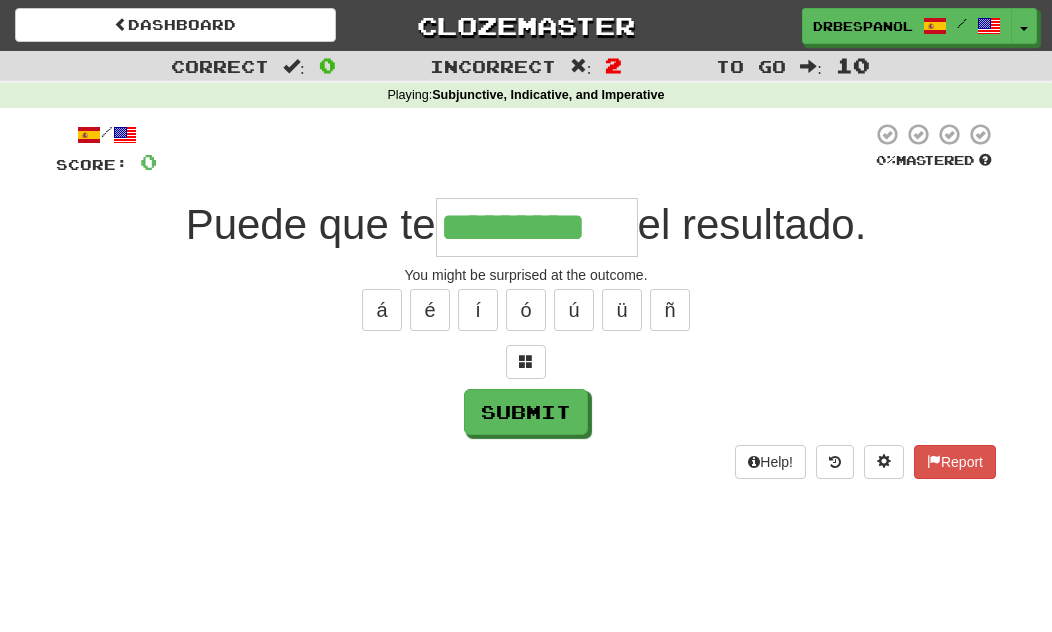 type on "*********" 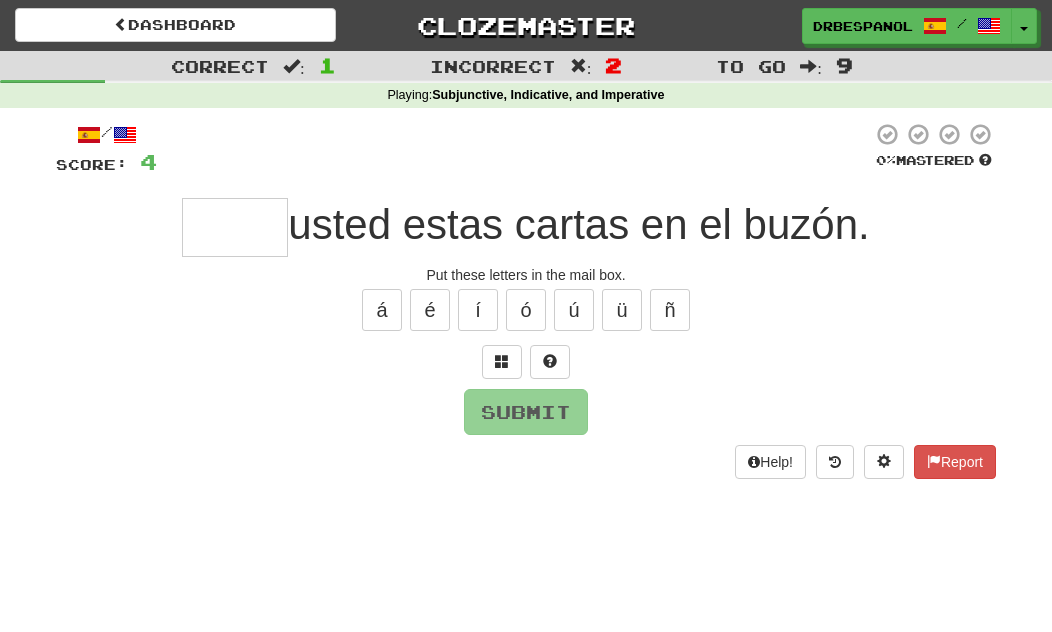 type on "*" 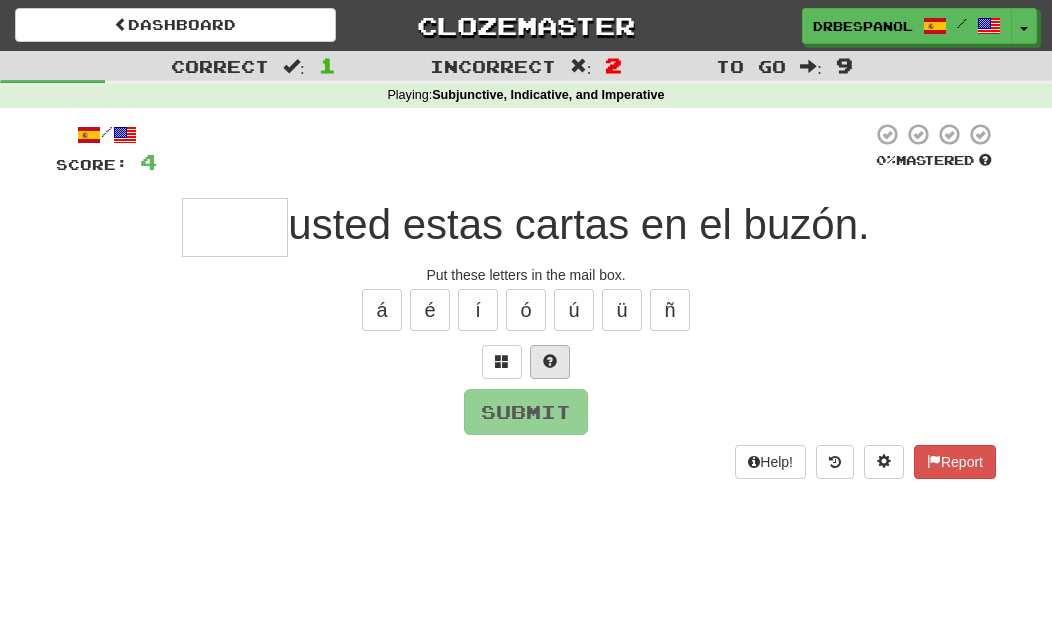 click at bounding box center (550, 362) 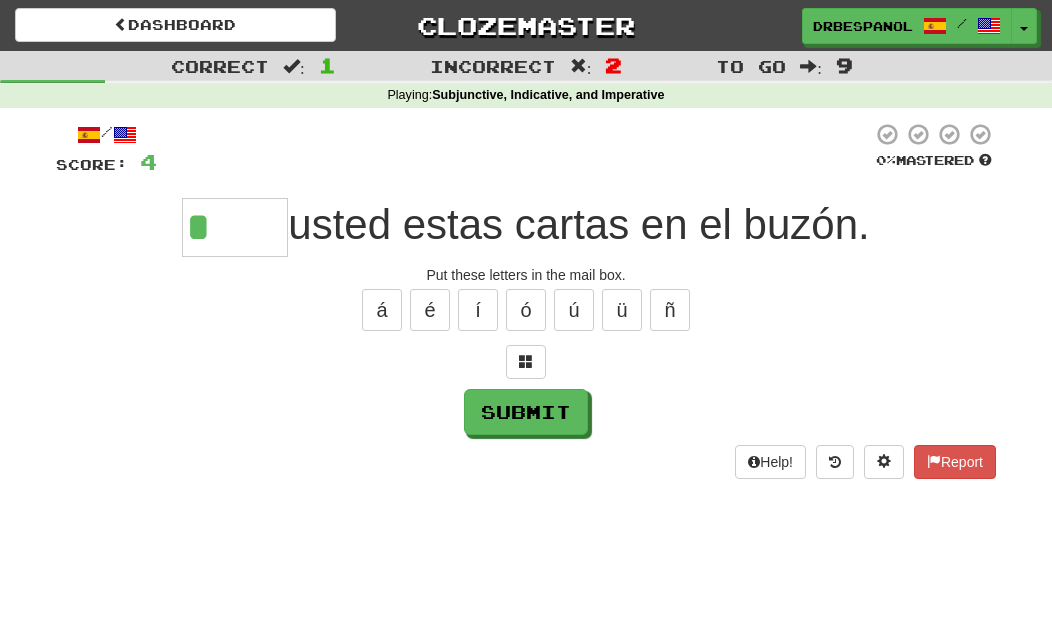 type on "****" 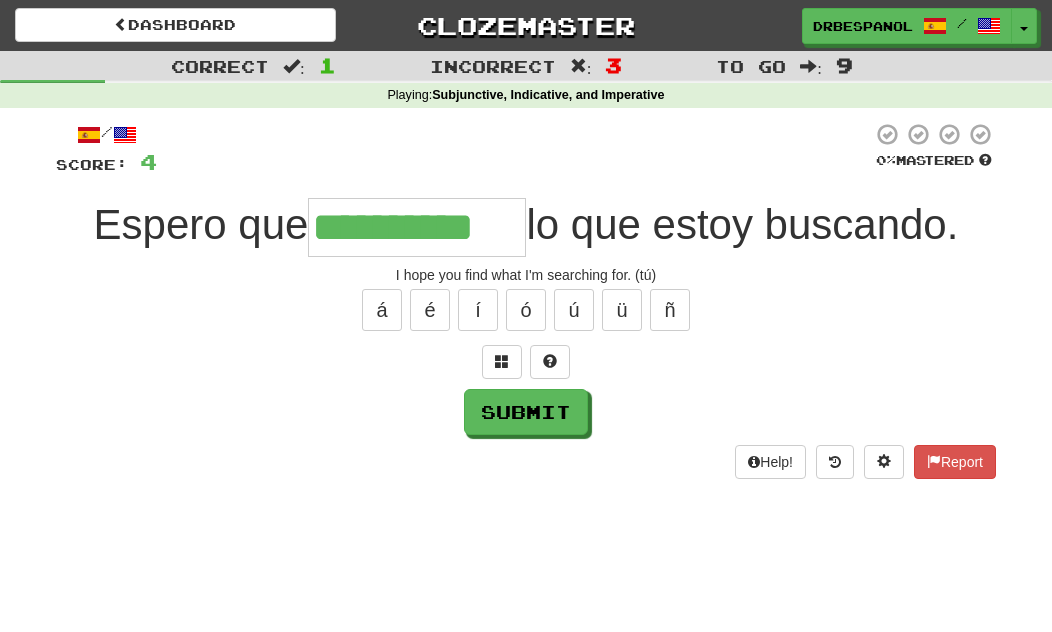 type on "**********" 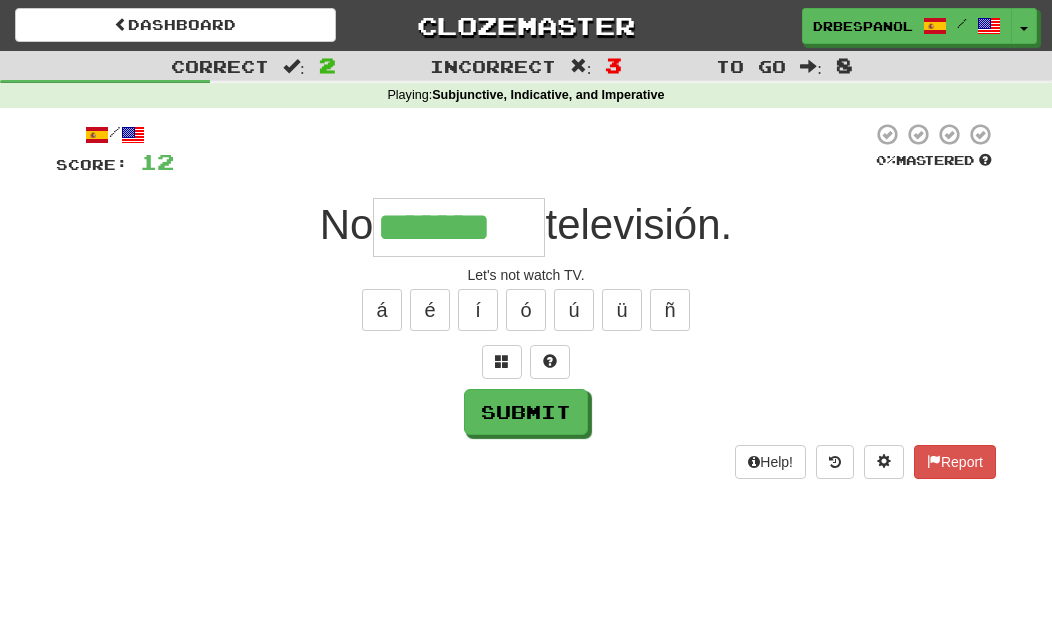 type on "*******" 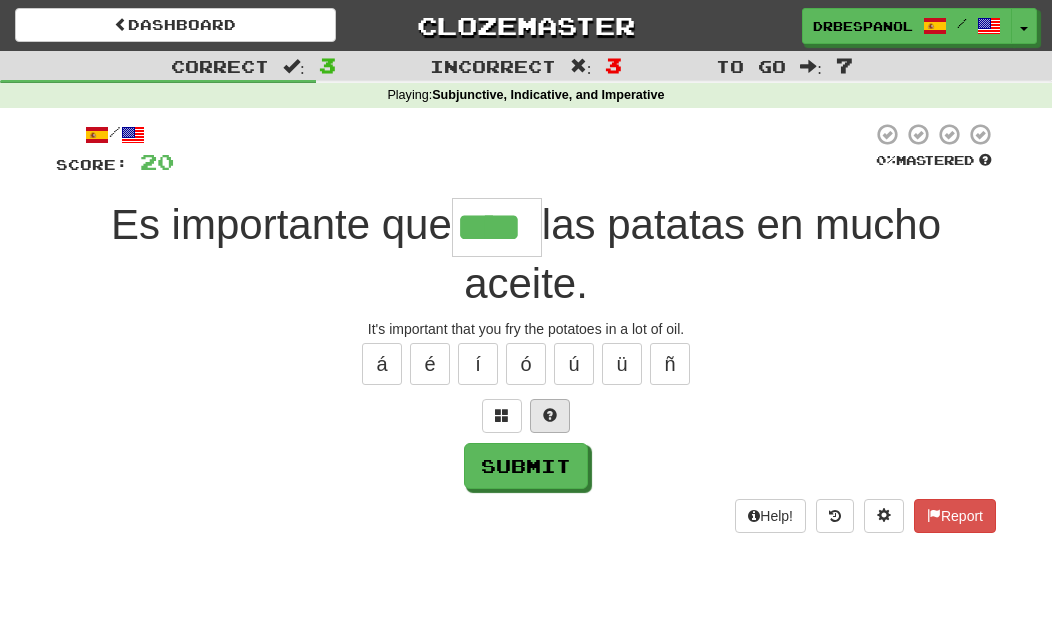 click at bounding box center [550, 416] 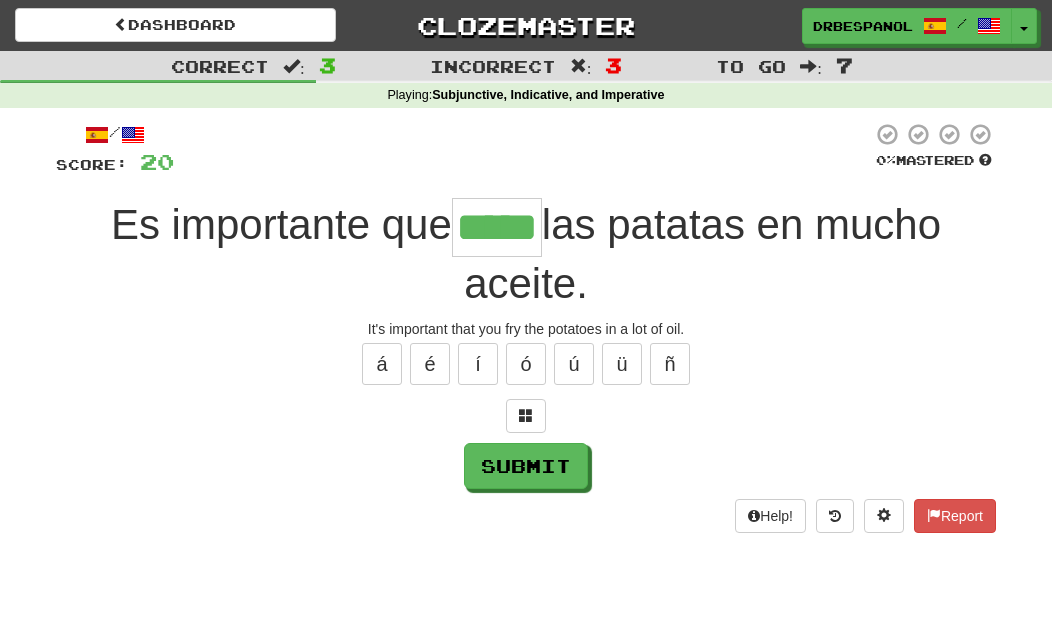 type on "*****" 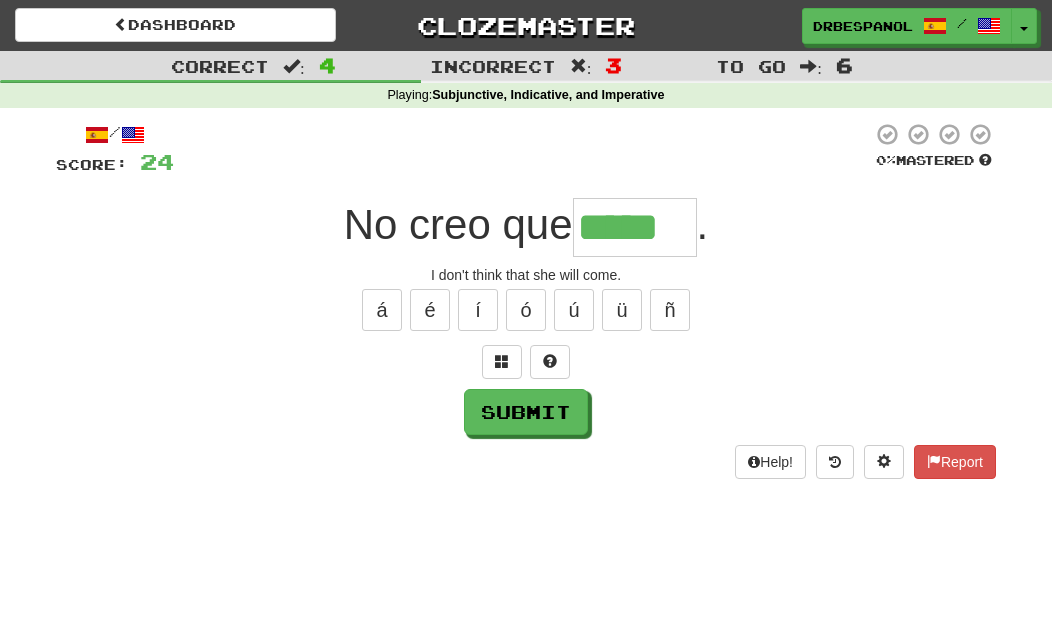 type on "*****" 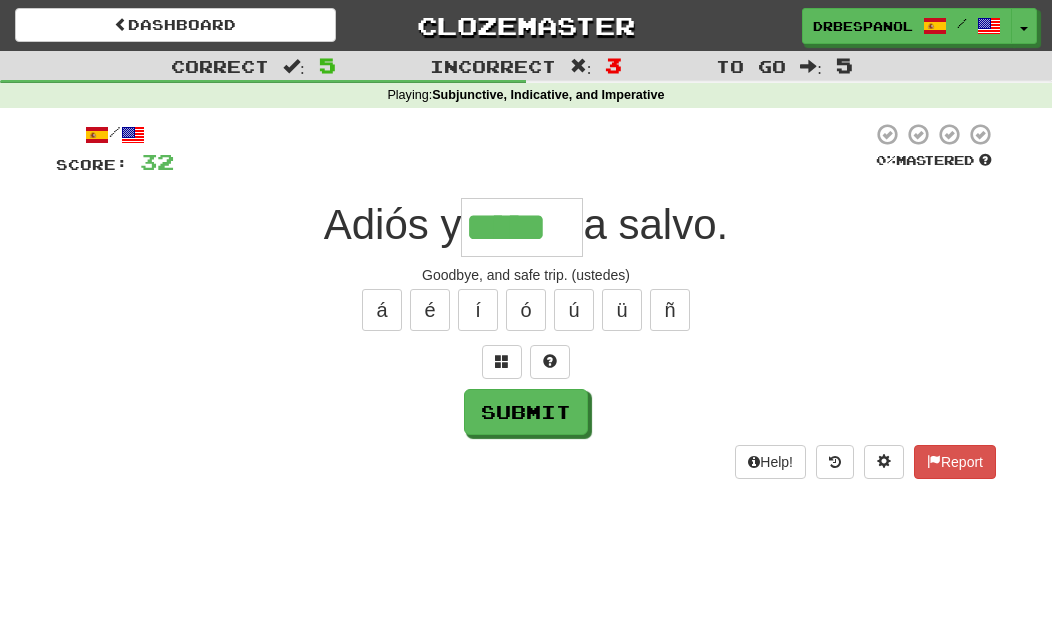 type on "*****" 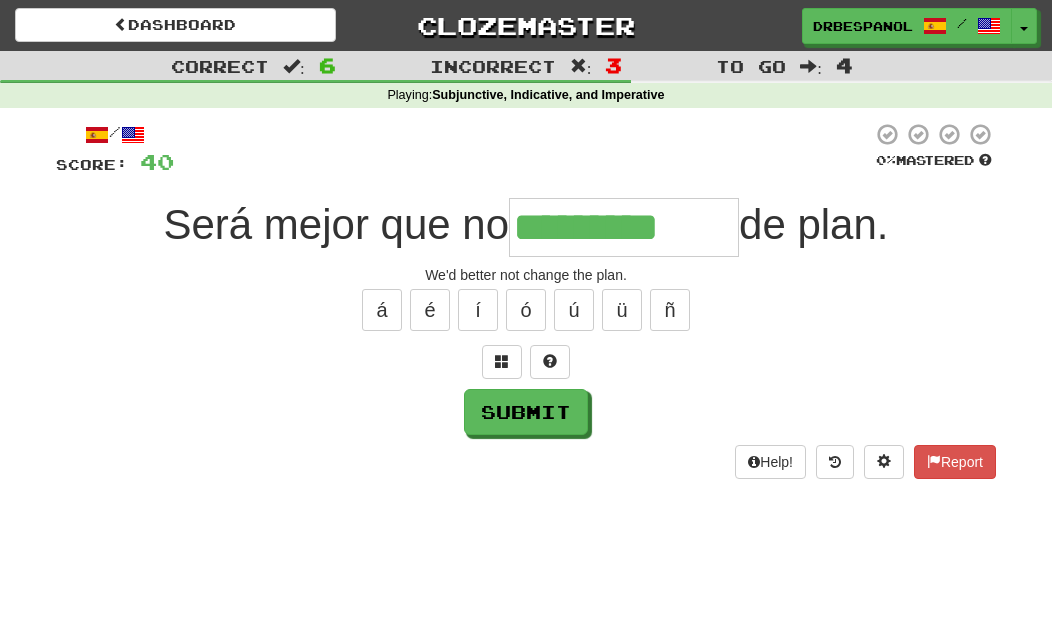 type on "*********" 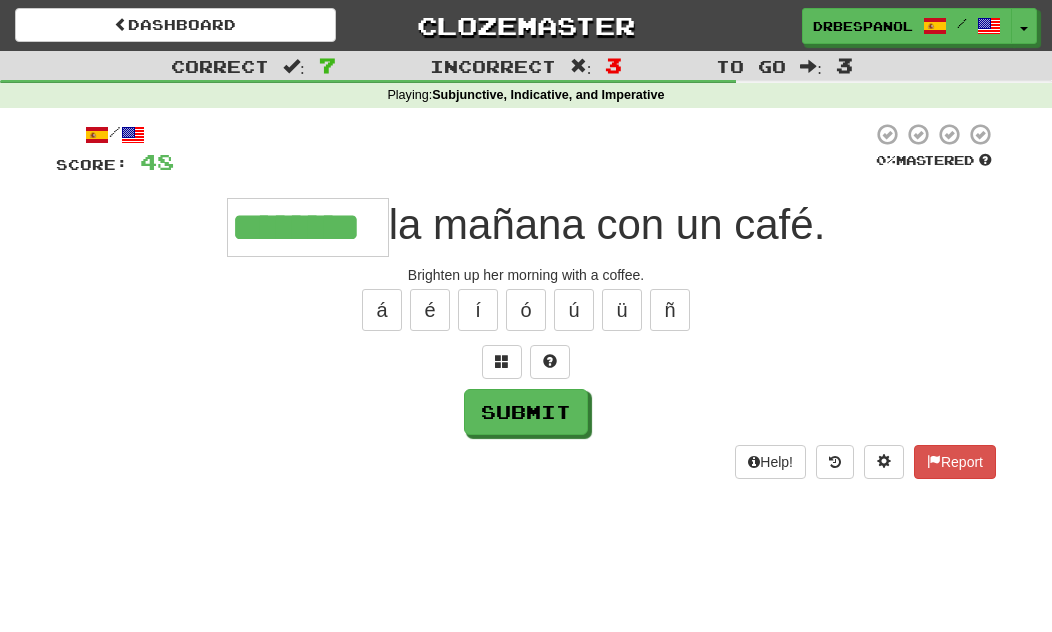 type on "********" 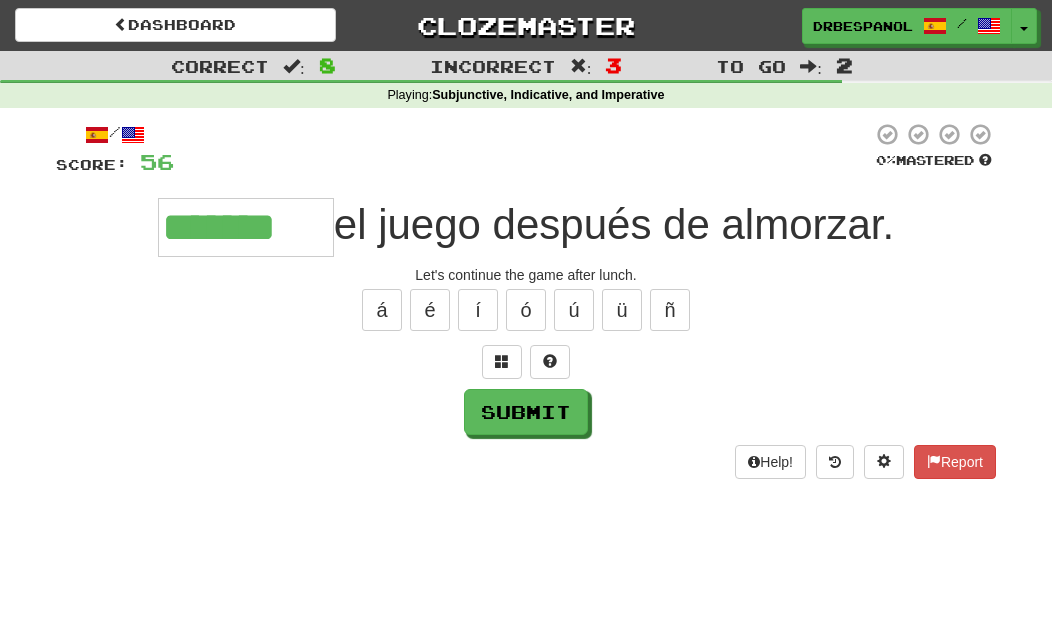 type on "*******" 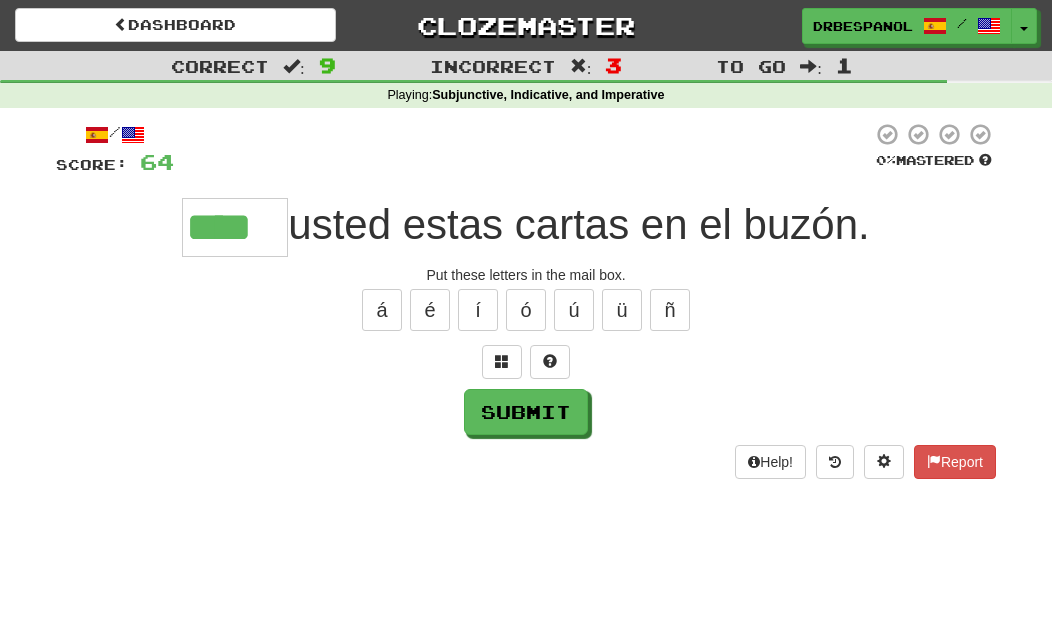 type on "****" 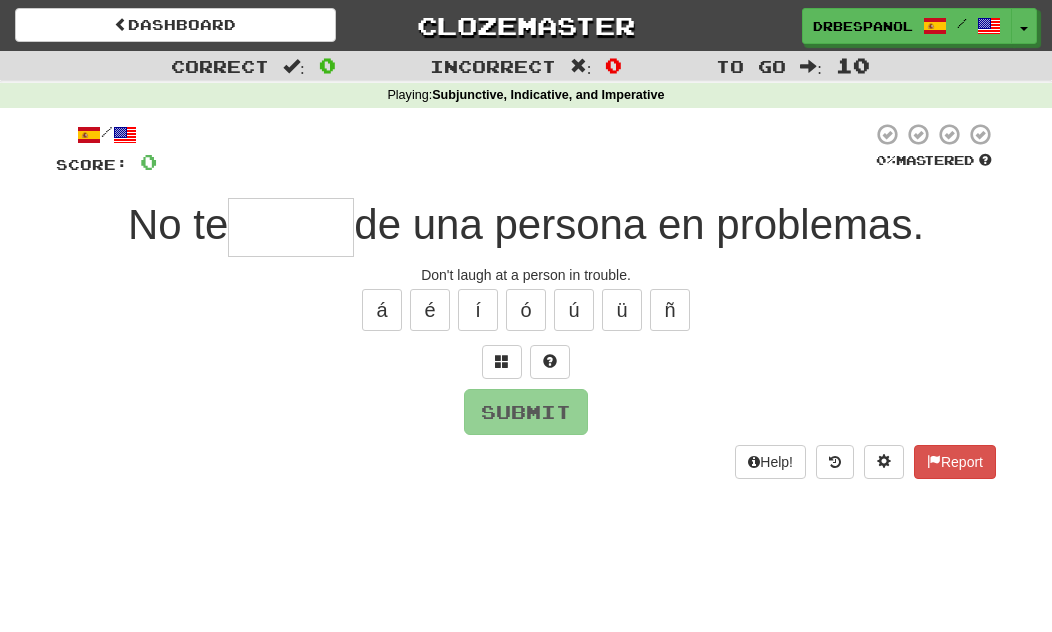 type on "*" 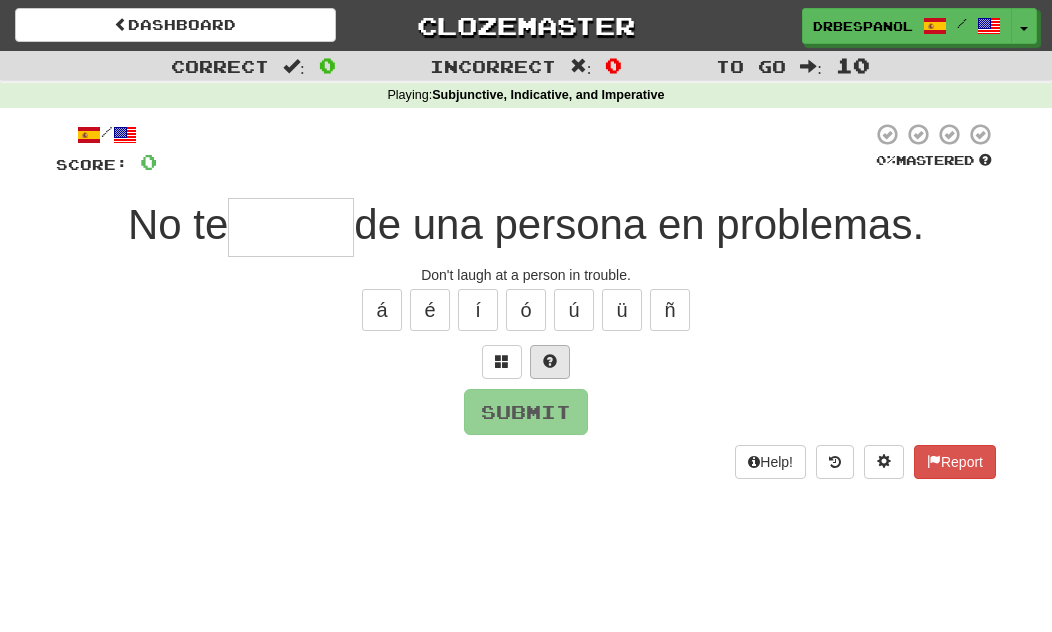 click at bounding box center (550, 362) 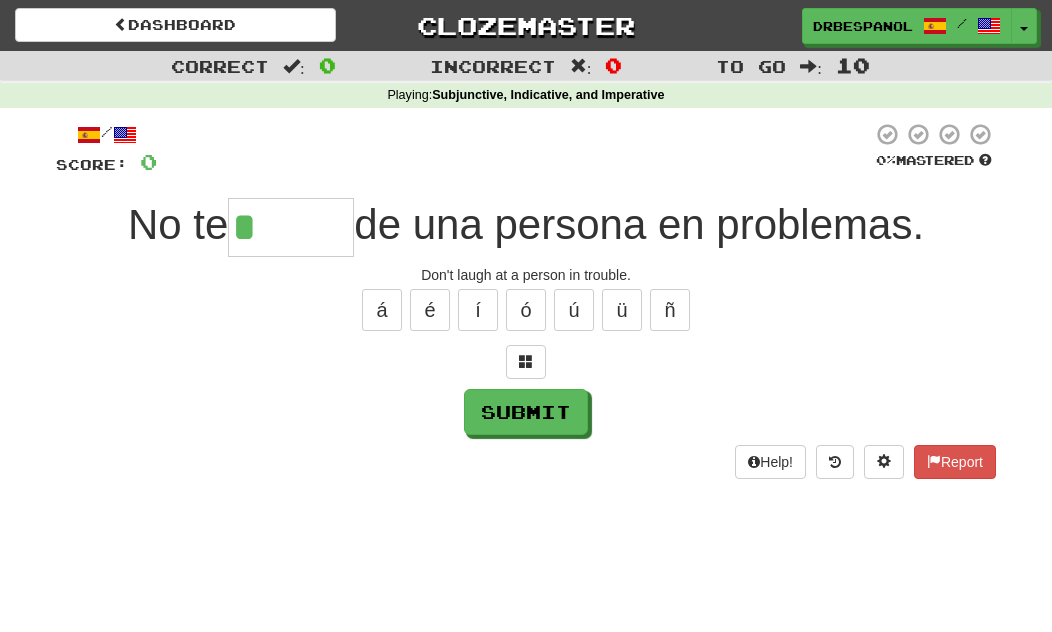 type on "******" 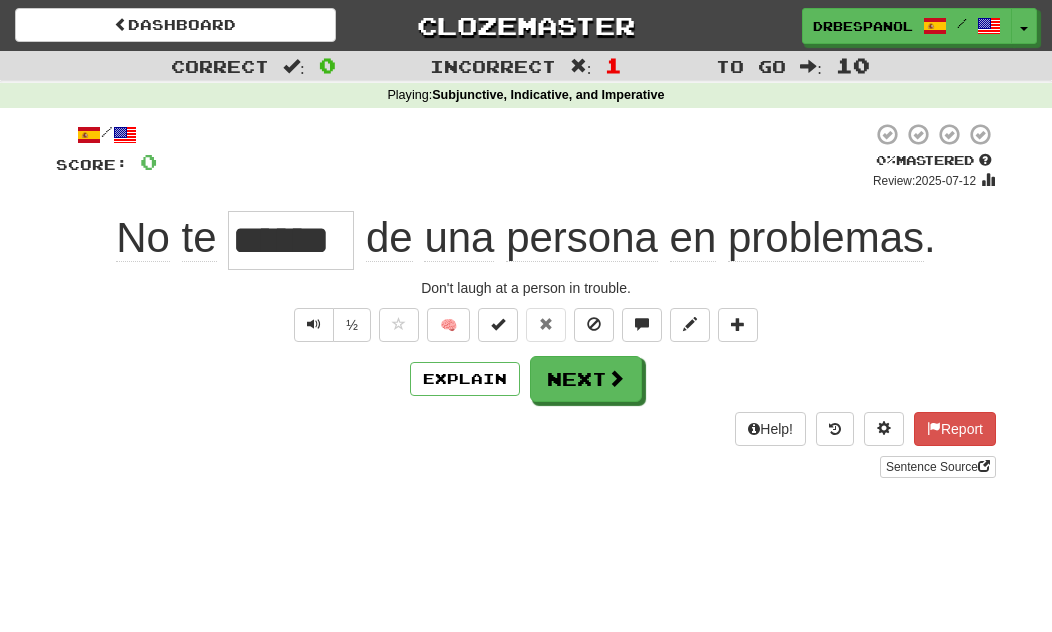 type 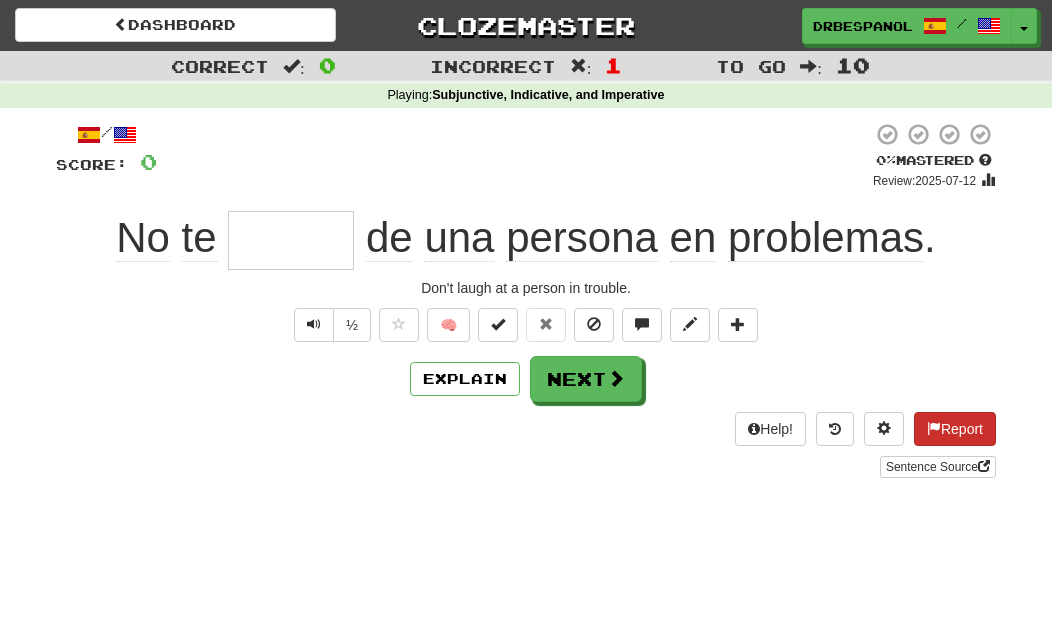 click on "Report" at bounding box center [955, 429] 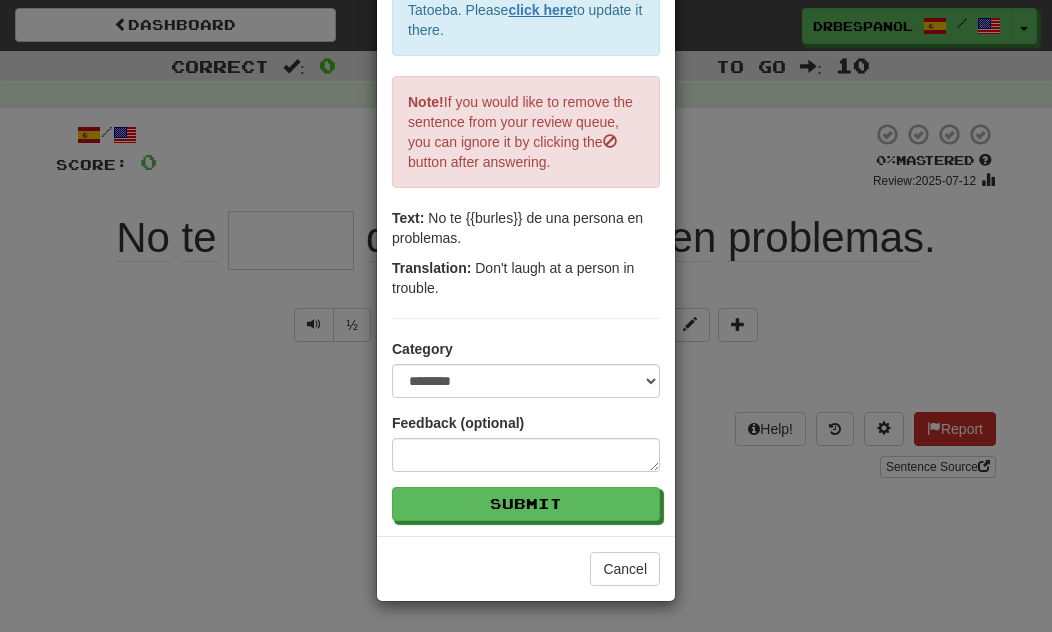 scroll, scrollTop: 203, scrollLeft: 0, axis: vertical 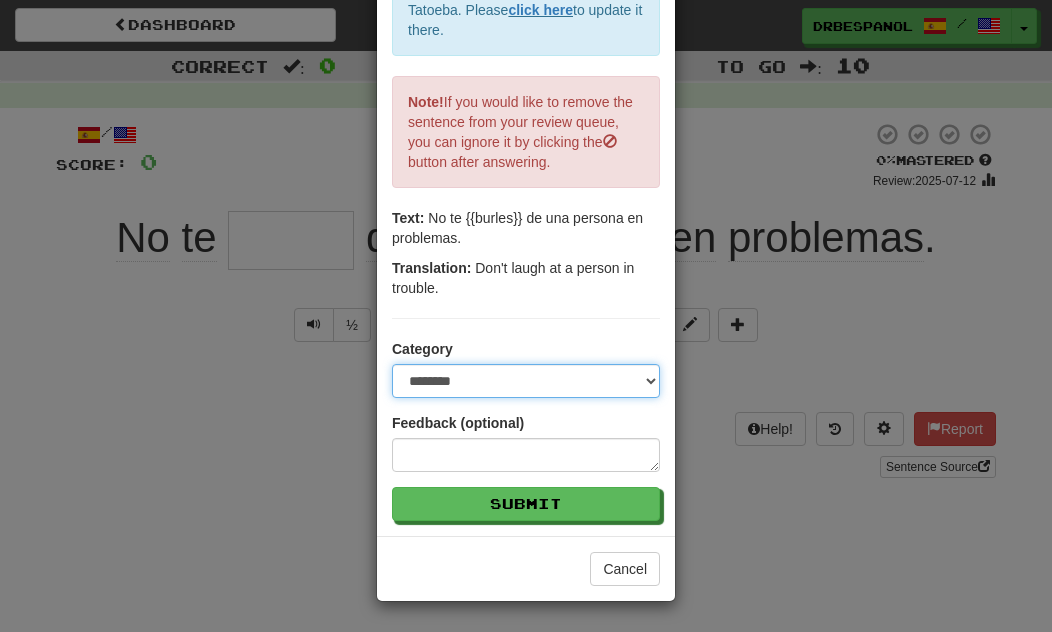 click on "**********" at bounding box center (526, 381) 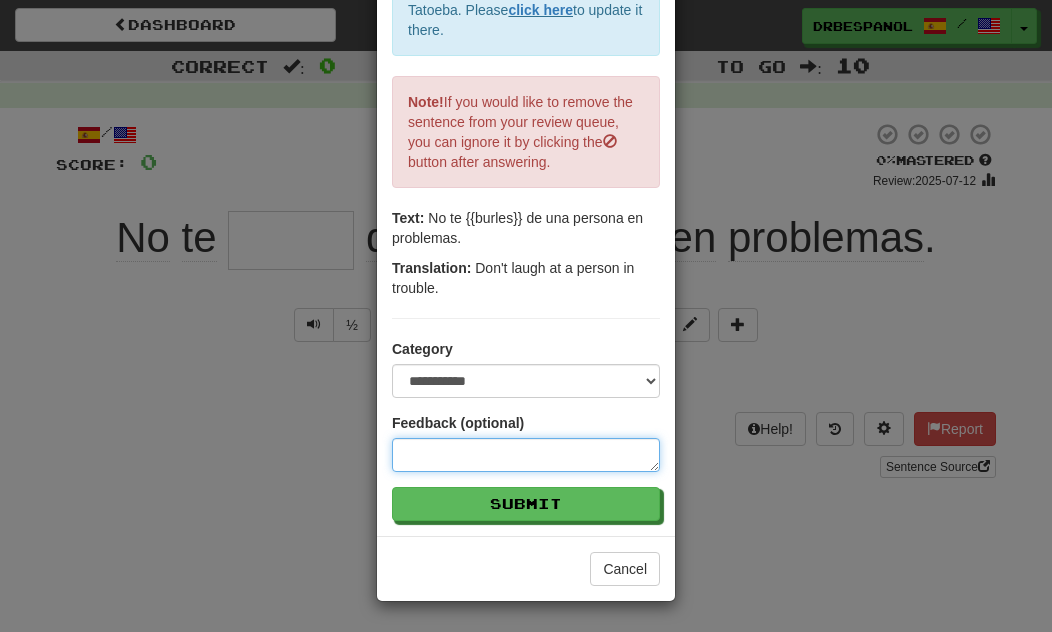 click at bounding box center (526, 455) 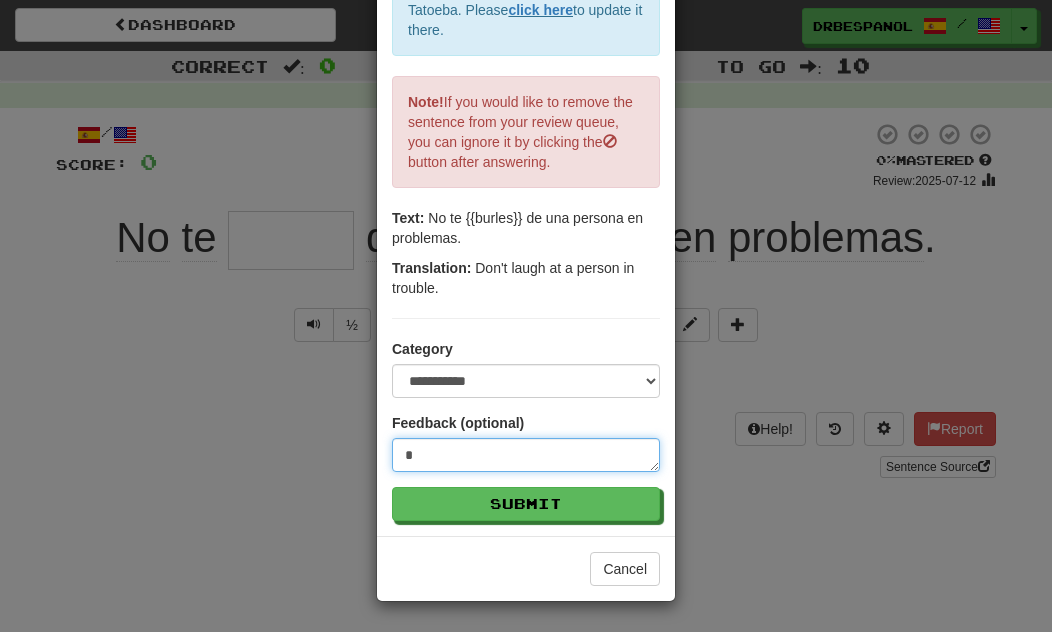 type on "*" 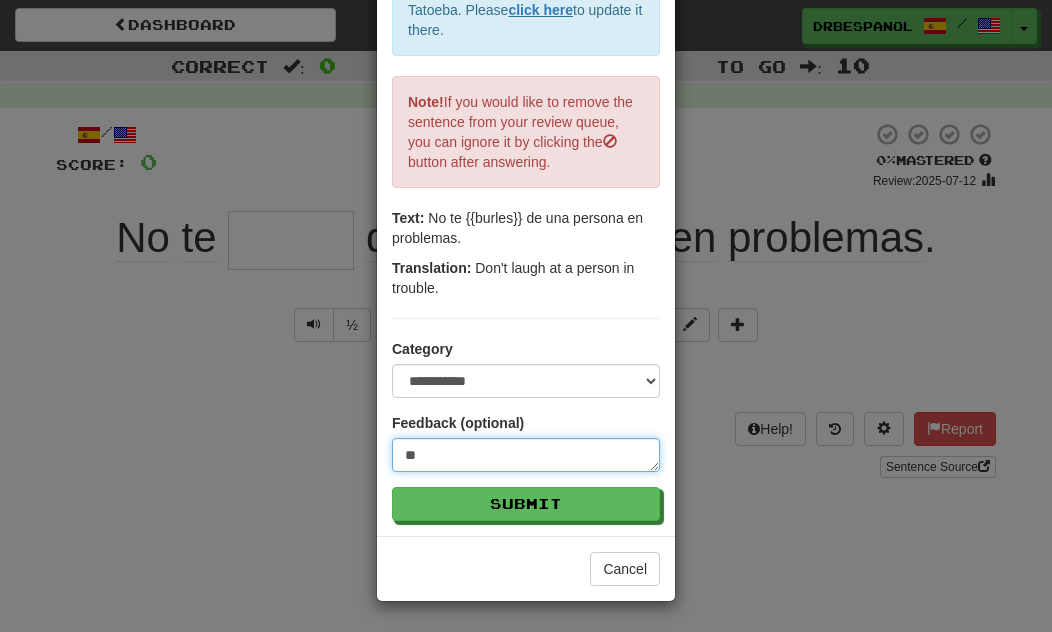 type on "***" 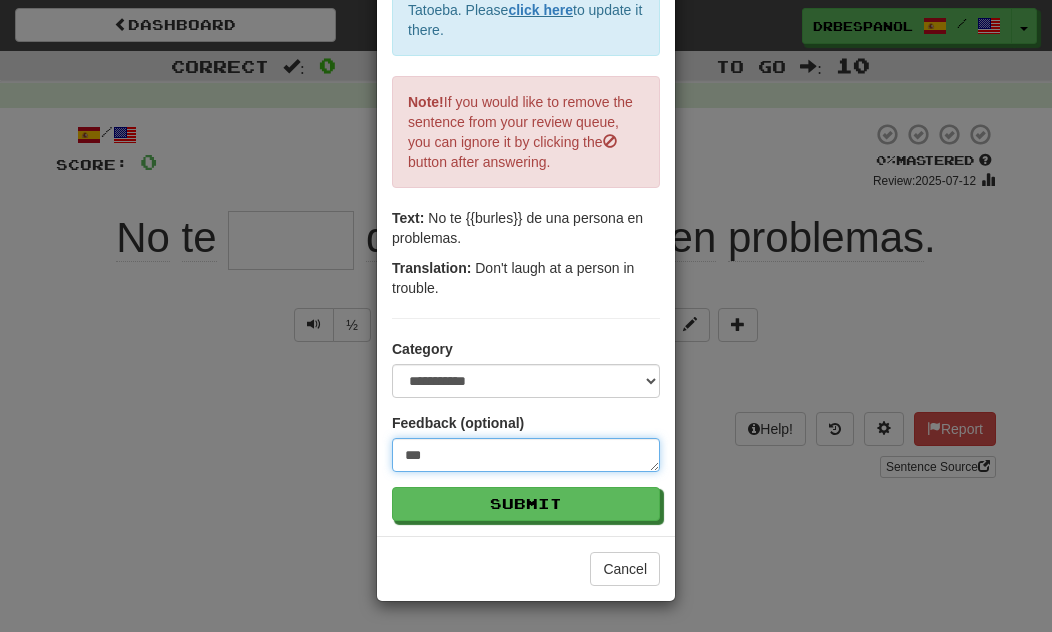 type on "****" 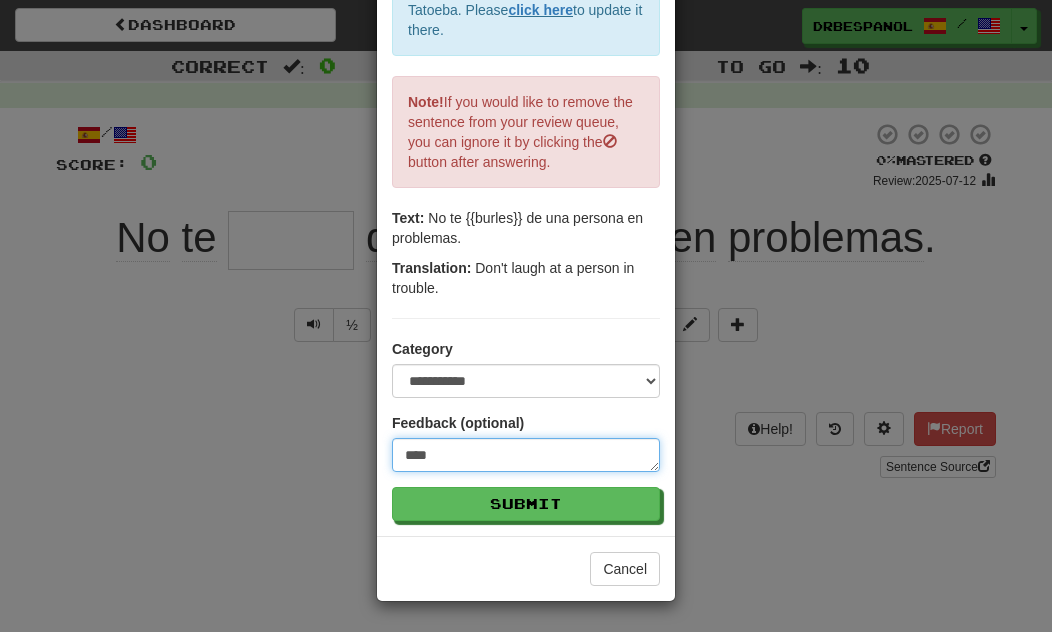 type on "*****" 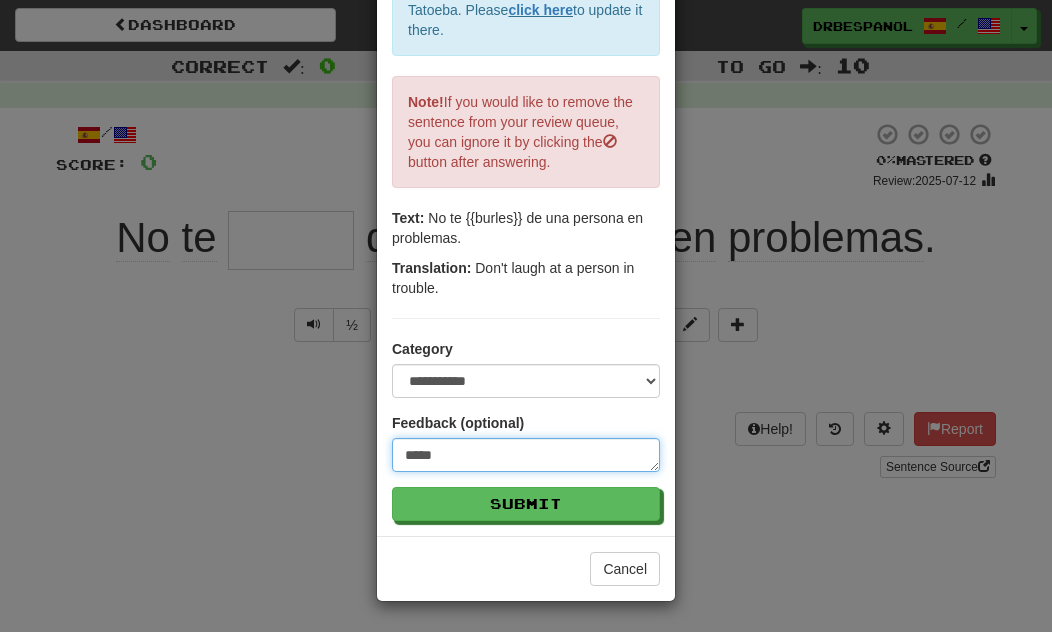 type on "******" 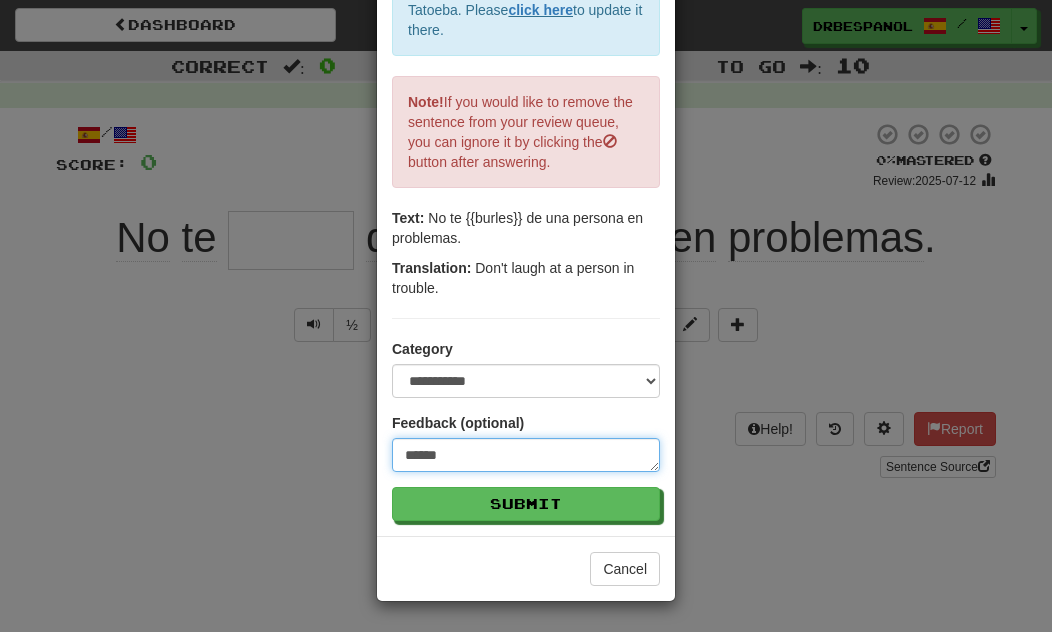 type on "*******" 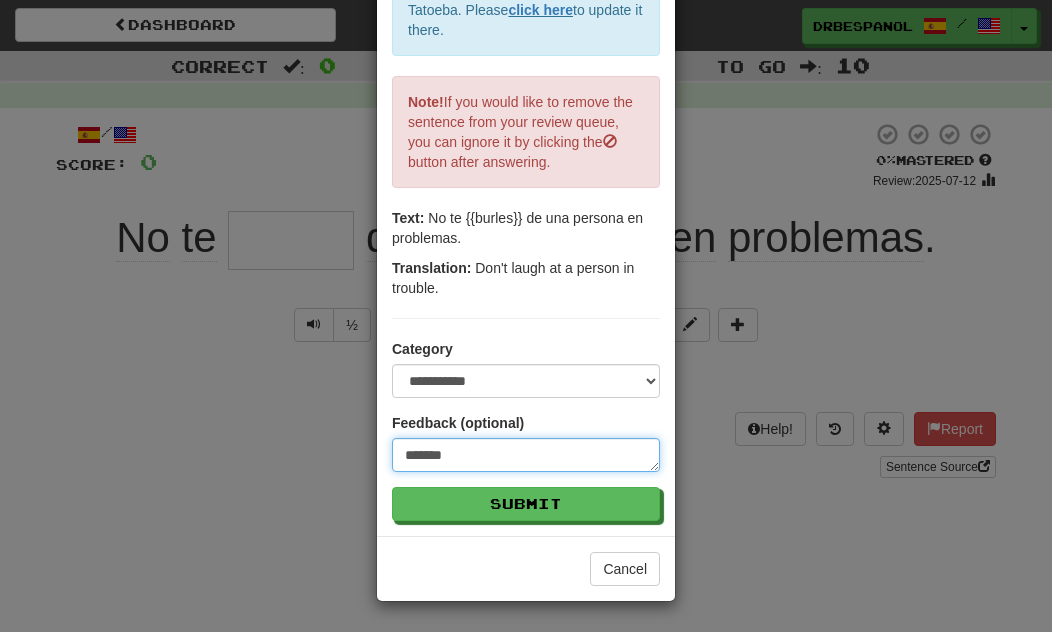 type on "*******" 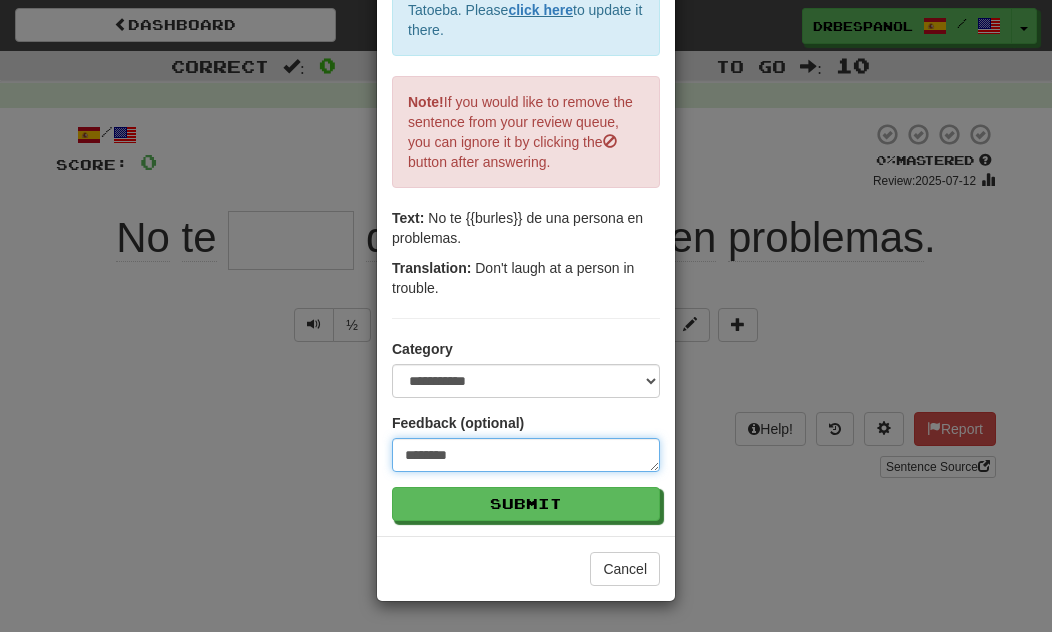 type on "*********" 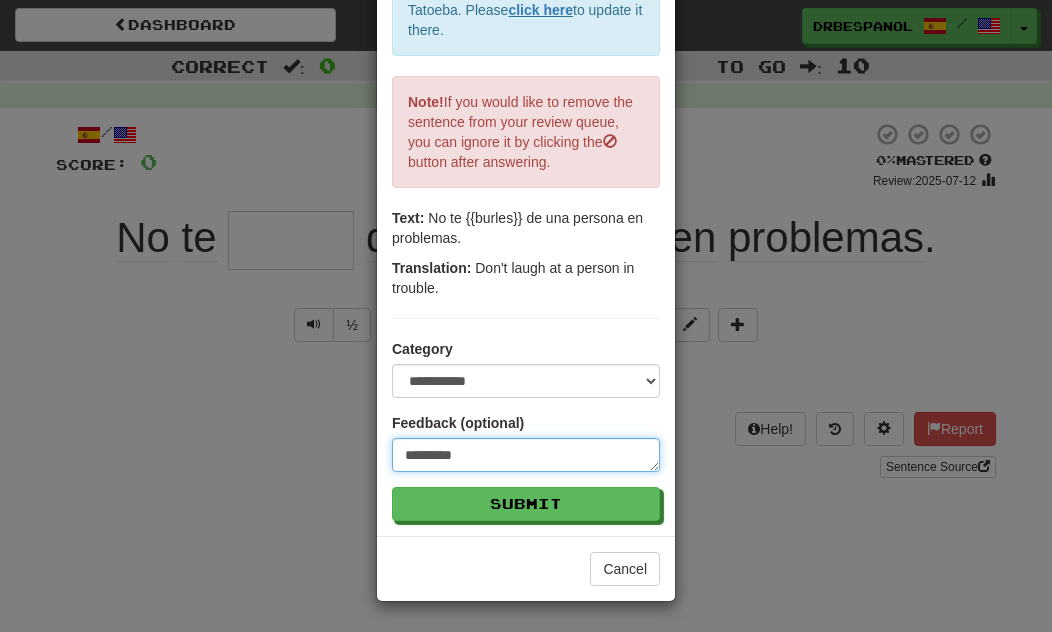 type on "**********" 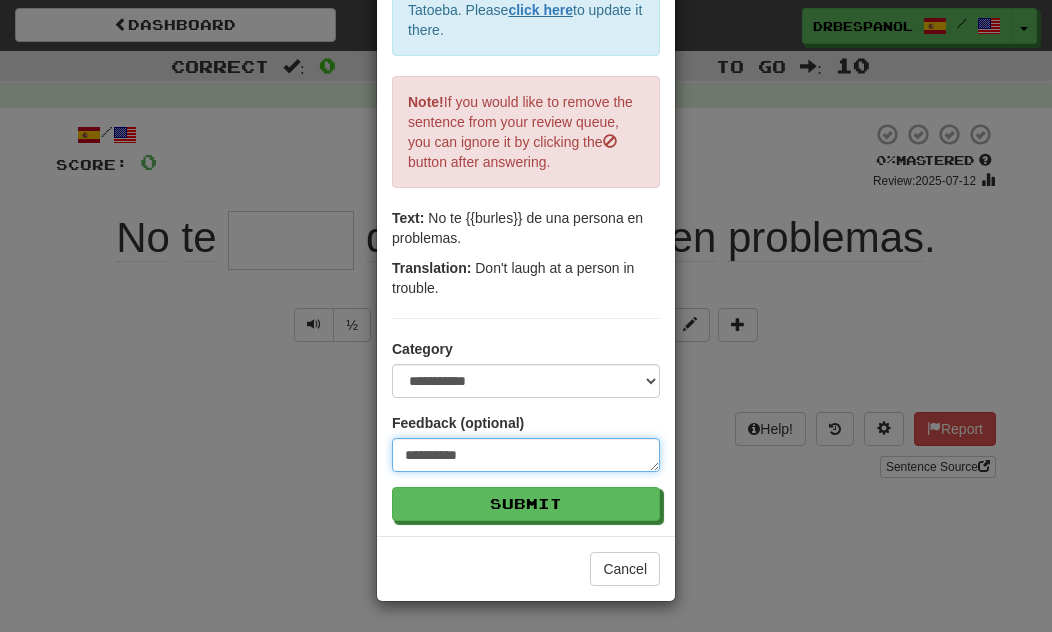 type on "**********" 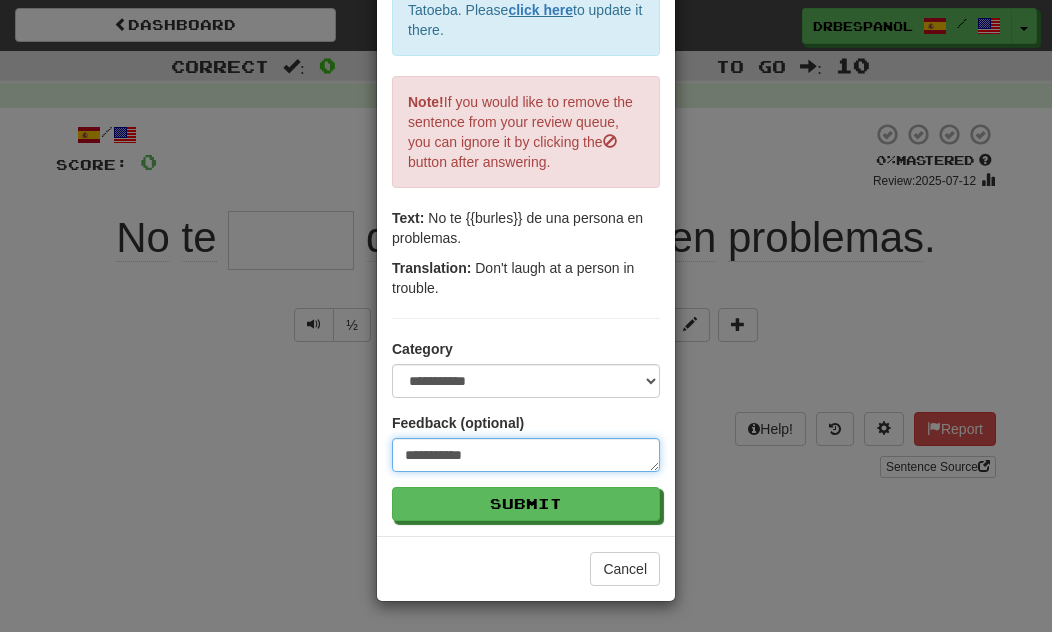 type on "**********" 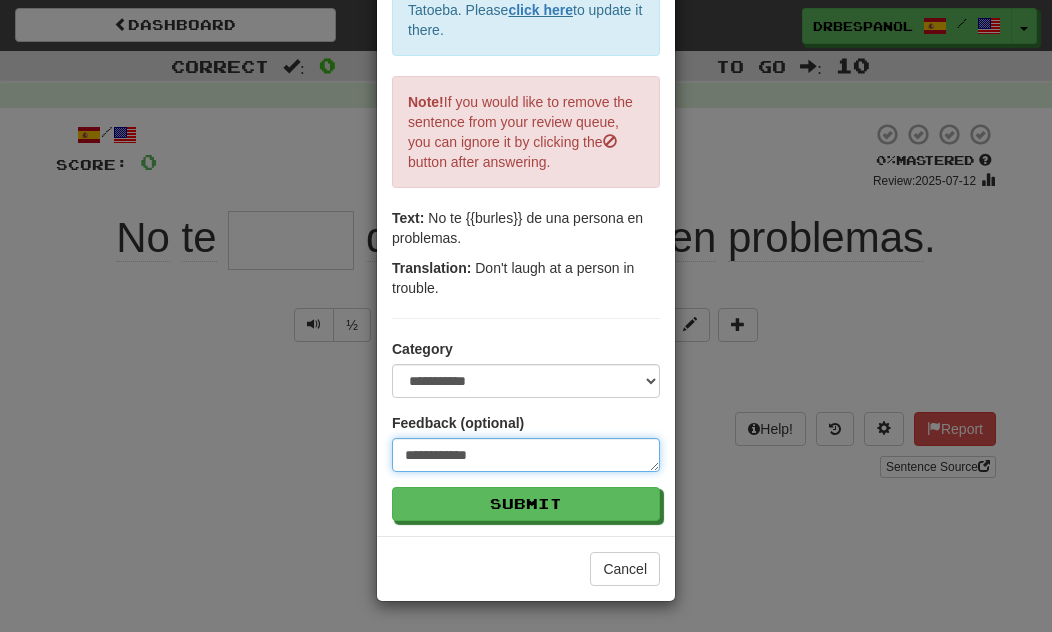 type on "**********" 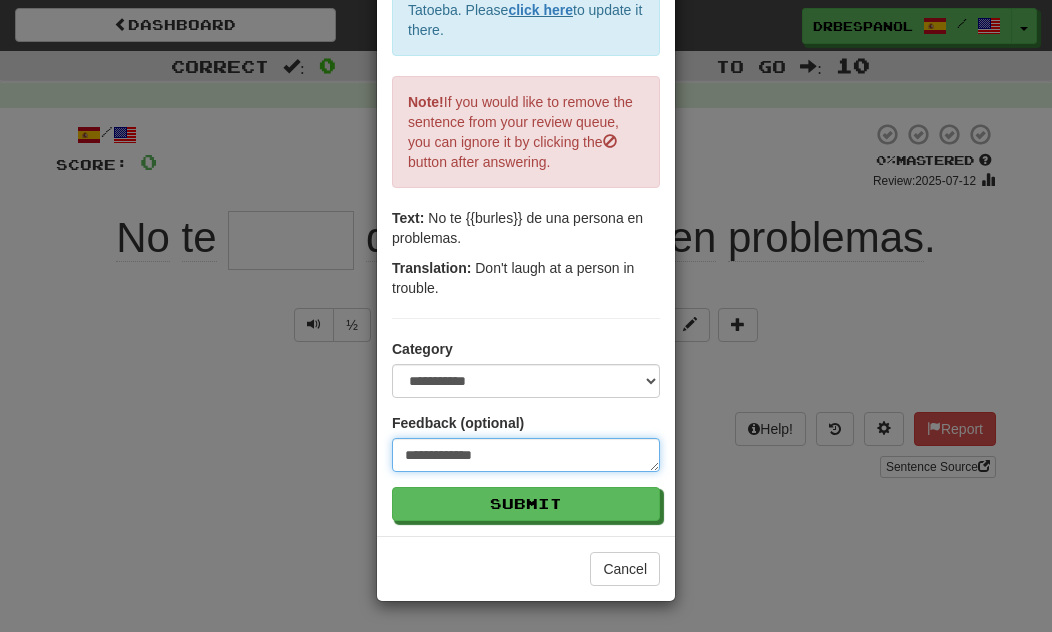 type on "**********" 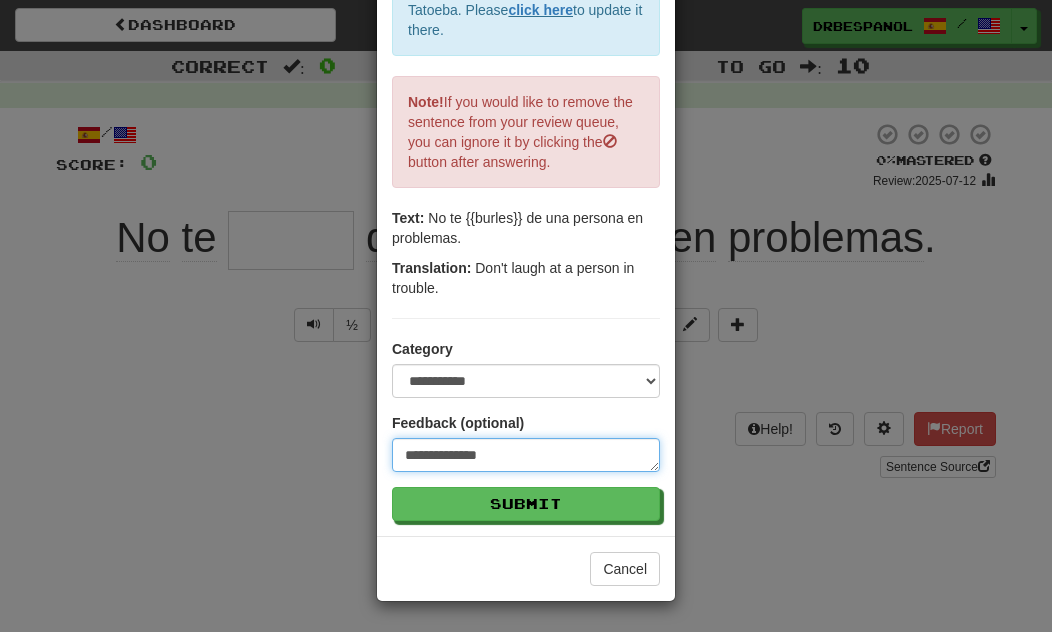 type on "**********" 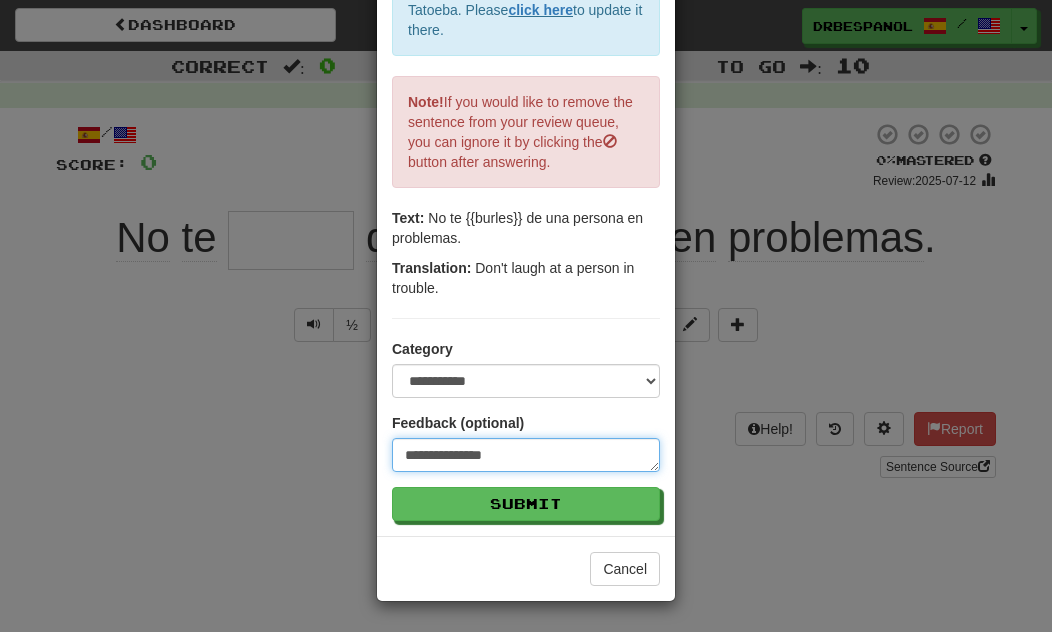type on "**********" 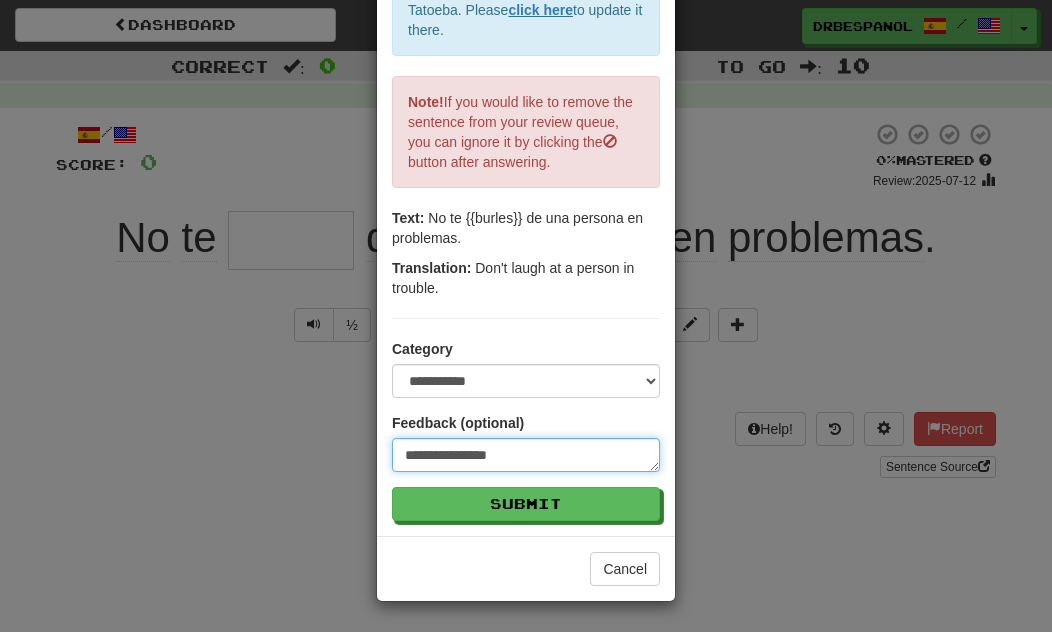 type on "**********" 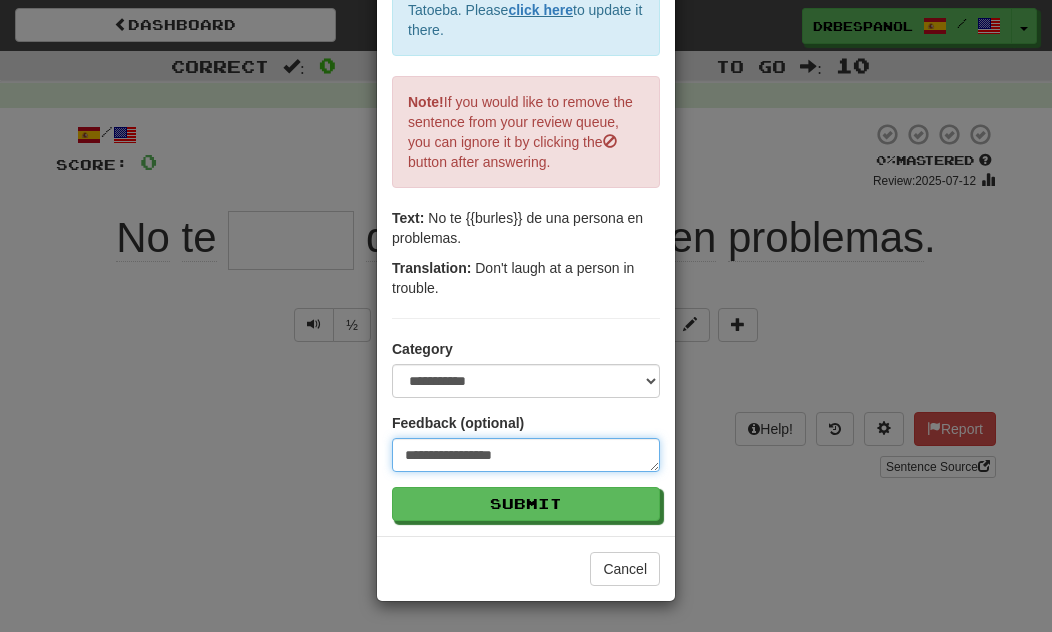 type on "**********" 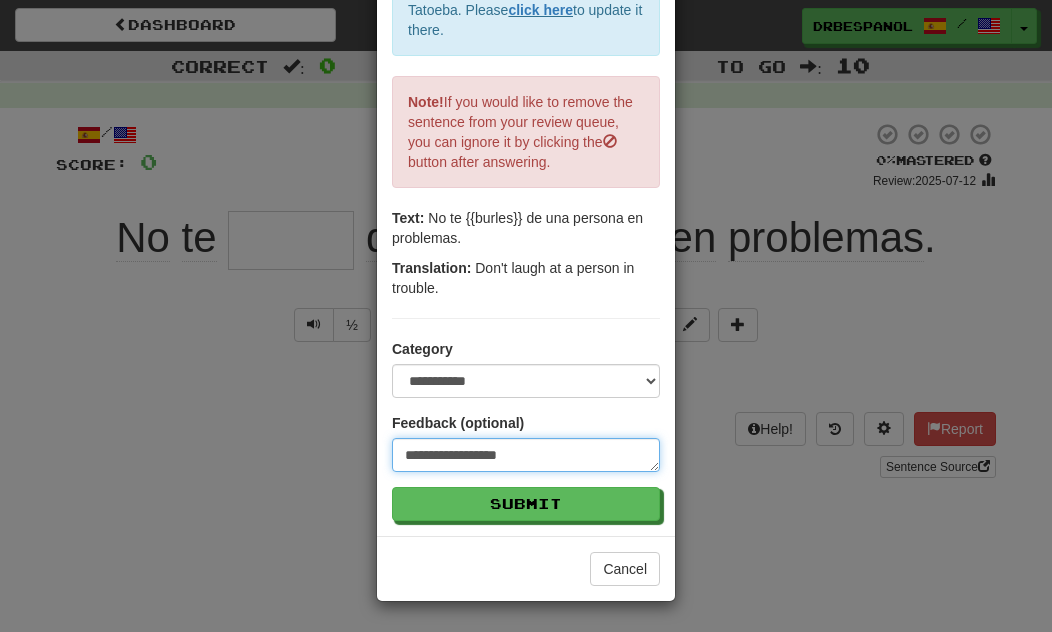 type on "**********" 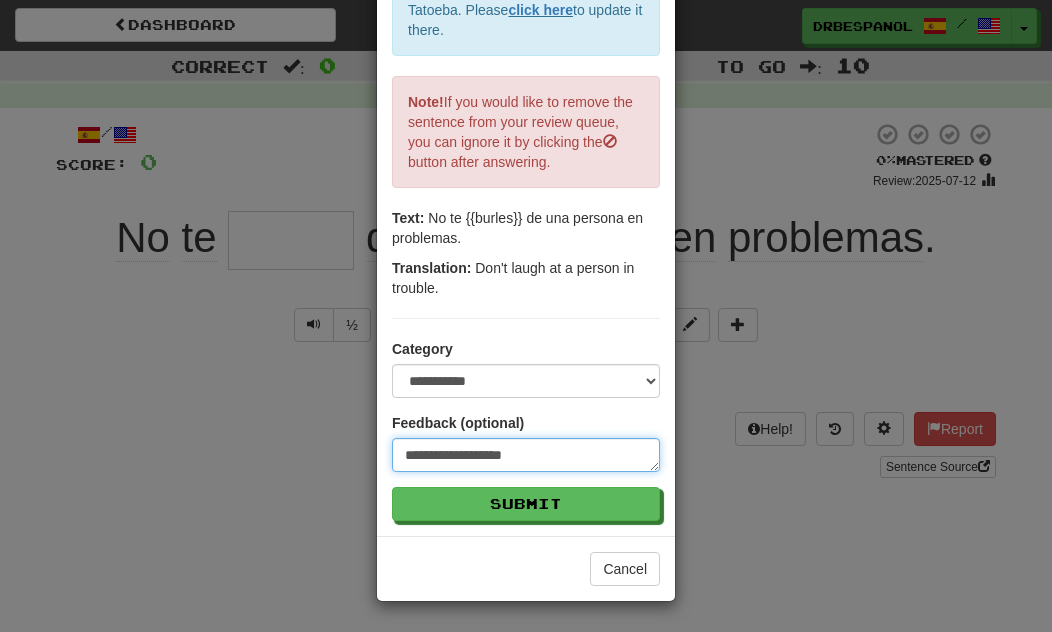 type on "**********" 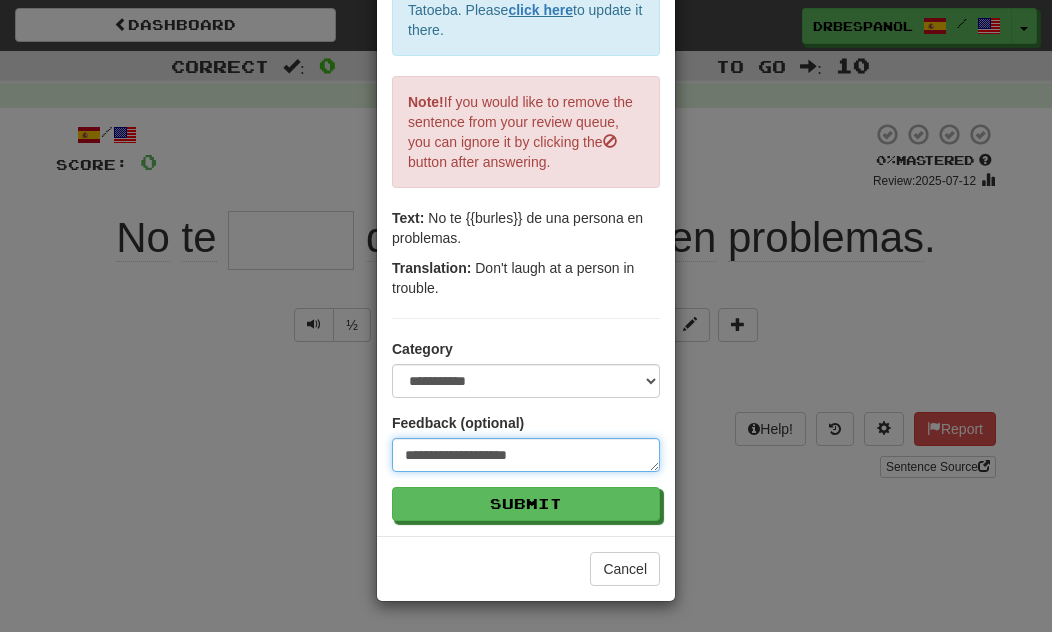 type on "**********" 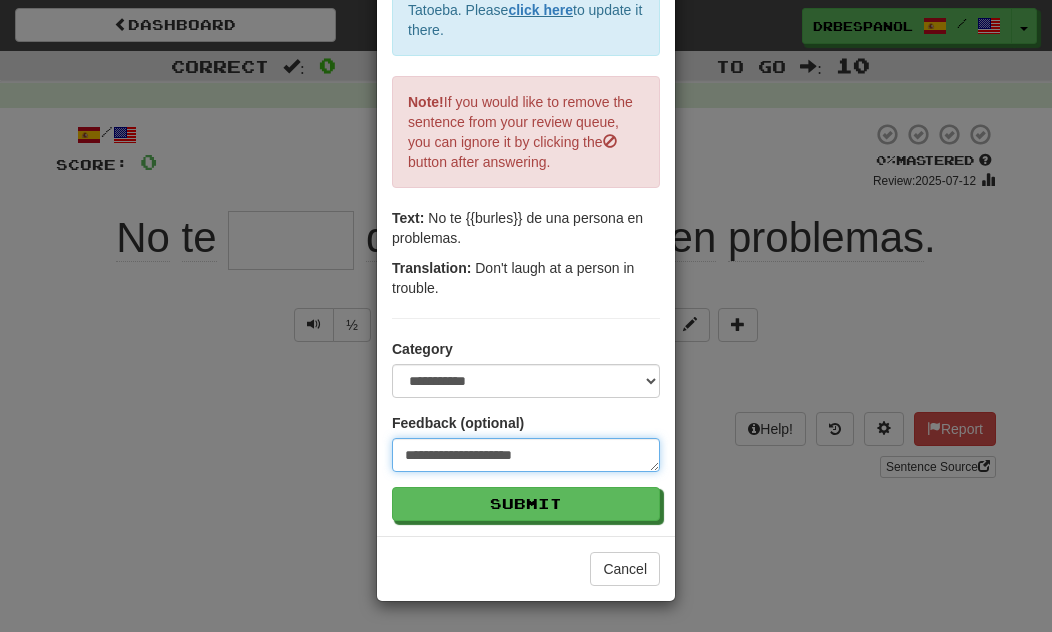type on "**********" 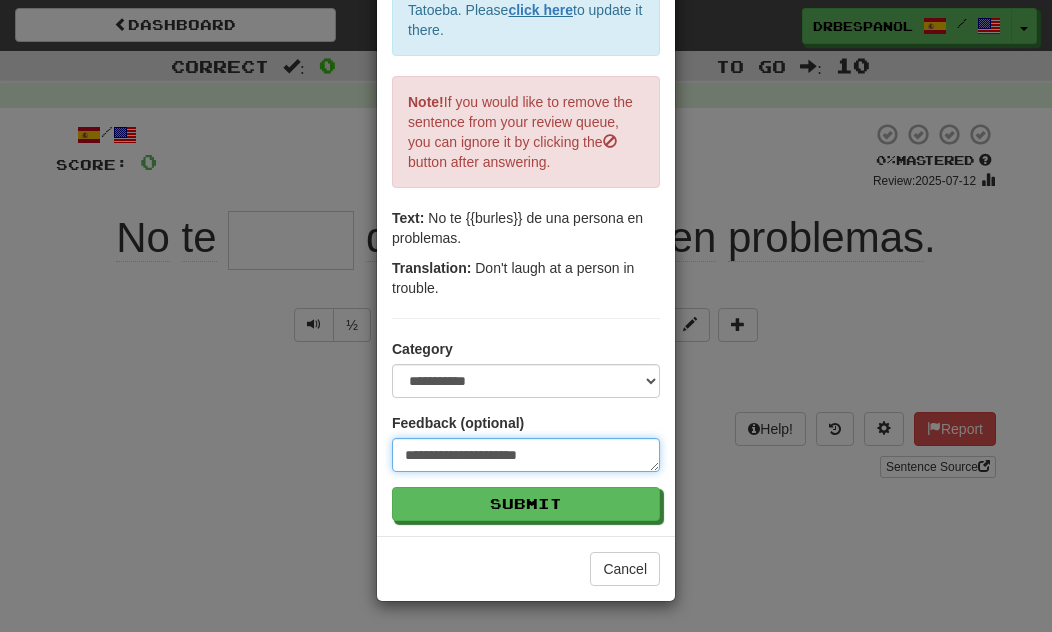 type on "**********" 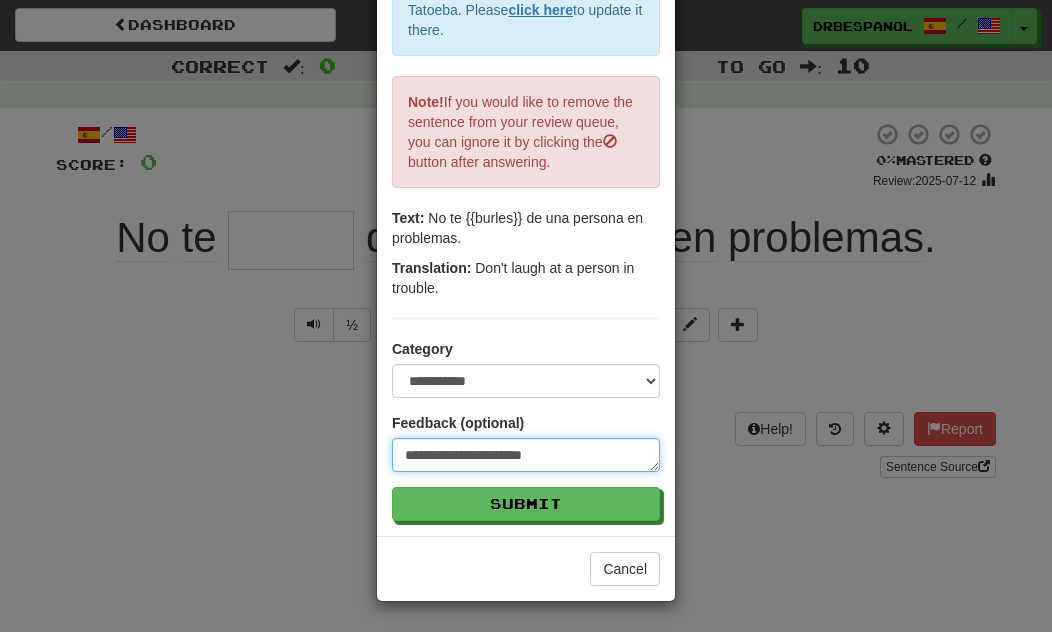 type on "**********" 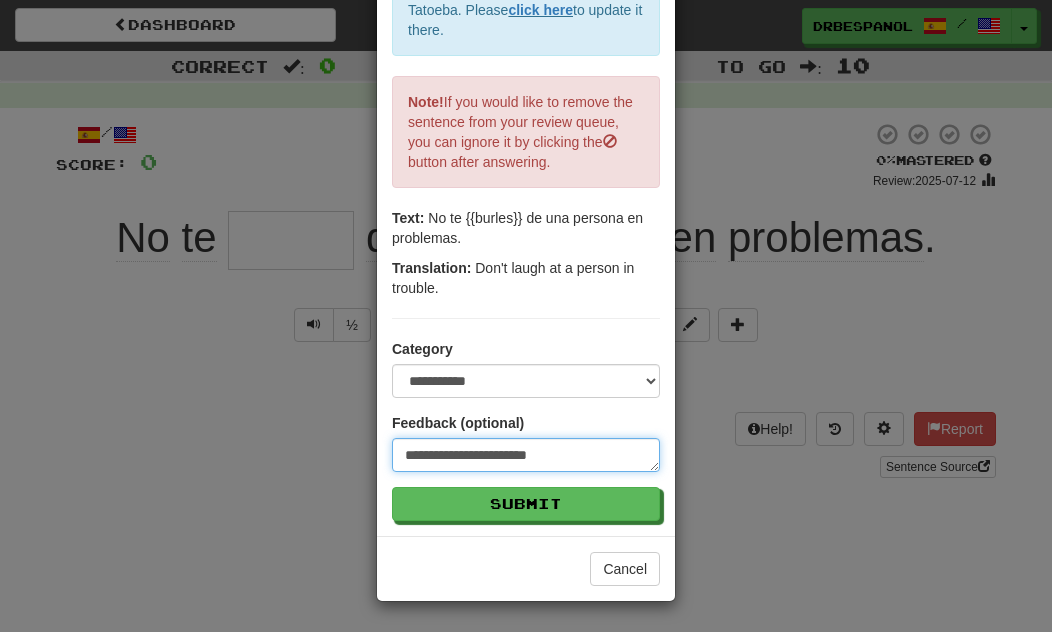 type on "**********" 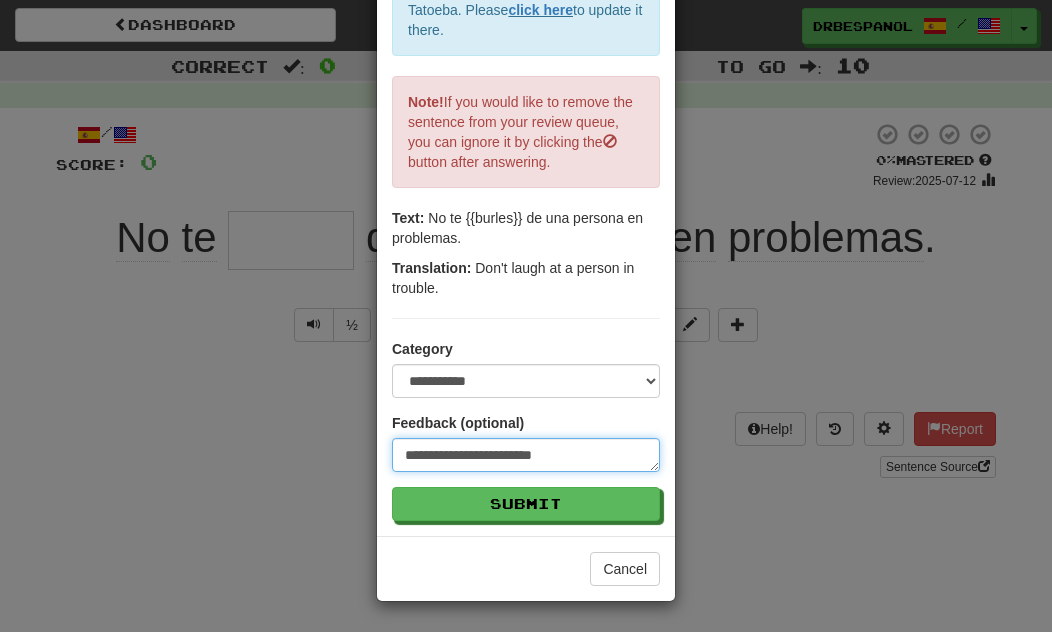 type on "**********" 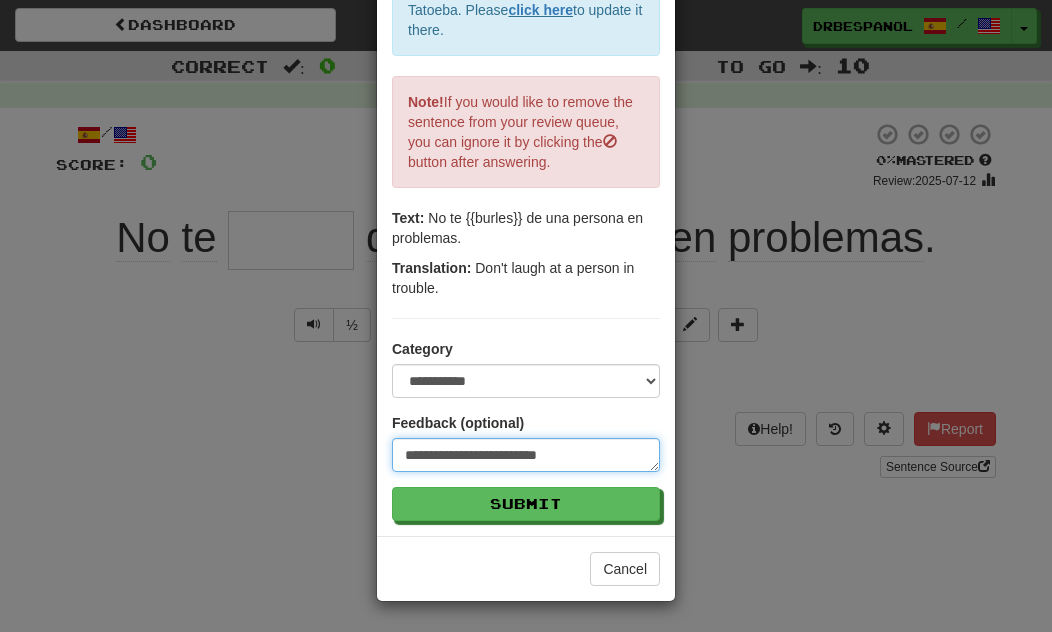 type on "**********" 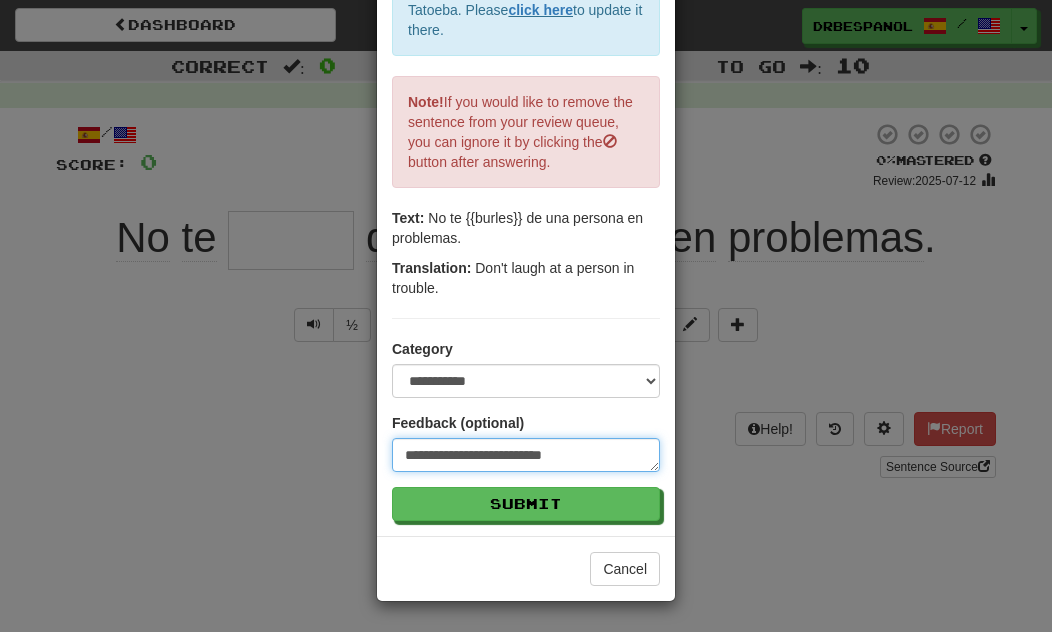 type on "**********" 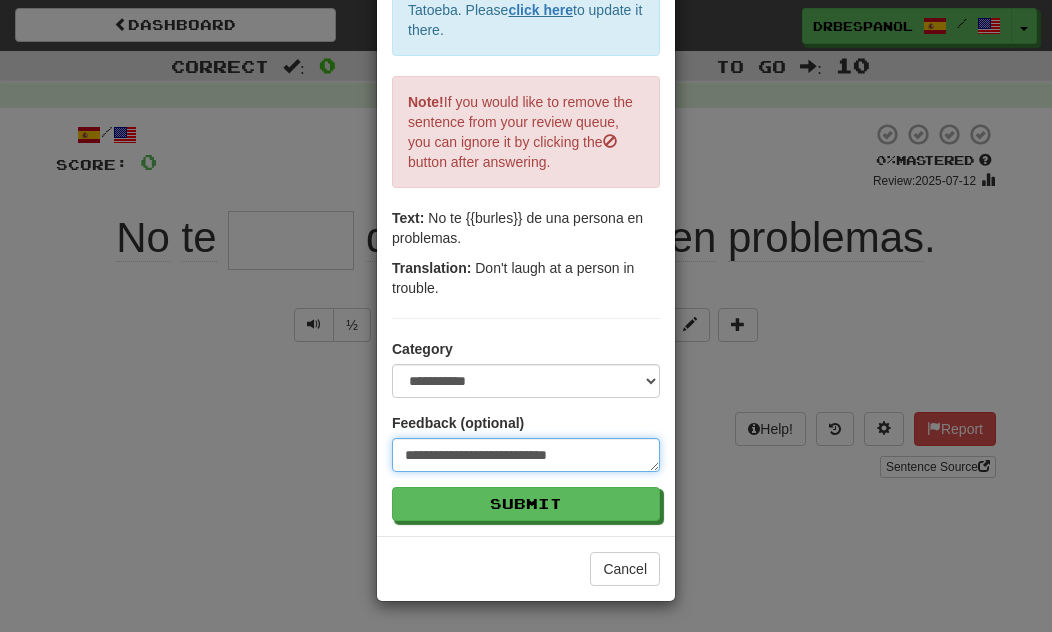 type on "**********" 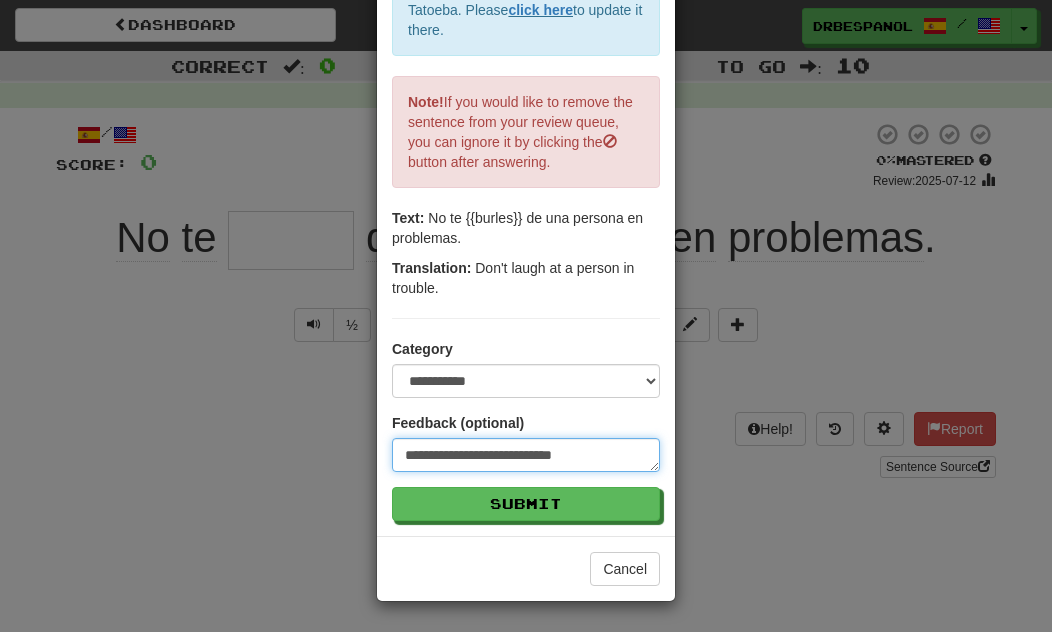 type on "**********" 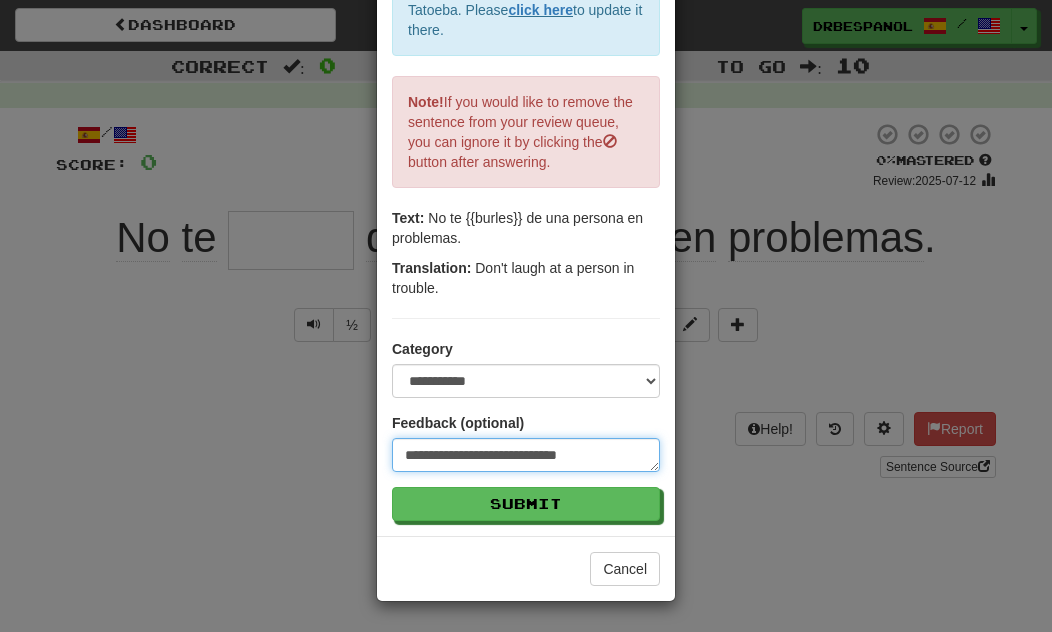 type on "**********" 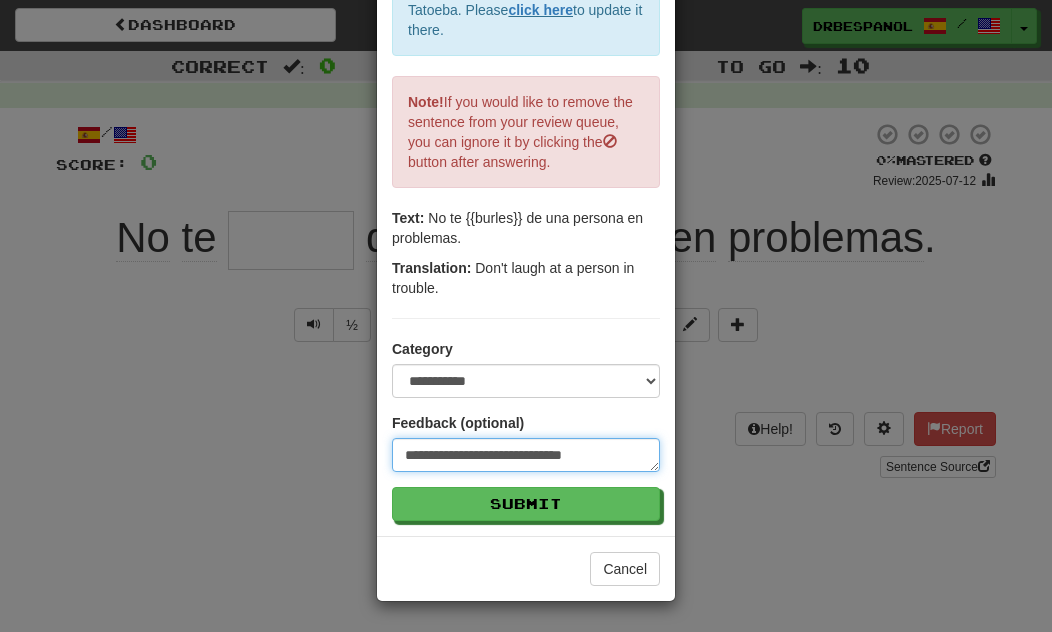 type on "**********" 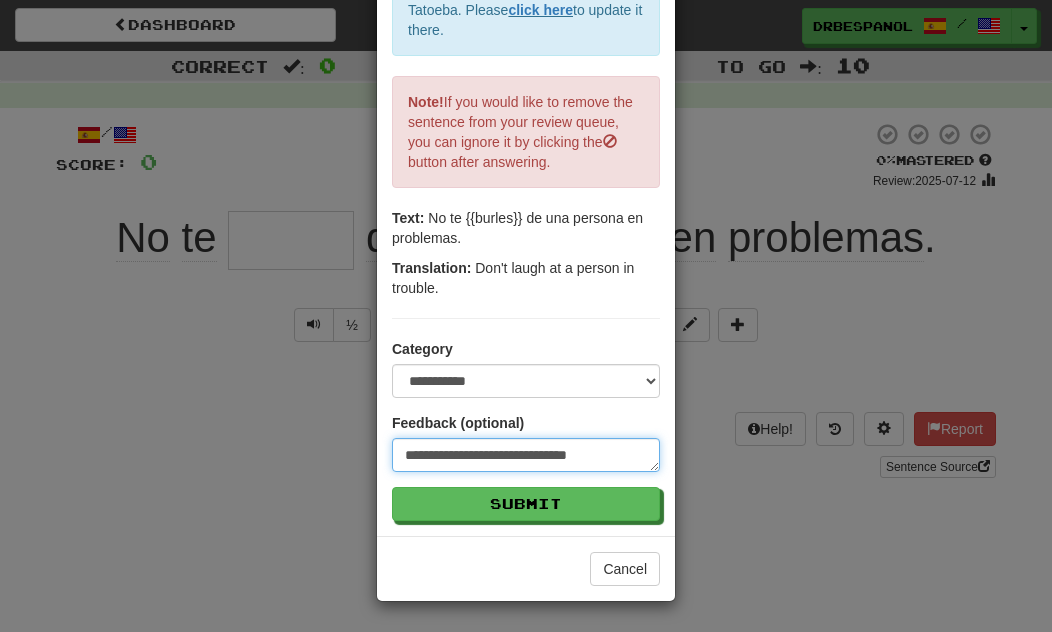 type on "**********" 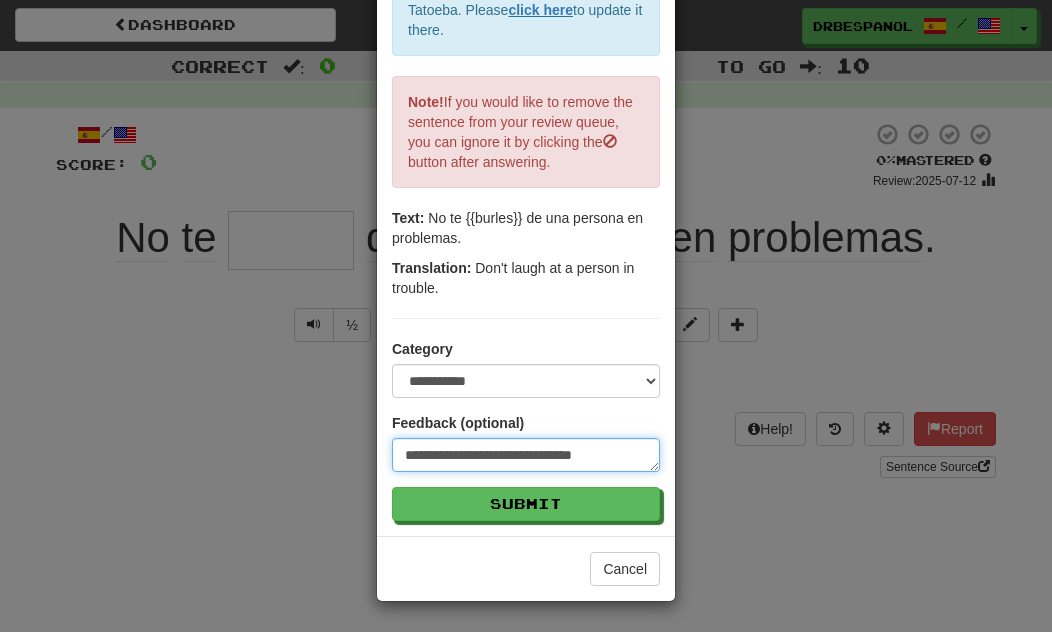 type on "**********" 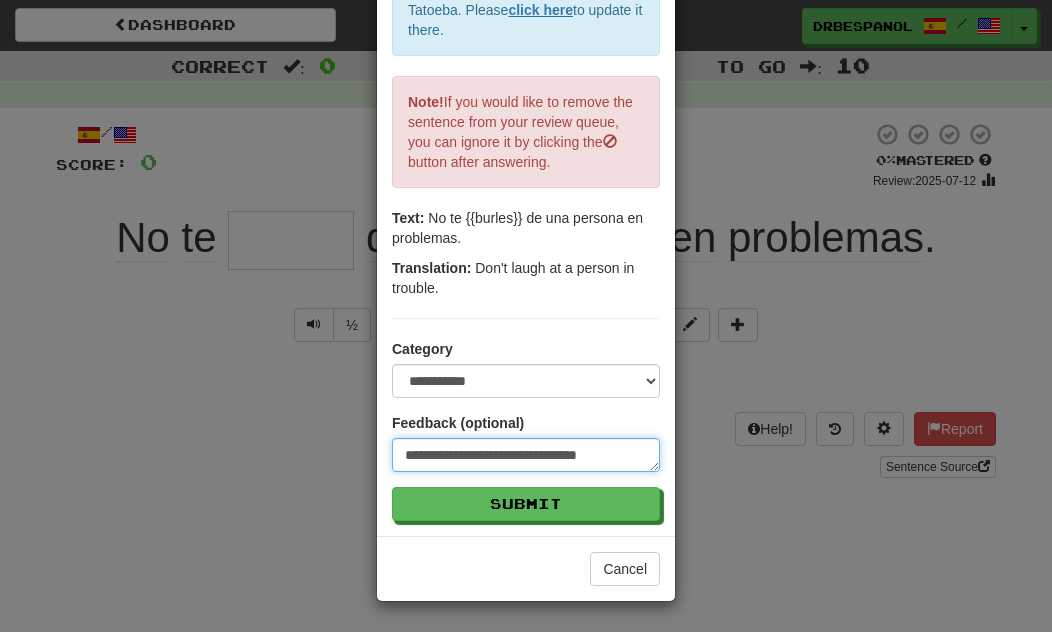 type on "**********" 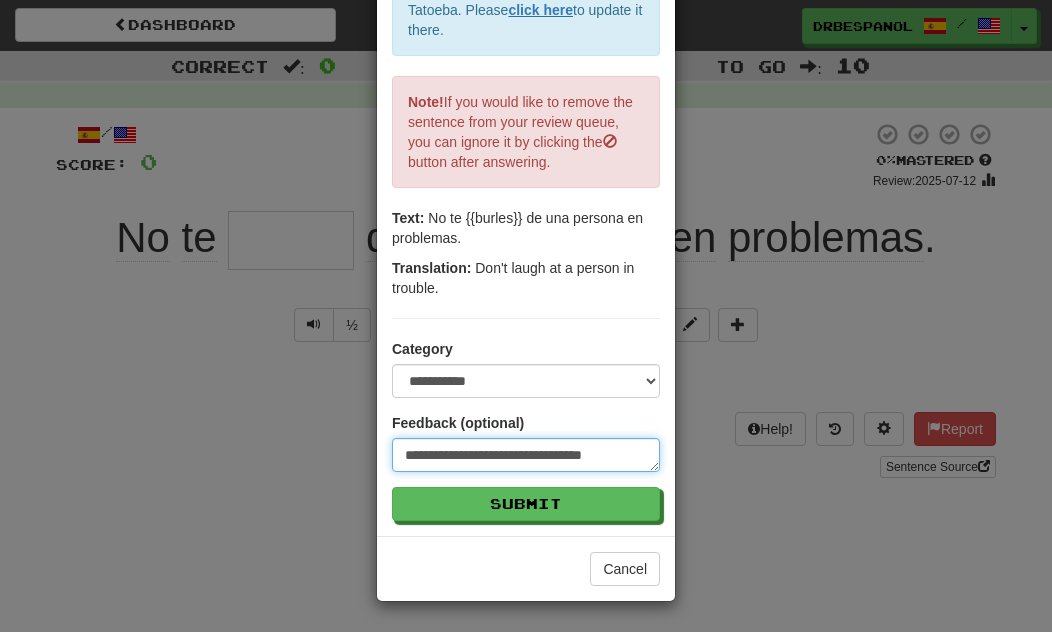 type on "**********" 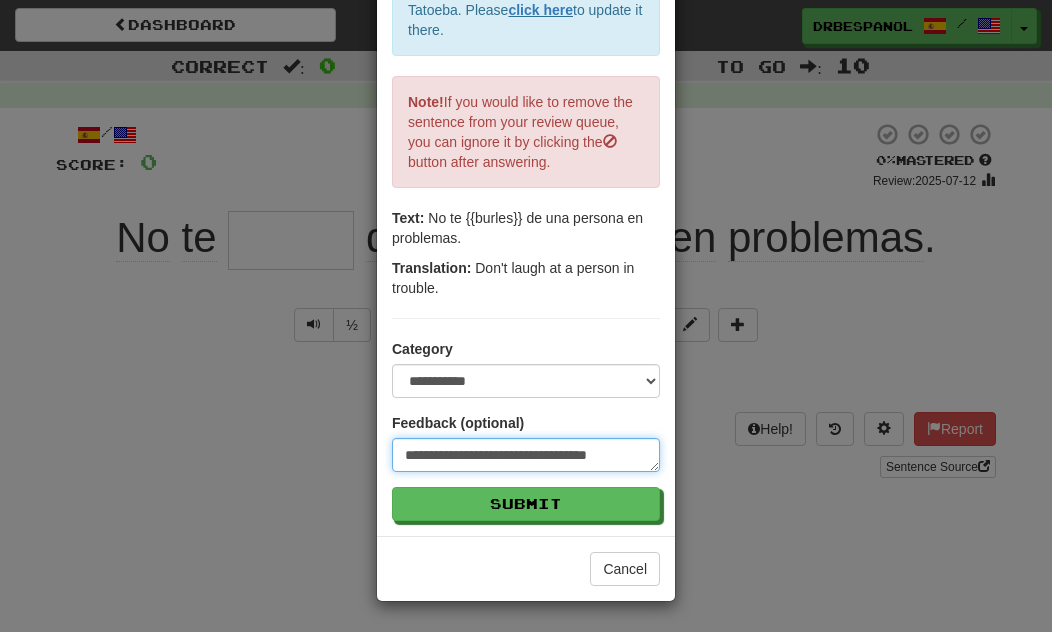 type on "**********" 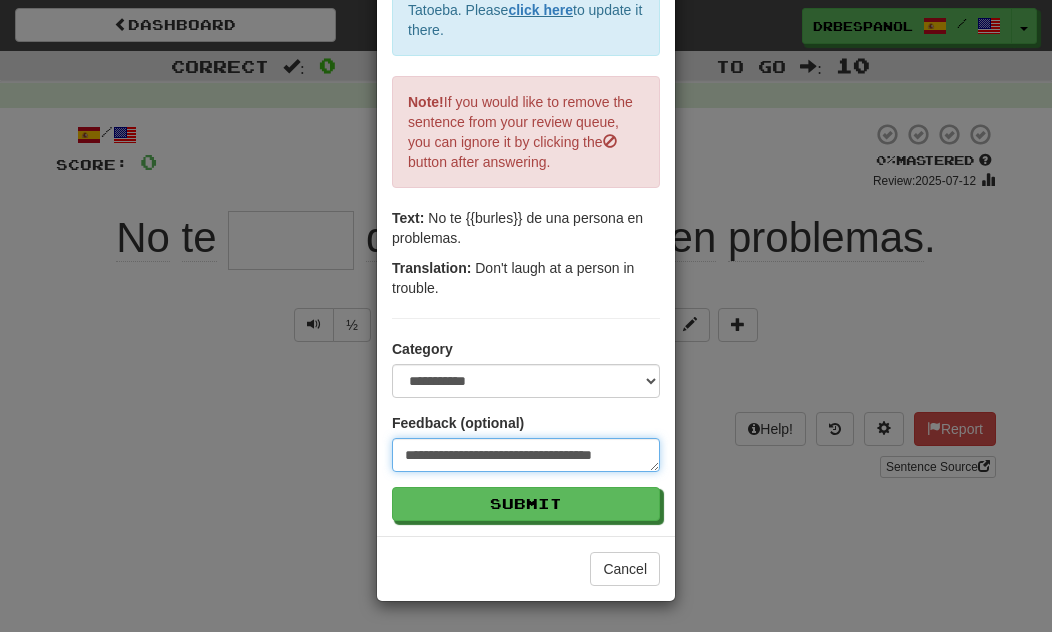 type on "**********" 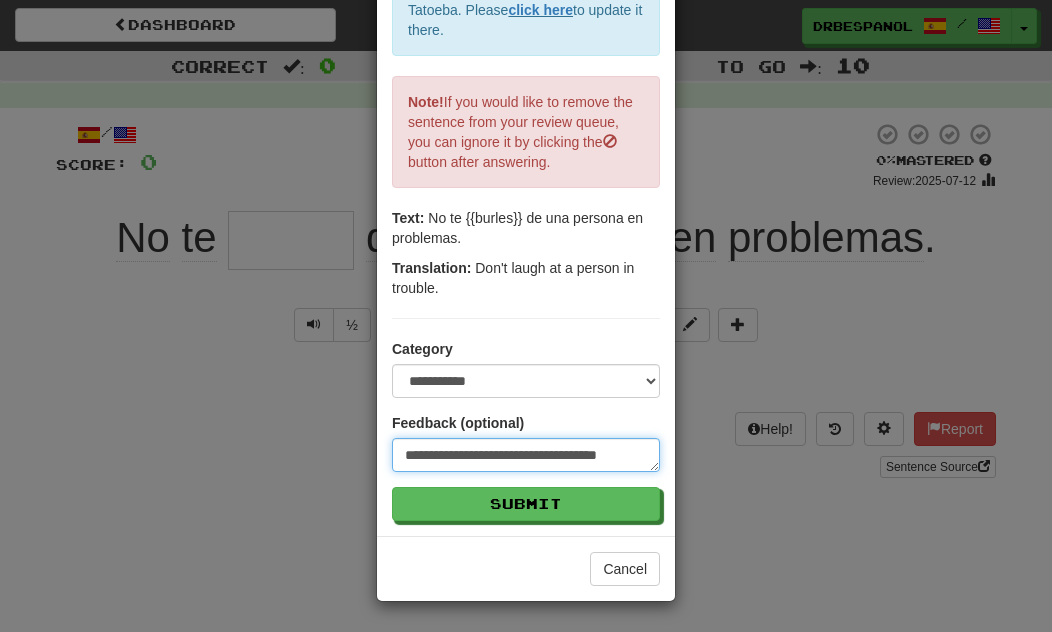 type on "**********" 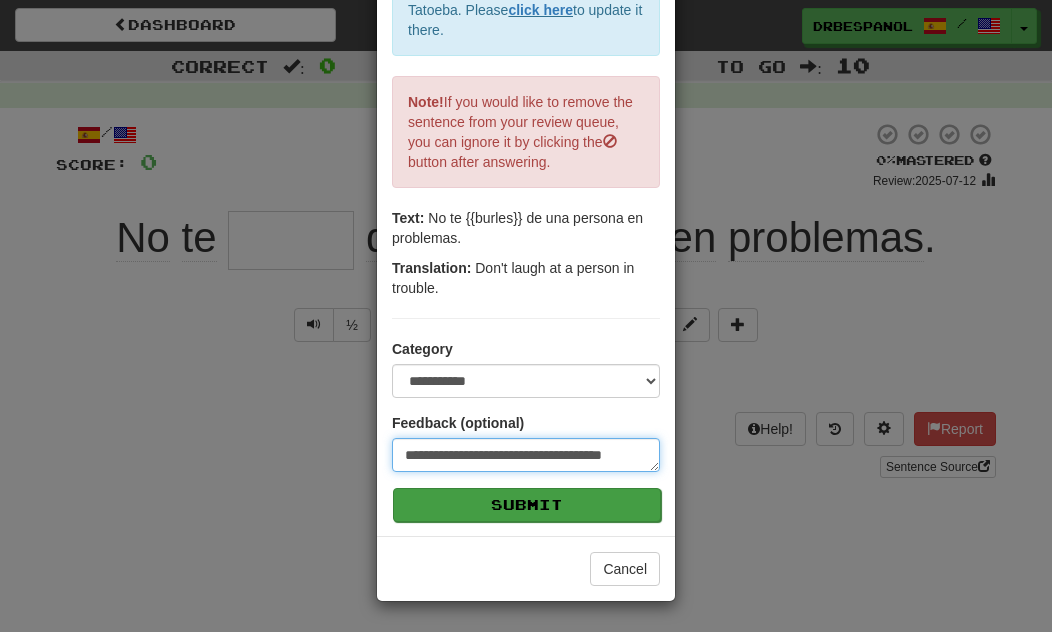 type on "**********" 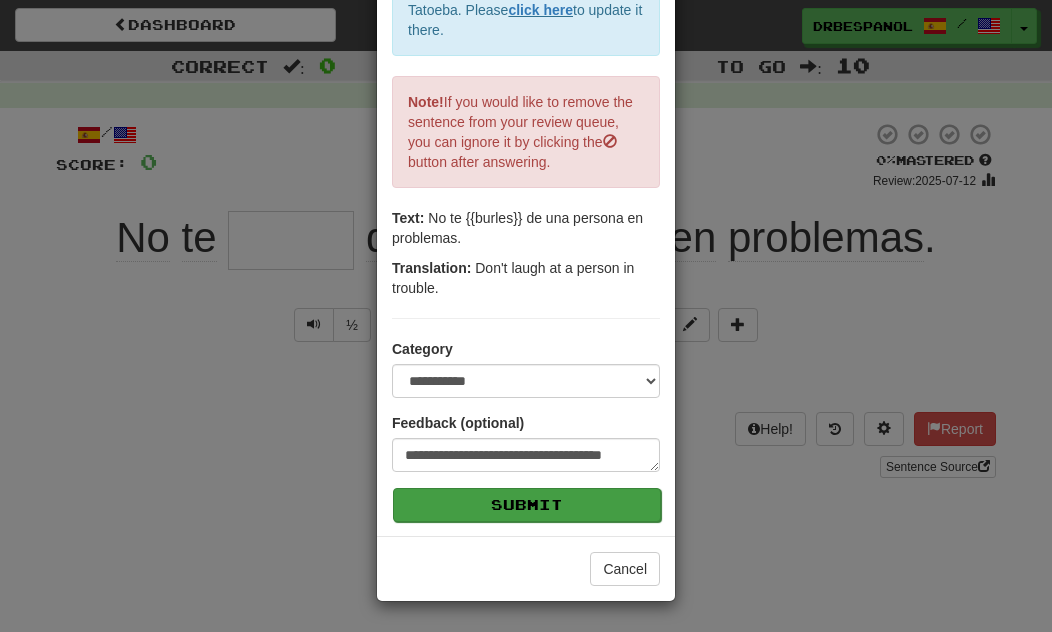 click on "Submit" at bounding box center (527, 505) 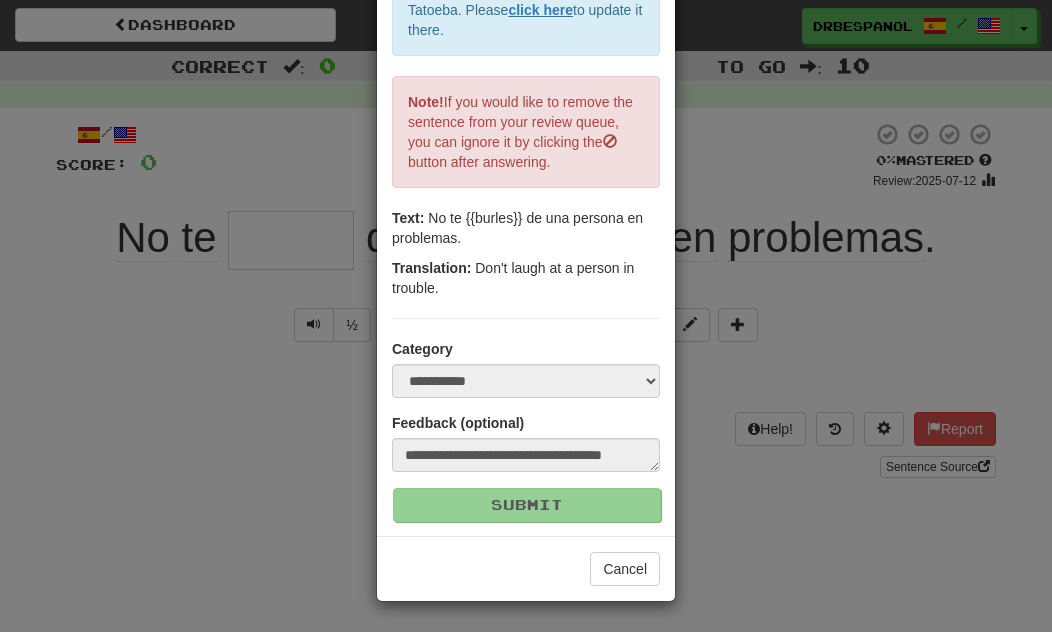 type on "*" 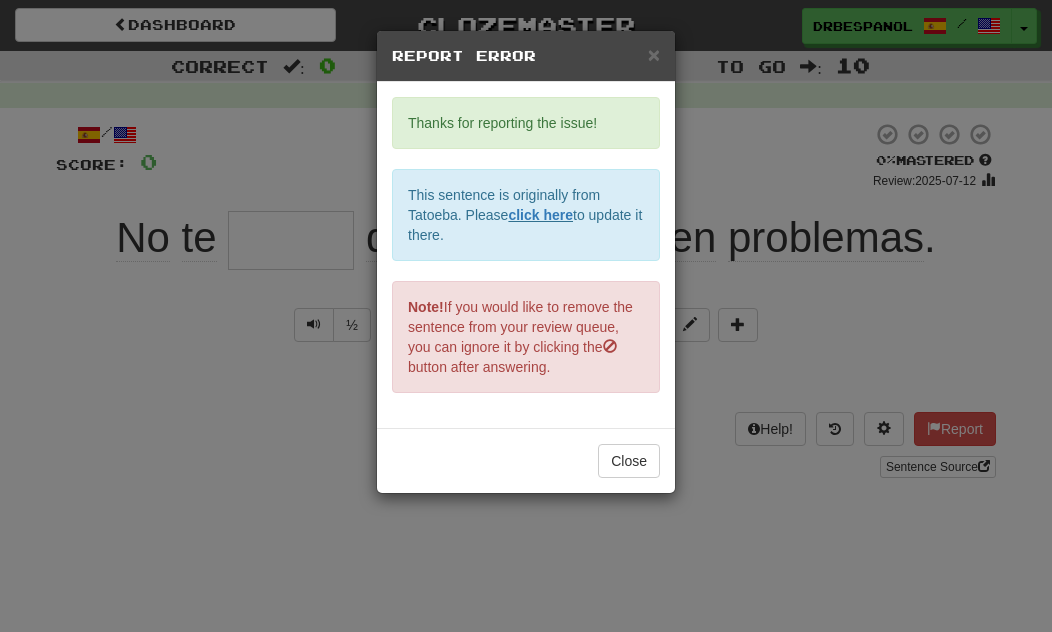 scroll, scrollTop: 0, scrollLeft: 0, axis: both 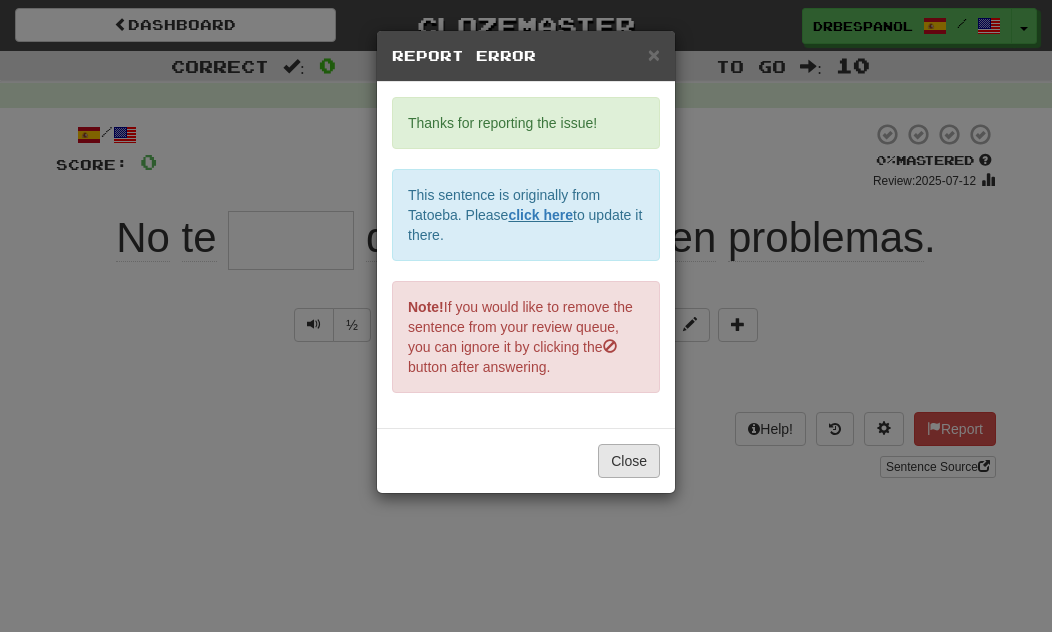 click on "Close" at bounding box center [629, 461] 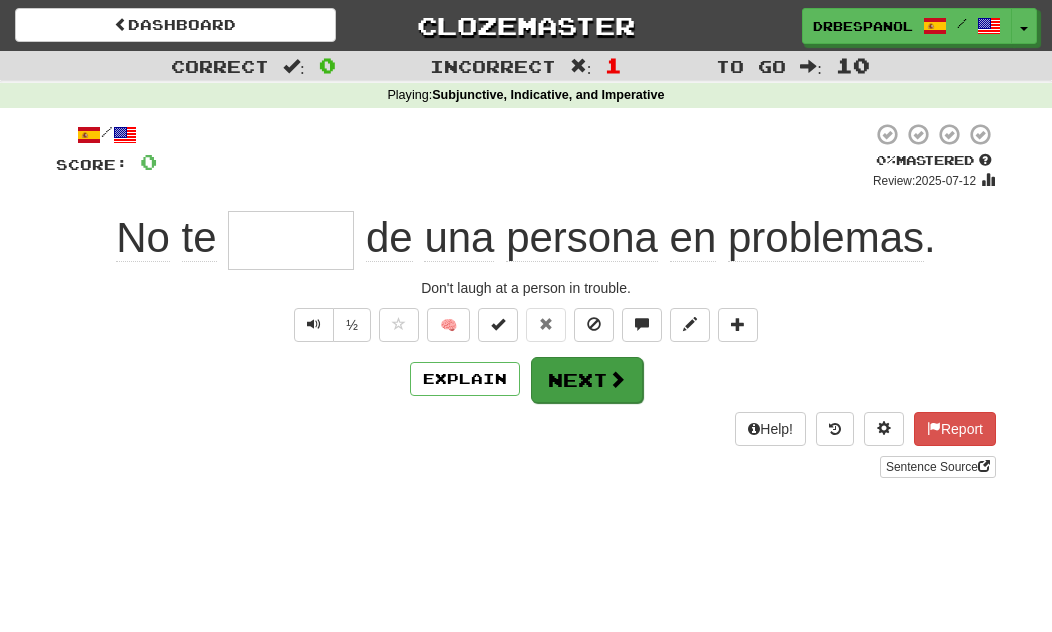 click at bounding box center [617, 379] 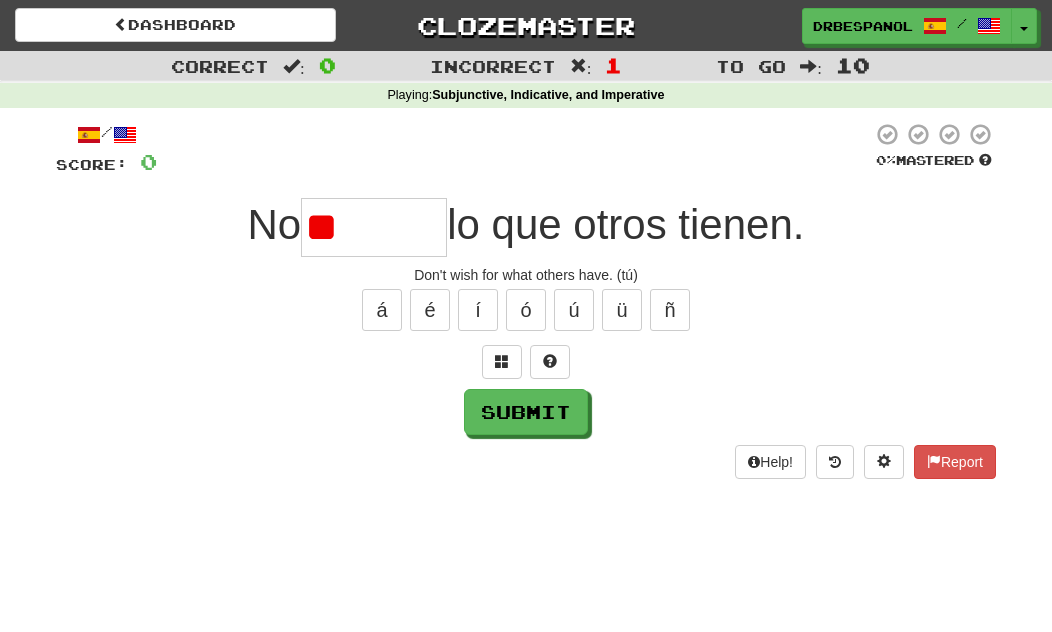 type on "*" 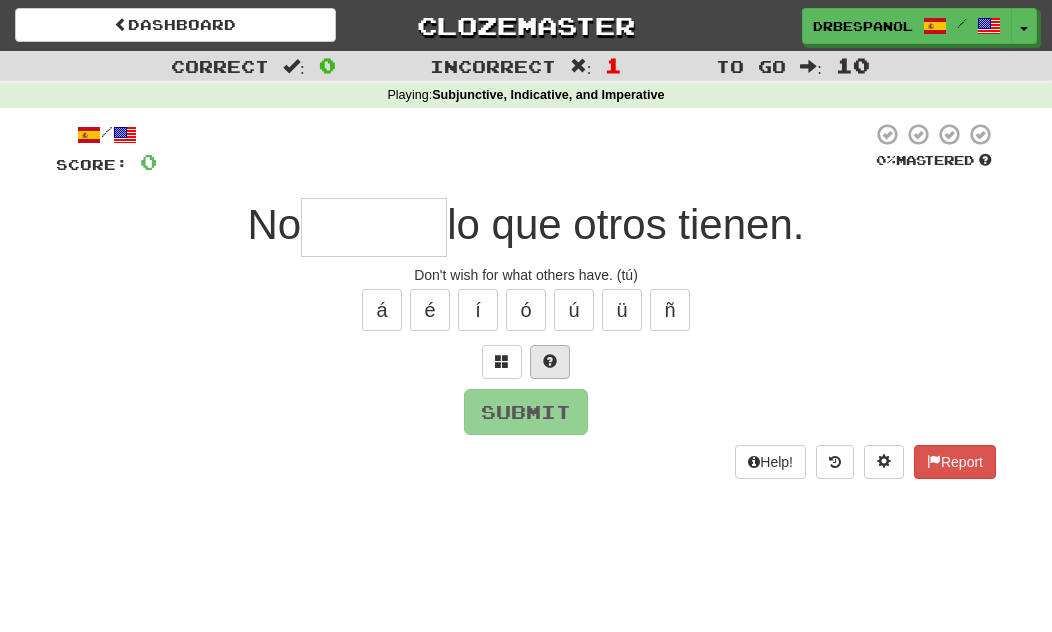 click at bounding box center (550, 362) 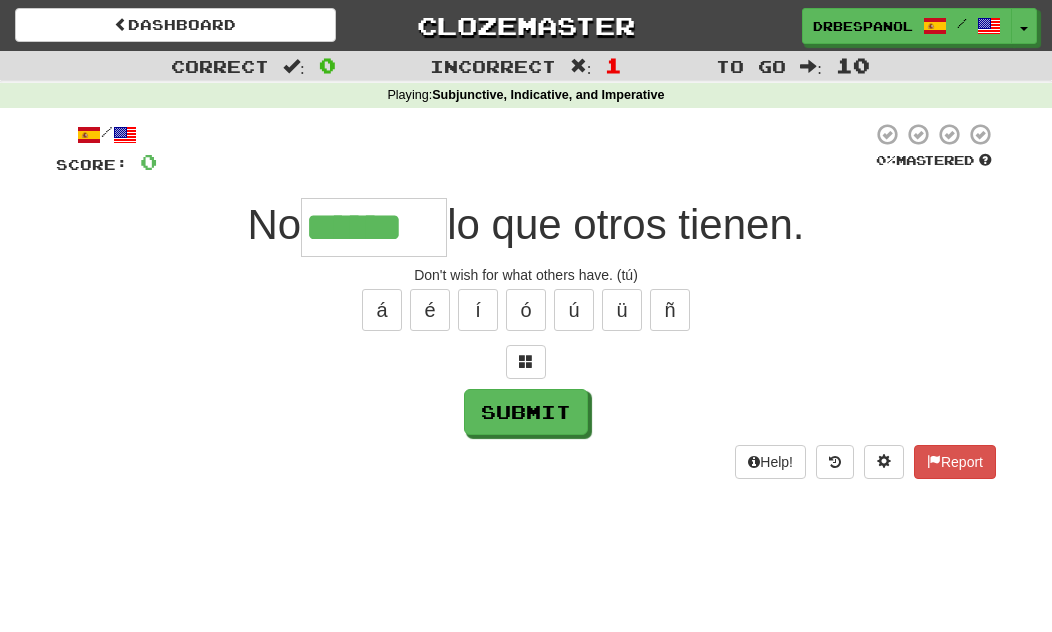 type on "******" 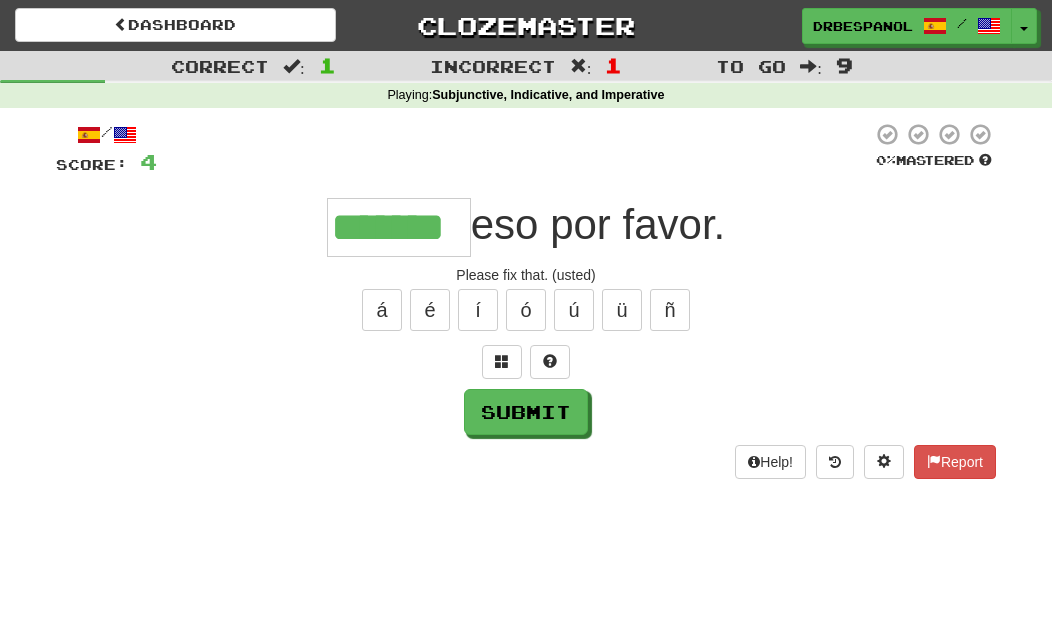 type on "*******" 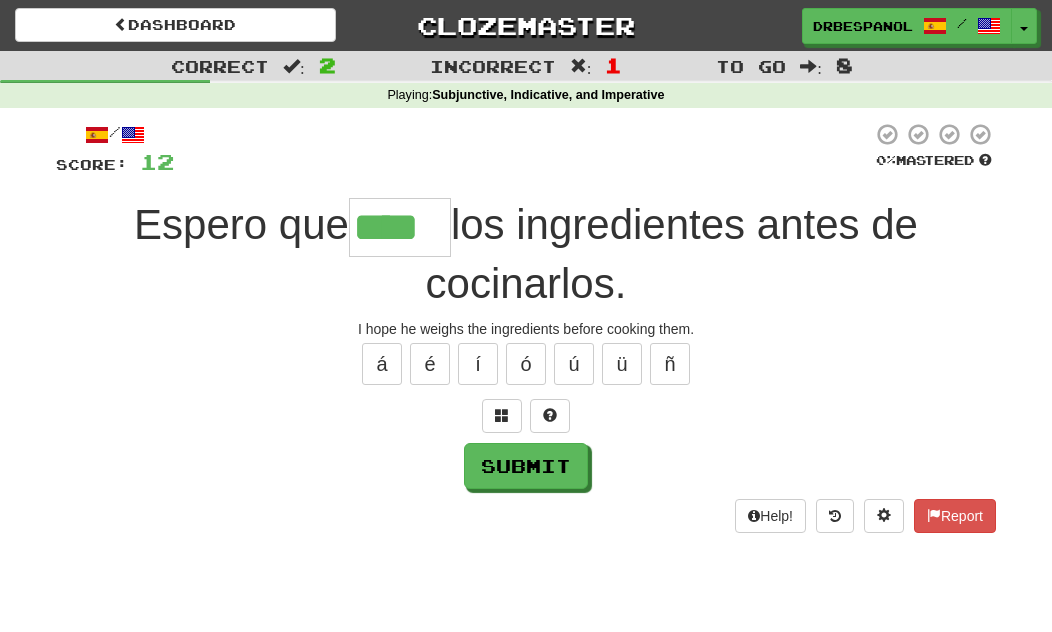 type on "****" 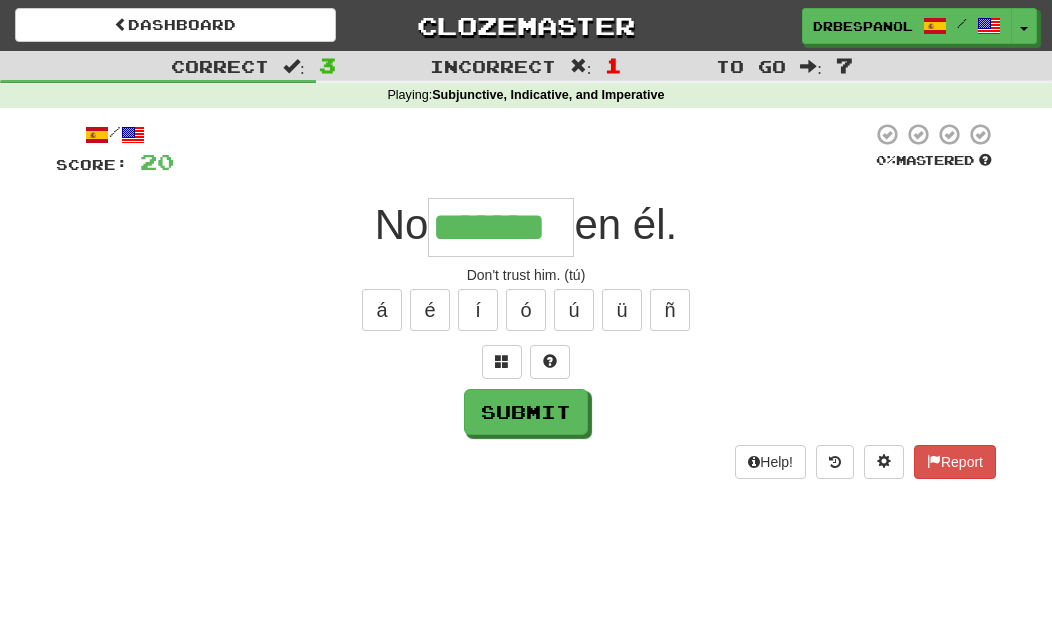 type on "*******" 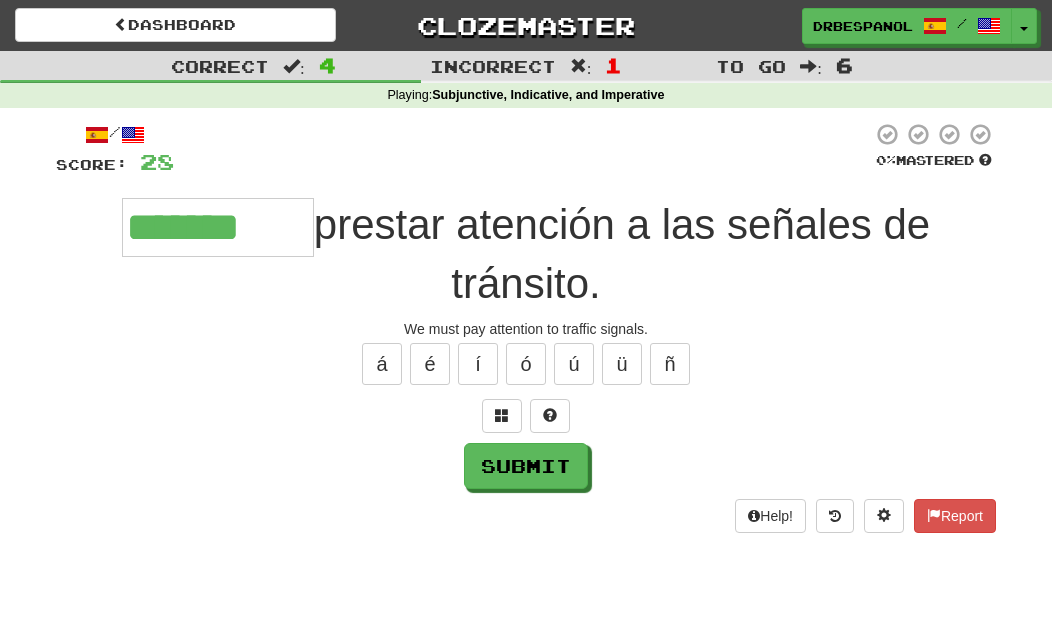 type on "*******" 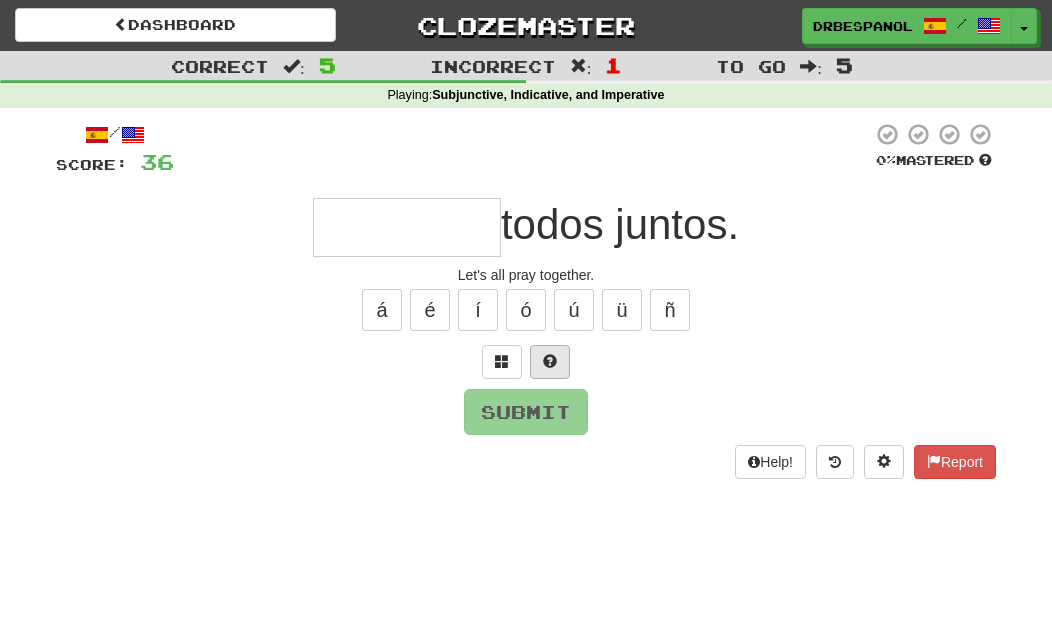 click at bounding box center [550, 361] 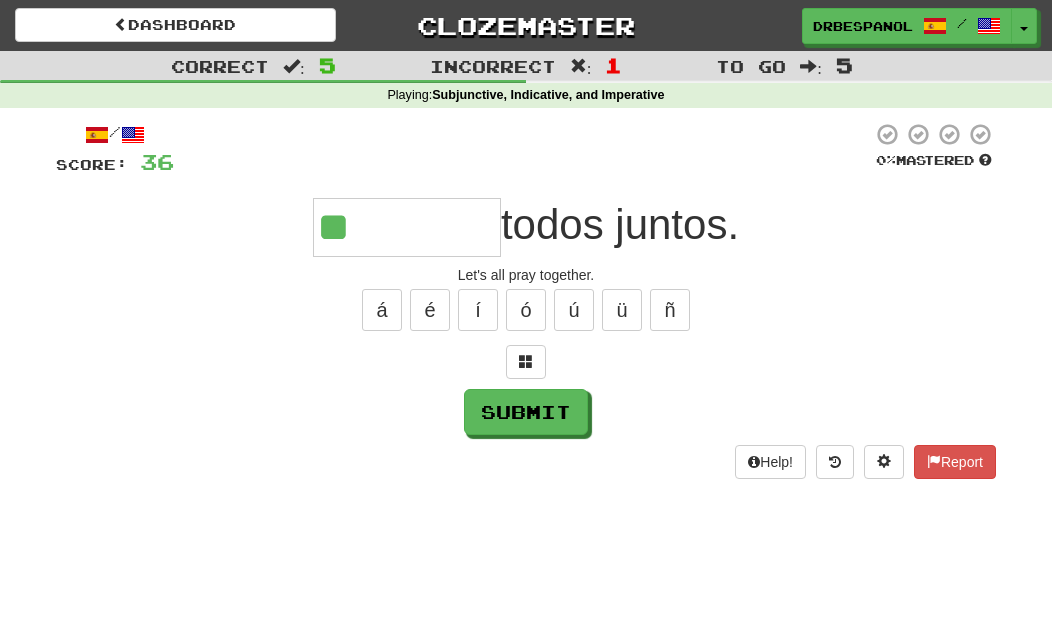 type on "*******" 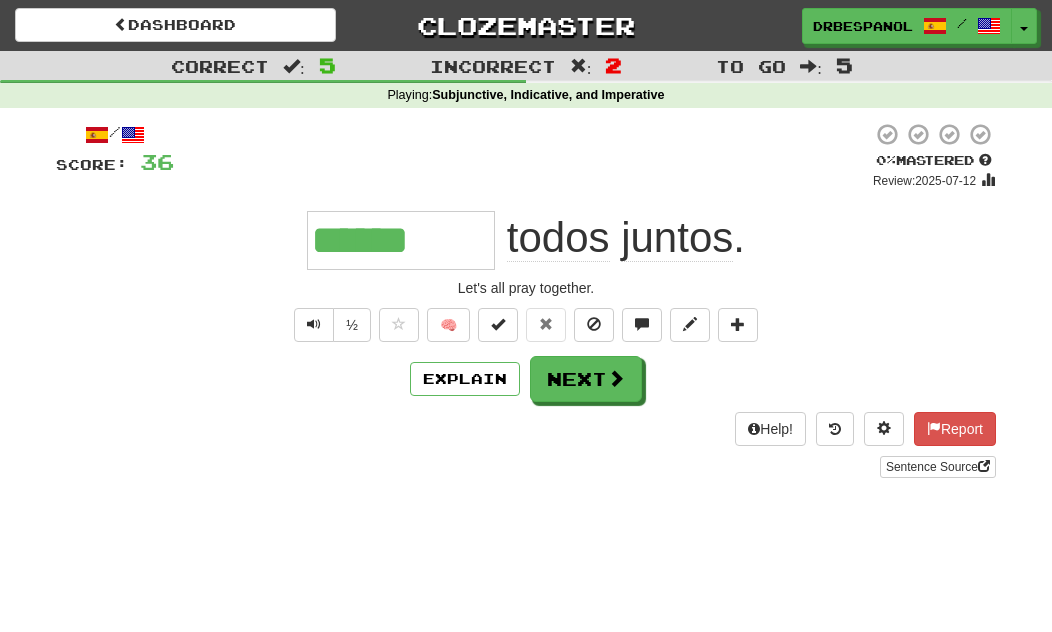 type on "*******" 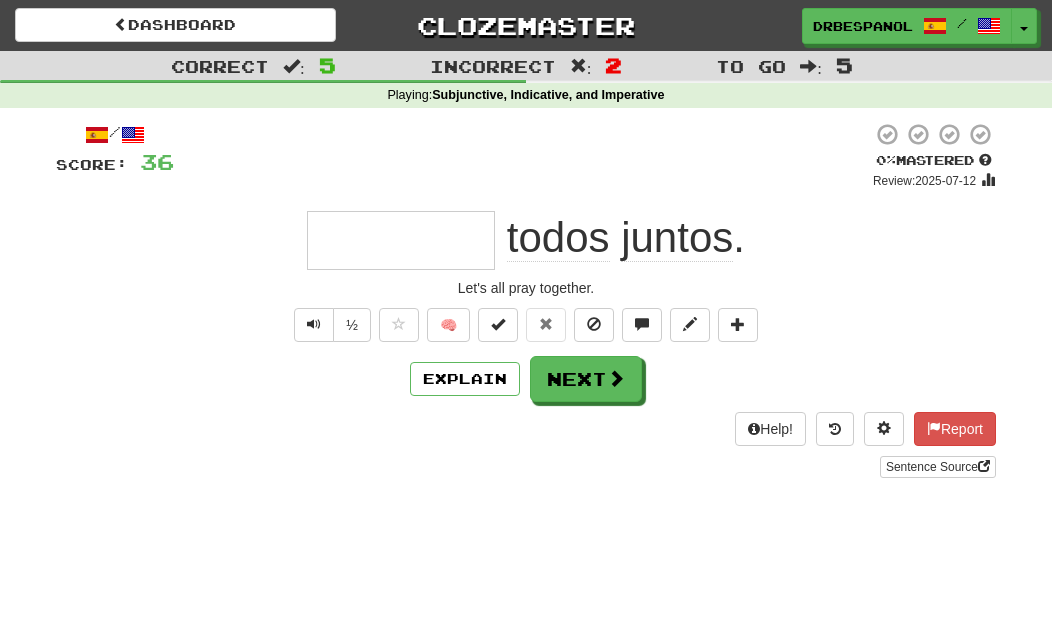 type on "******" 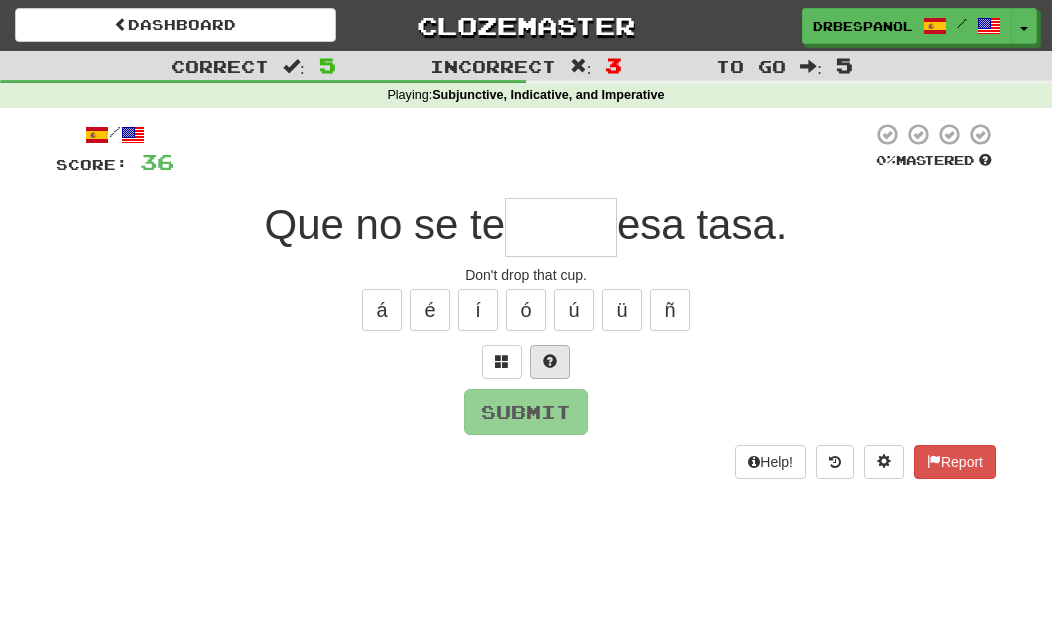 click at bounding box center (550, 362) 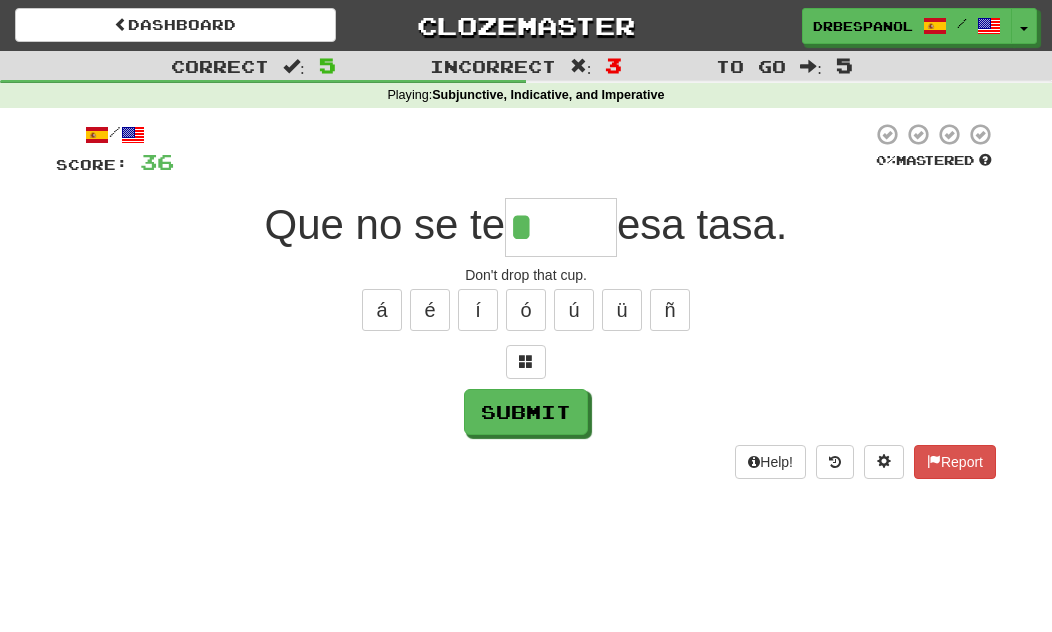 type on "*****" 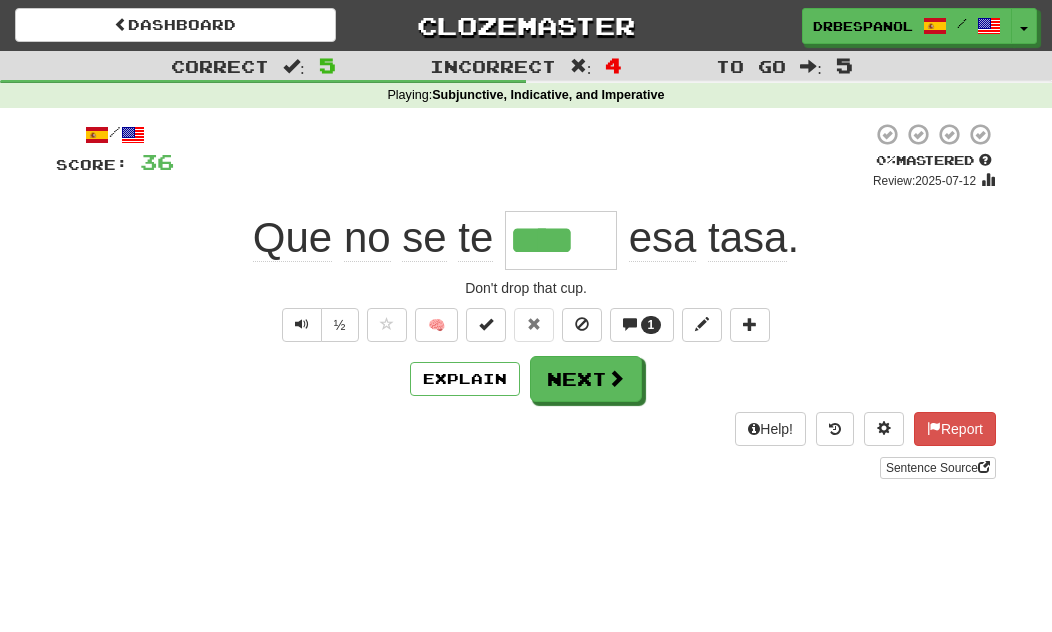 type on "*****" 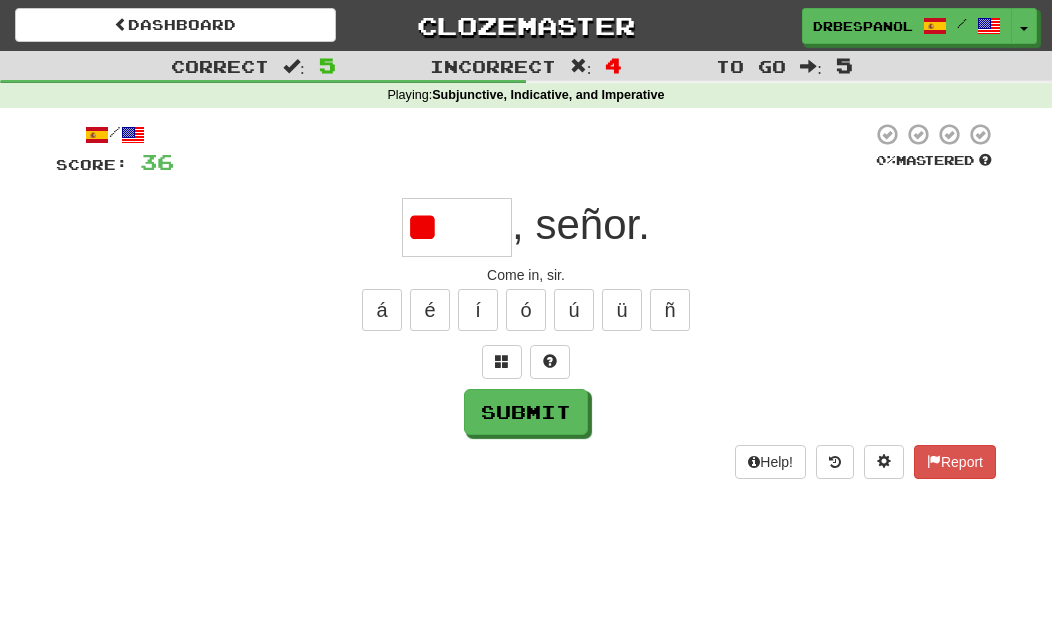 type on "*" 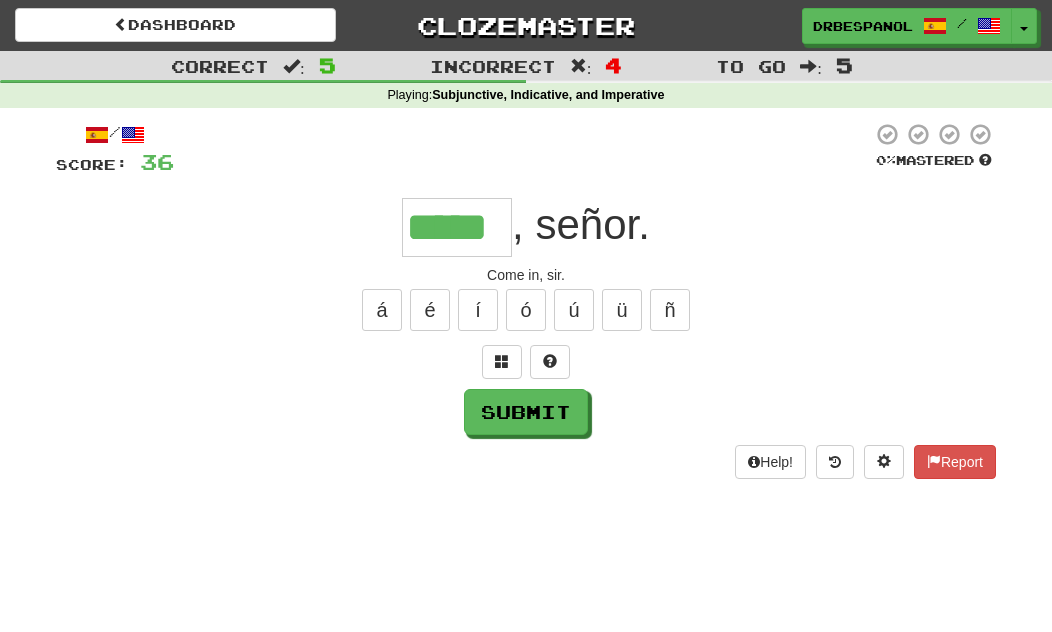 type on "*****" 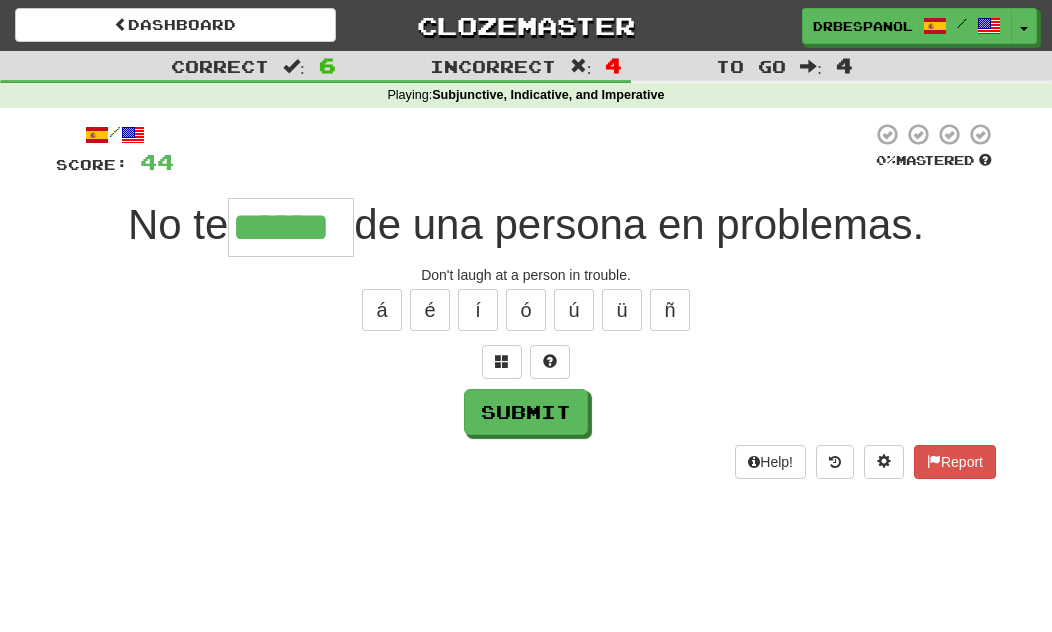 type on "******" 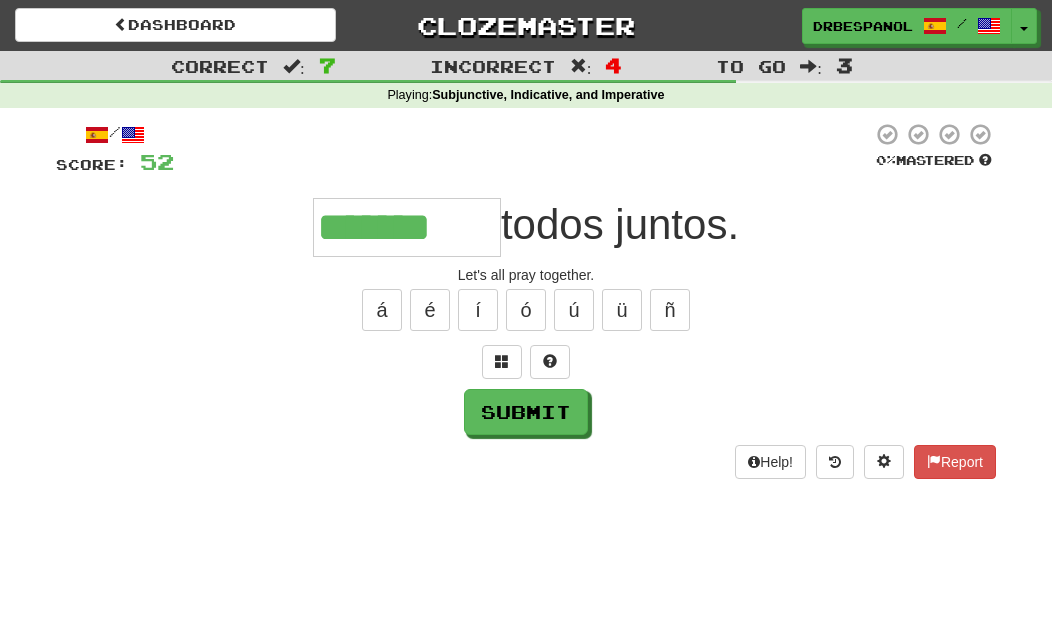 type on "*******" 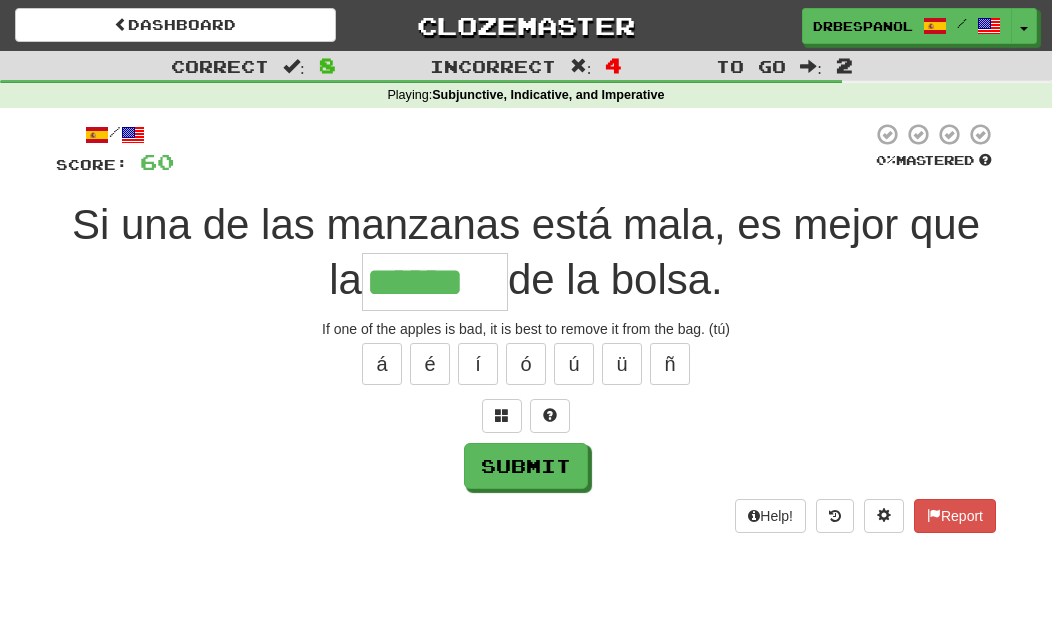 type on "******" 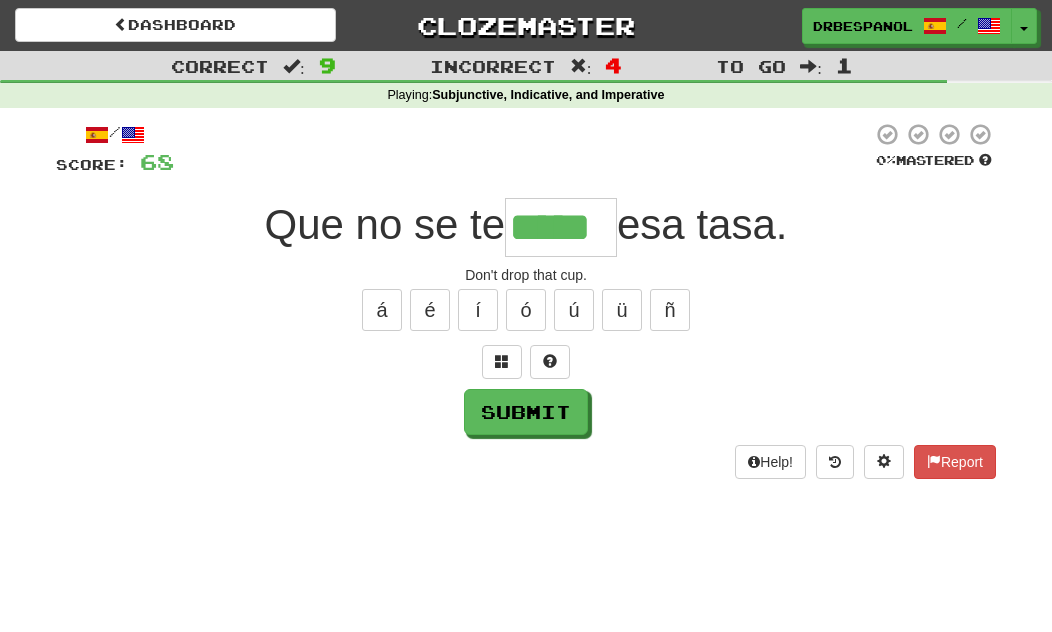 type on "*****" 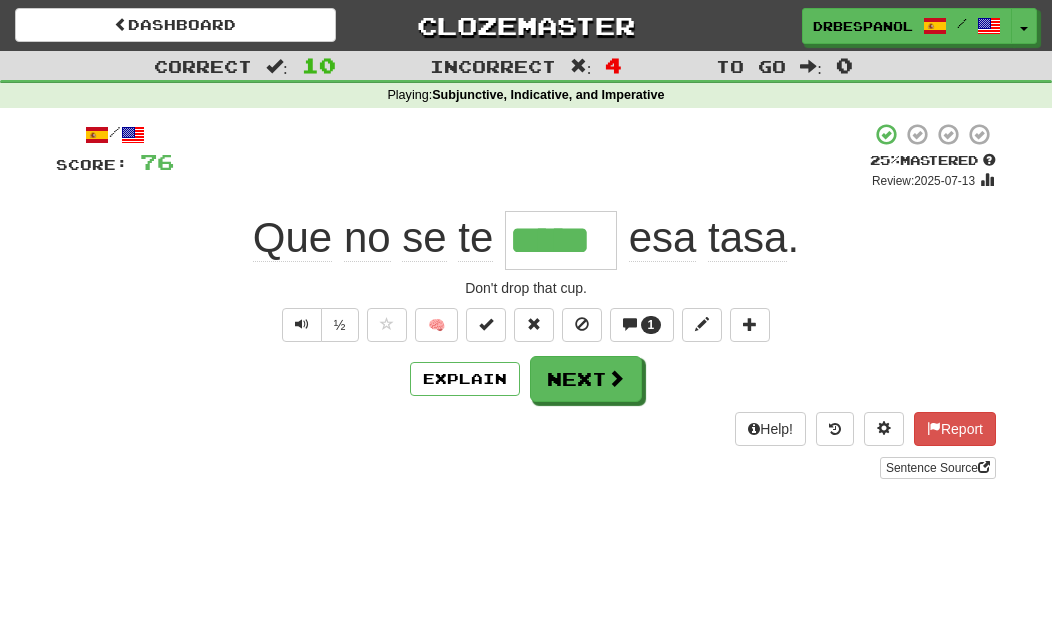click on "Que" 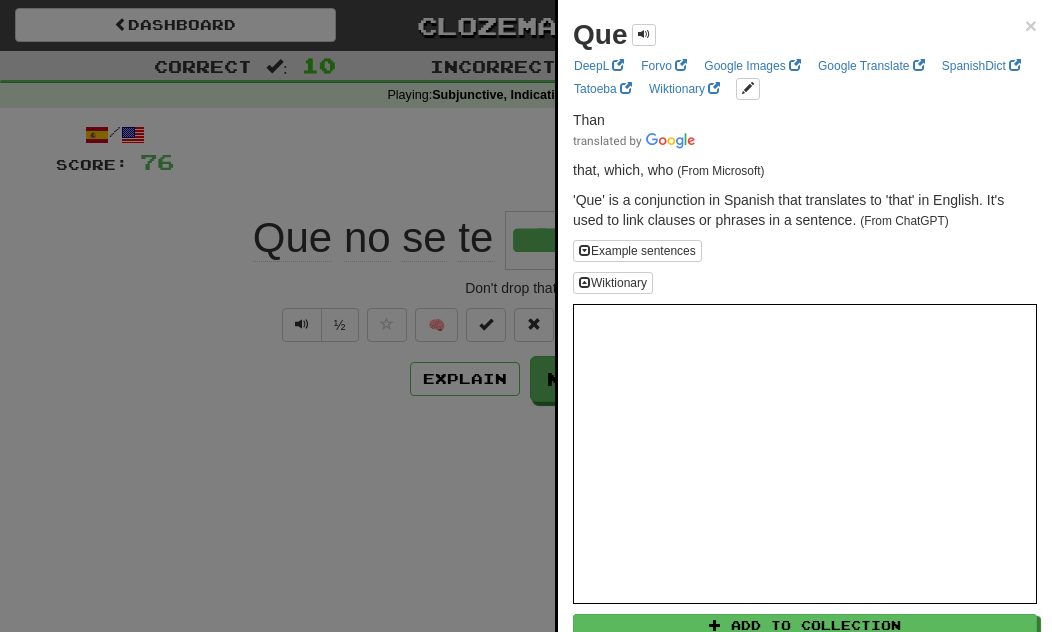 click at bounding box center [526, 316] 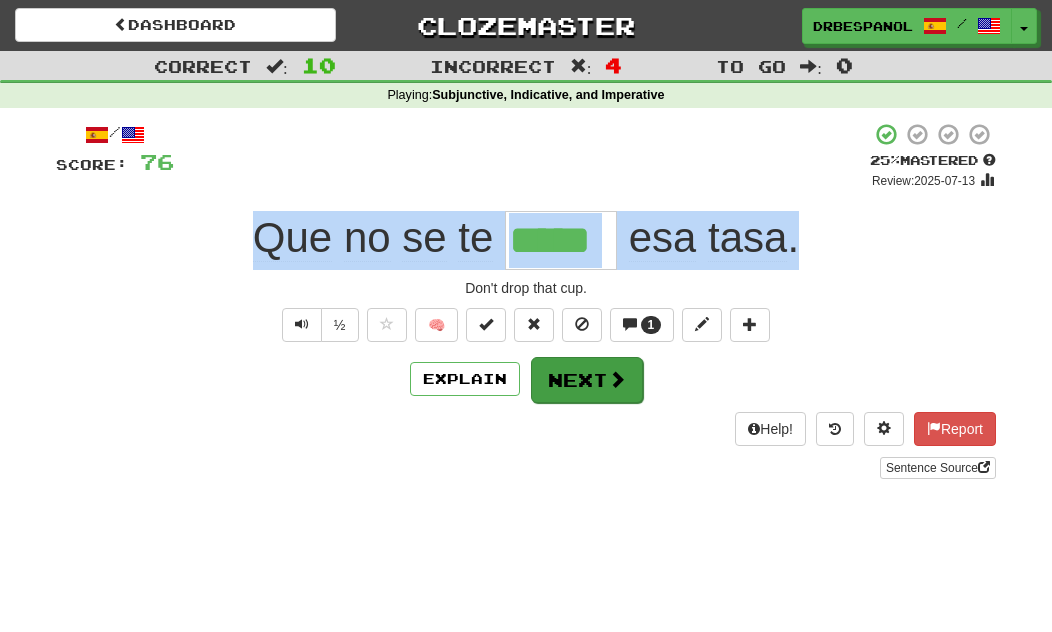 click at bounding box center (617, 379) 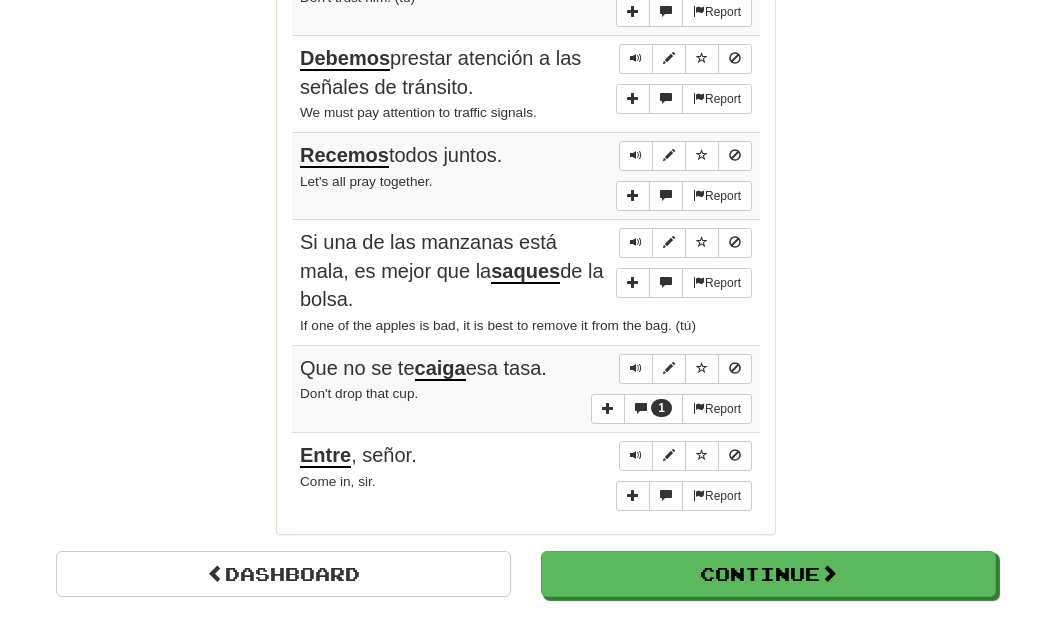 scroll, scrollTop: 1677, scrollLeft: 0, axis: vertical 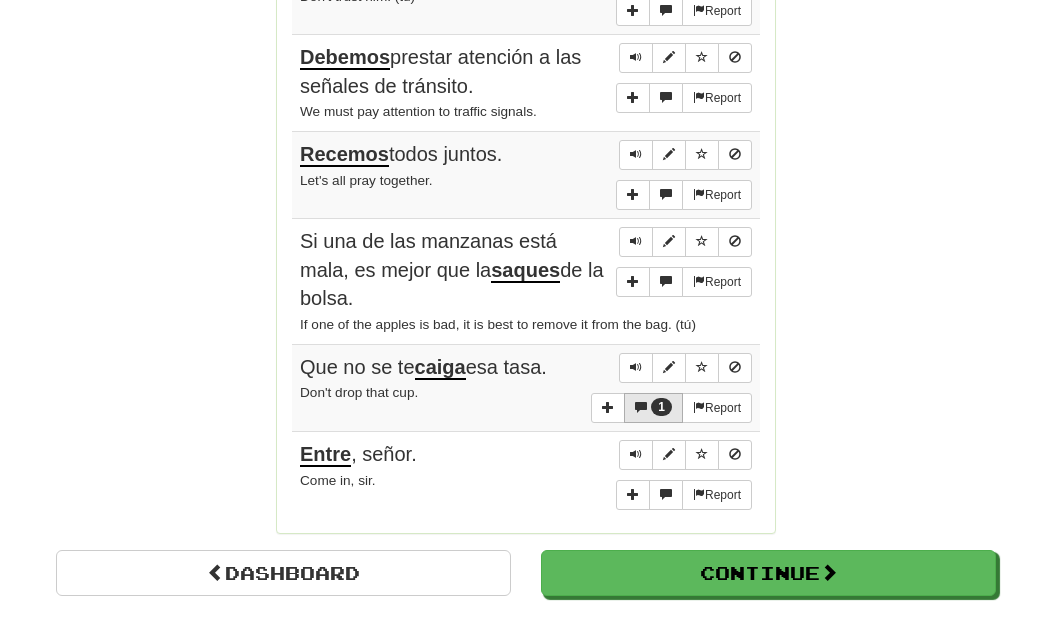 click on "1" at bounding box center [661, 407] 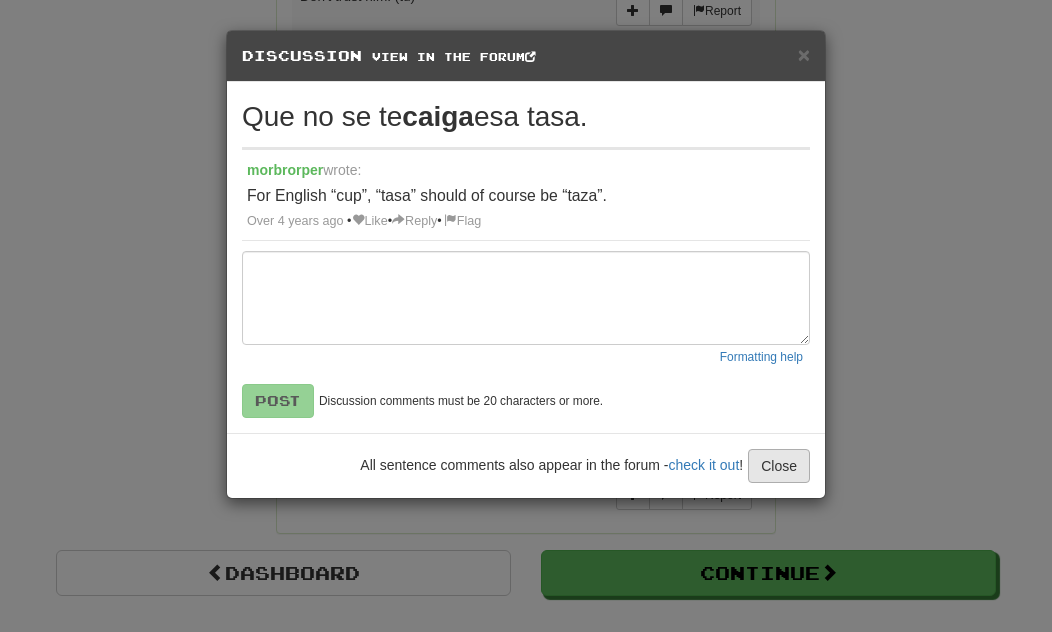 click on "Close" at bounding box center [779, 466] 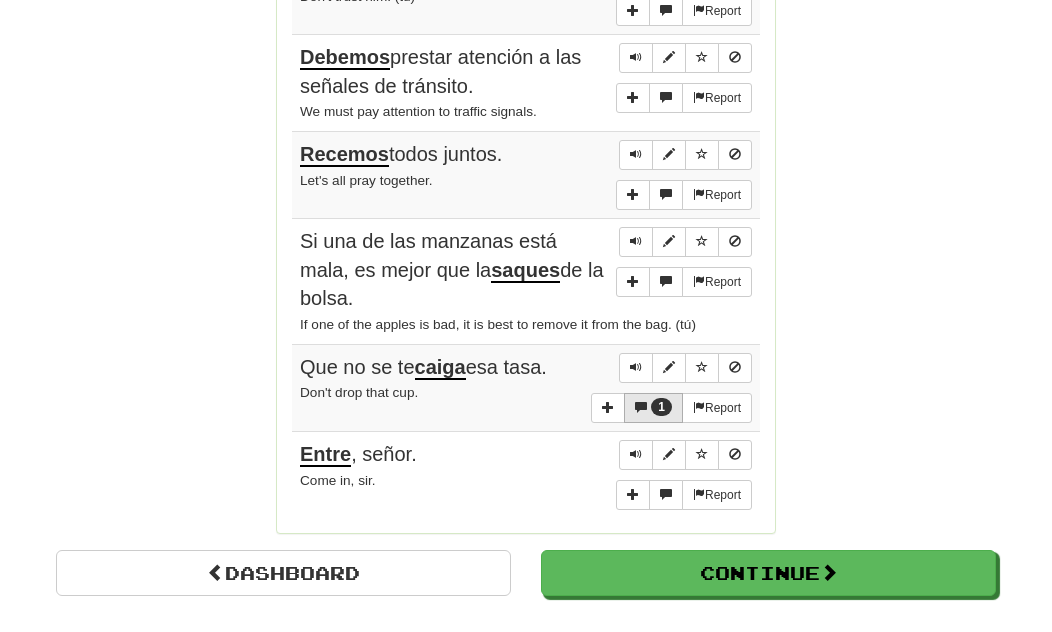 click on "1" at bounding box center [661, 407] 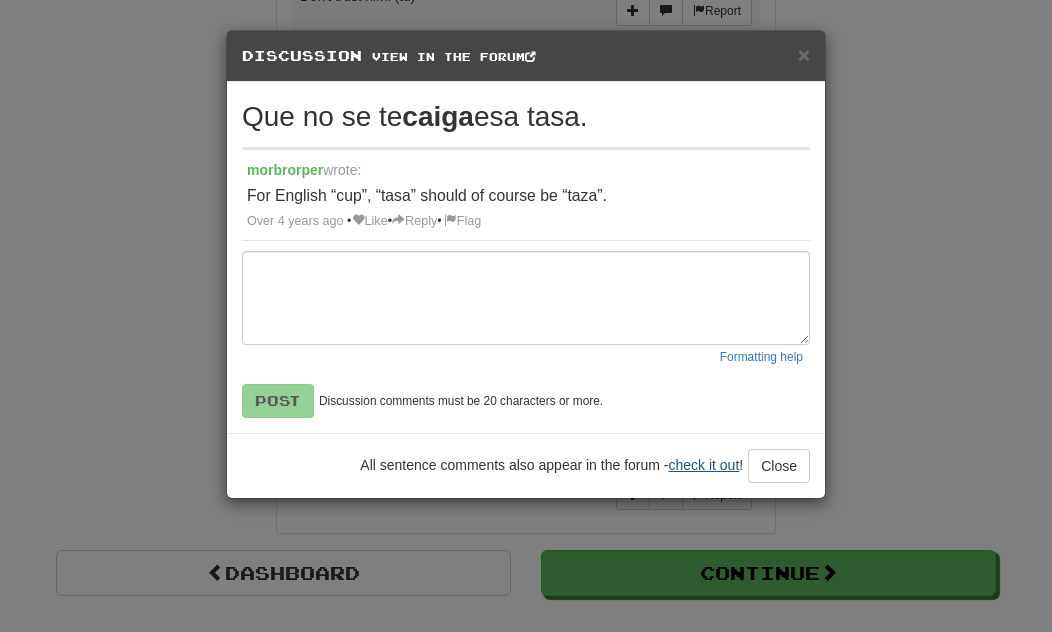 click on "check it out" at bounding box center [703, 465] 